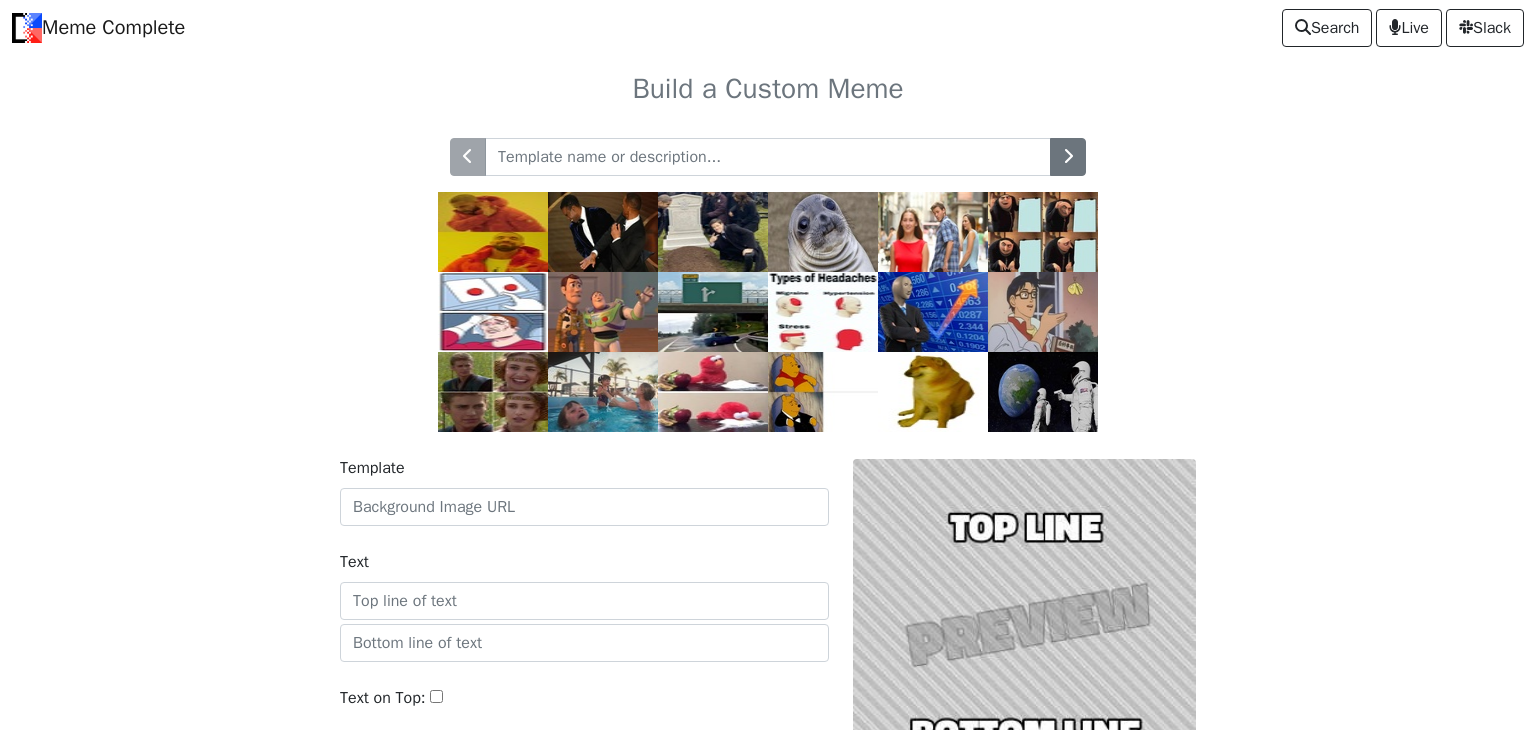 scroll, scrollTop: 0, scrollLeft: 0, axis: both 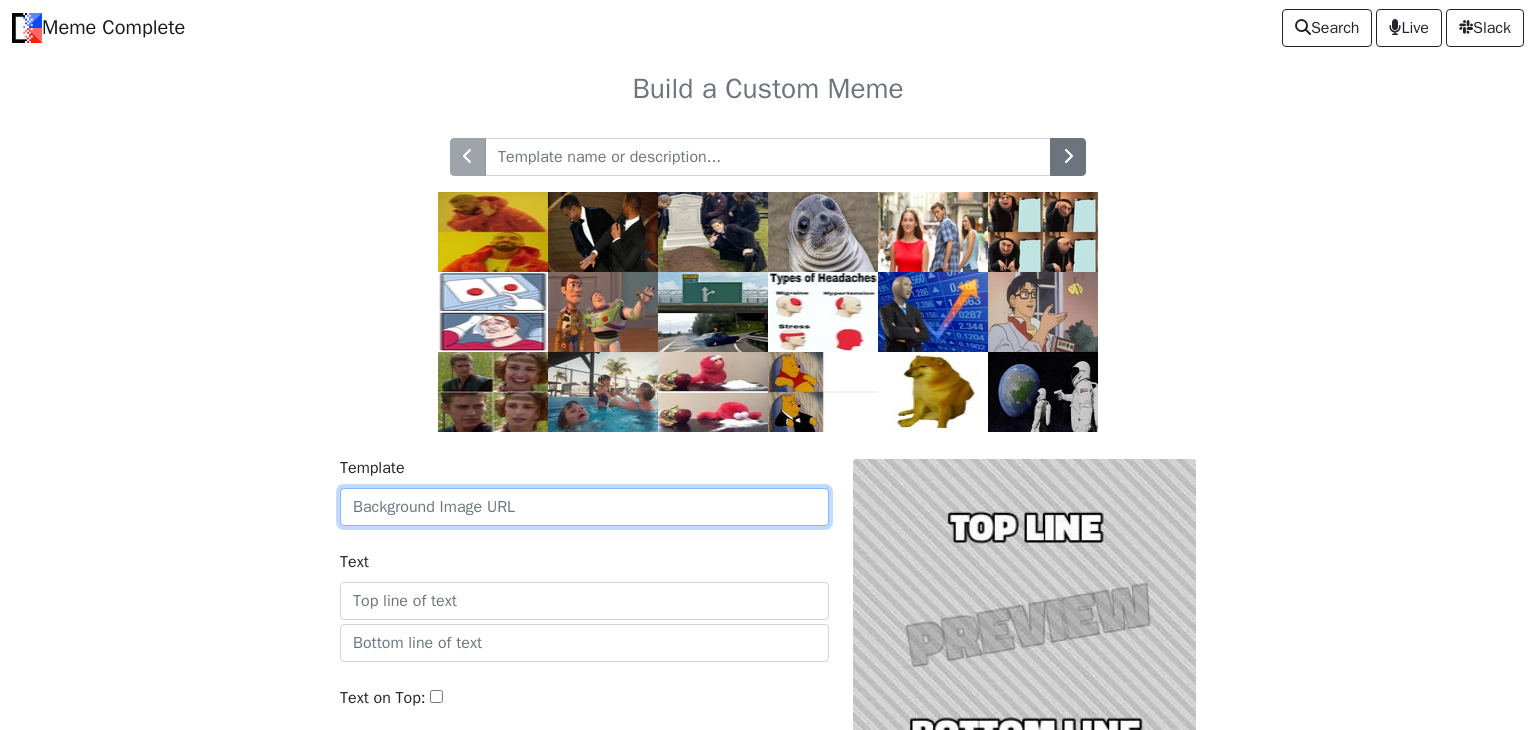 click on "Template" at bounding box center (584, 507) 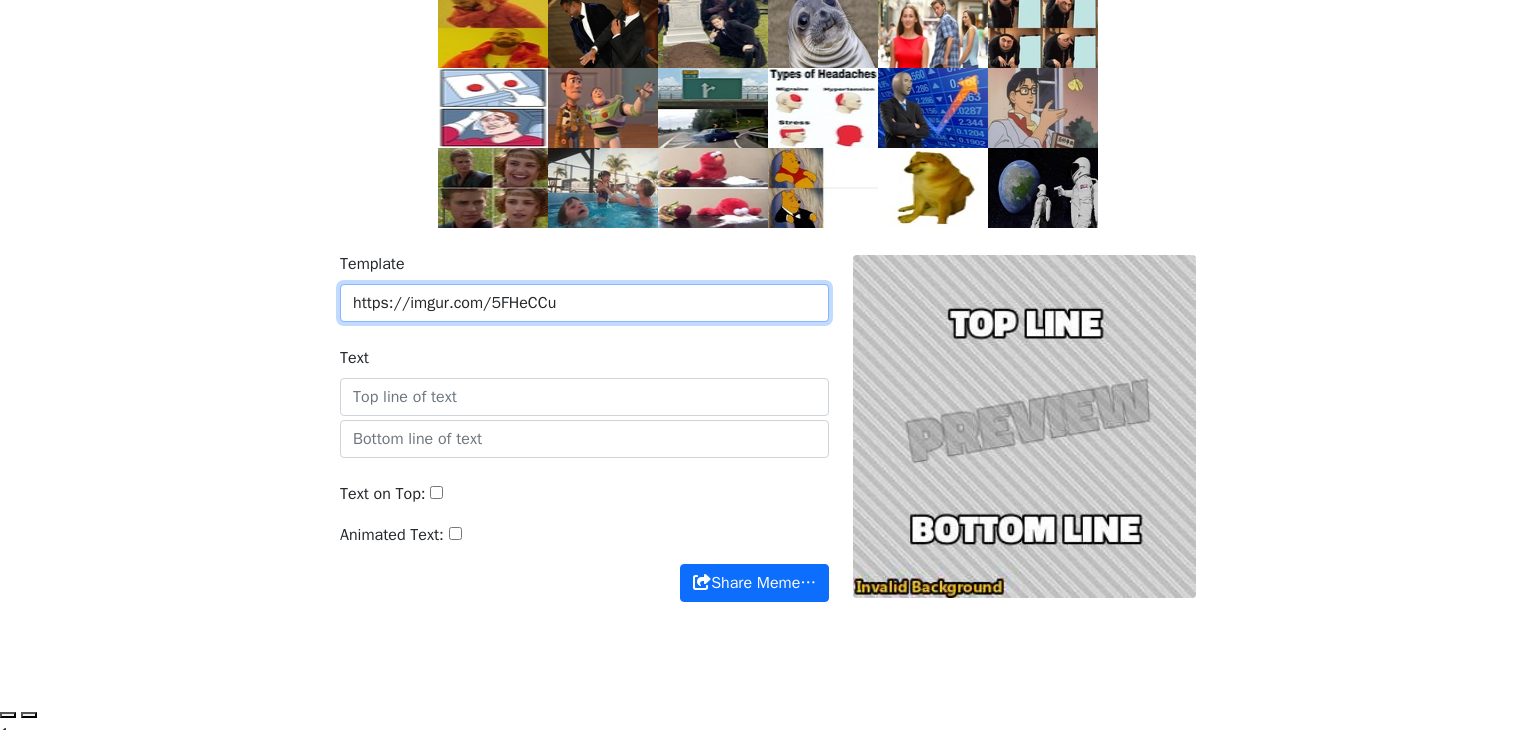 scroll, scrollTop: 204, scrollLeft: 0, axis: vertical 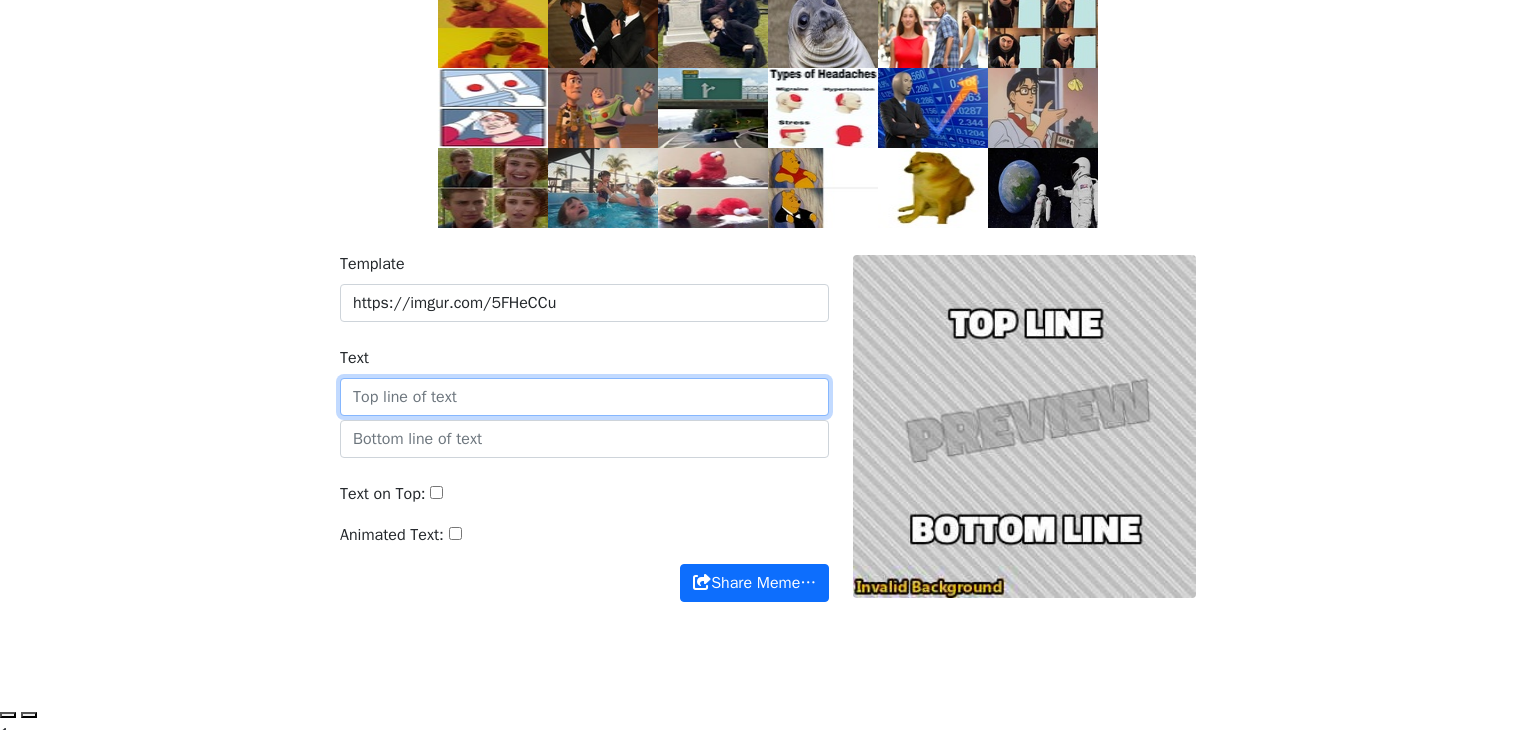 click on "Text" at bounding box center [584, 397] 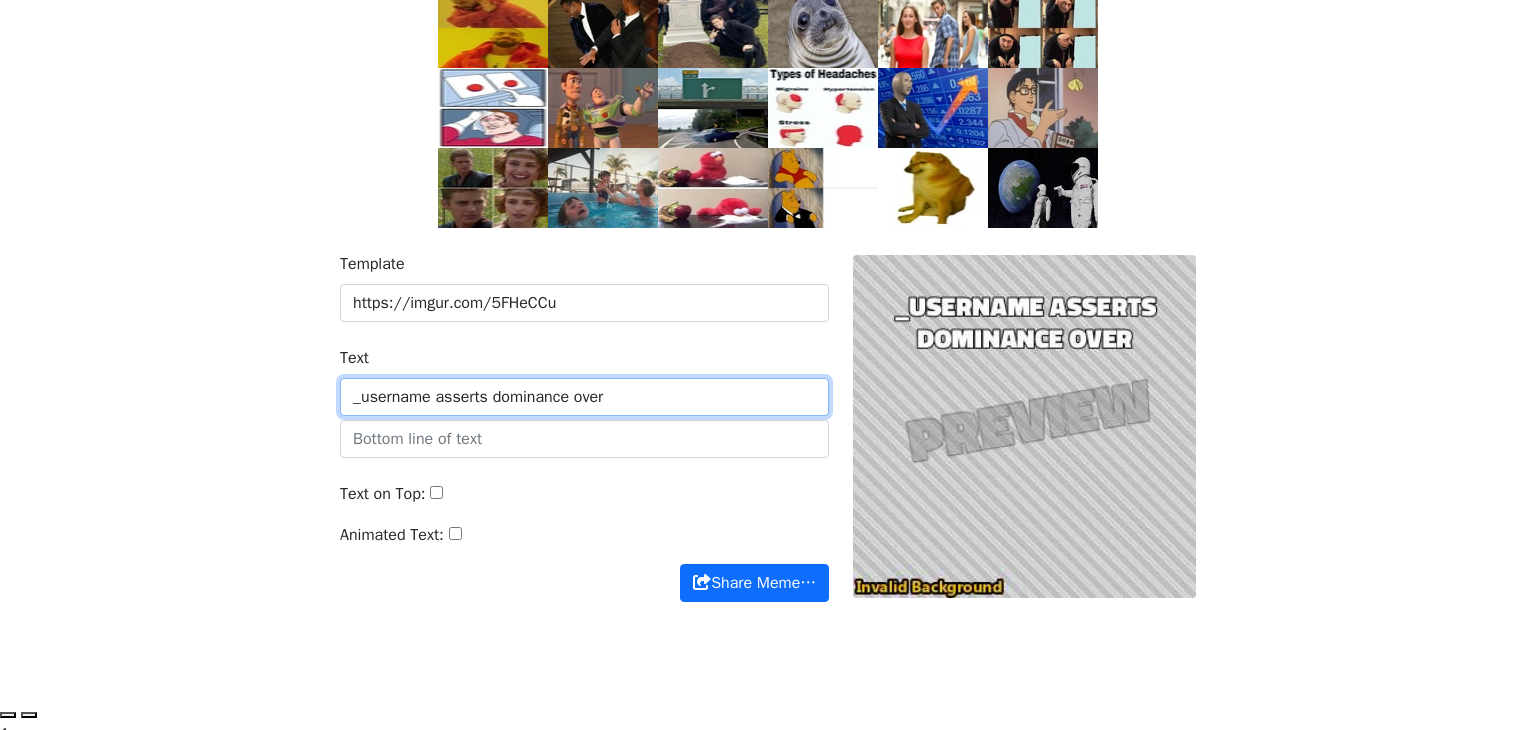 type on "_username asserts dominance over" 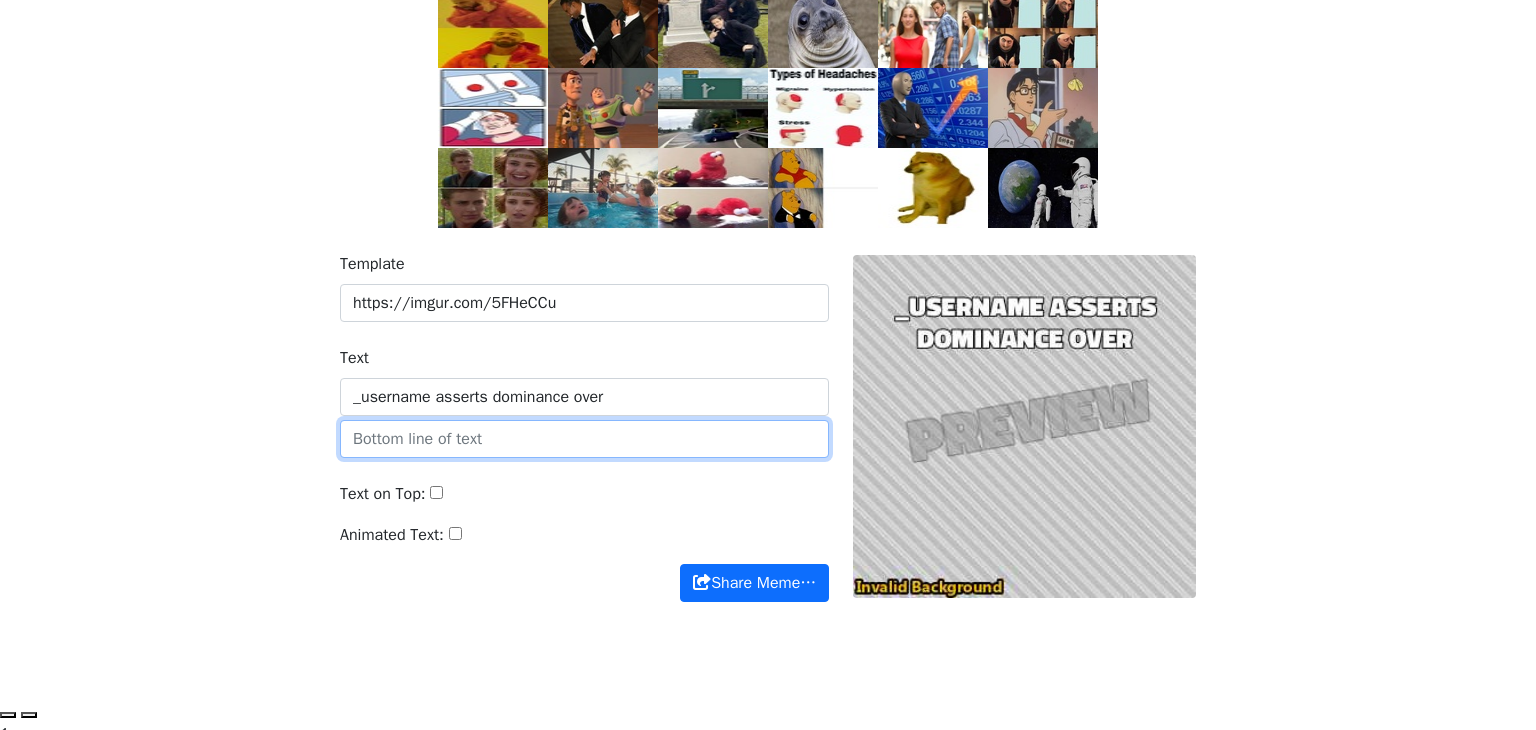click at bounding box center (584, 439) 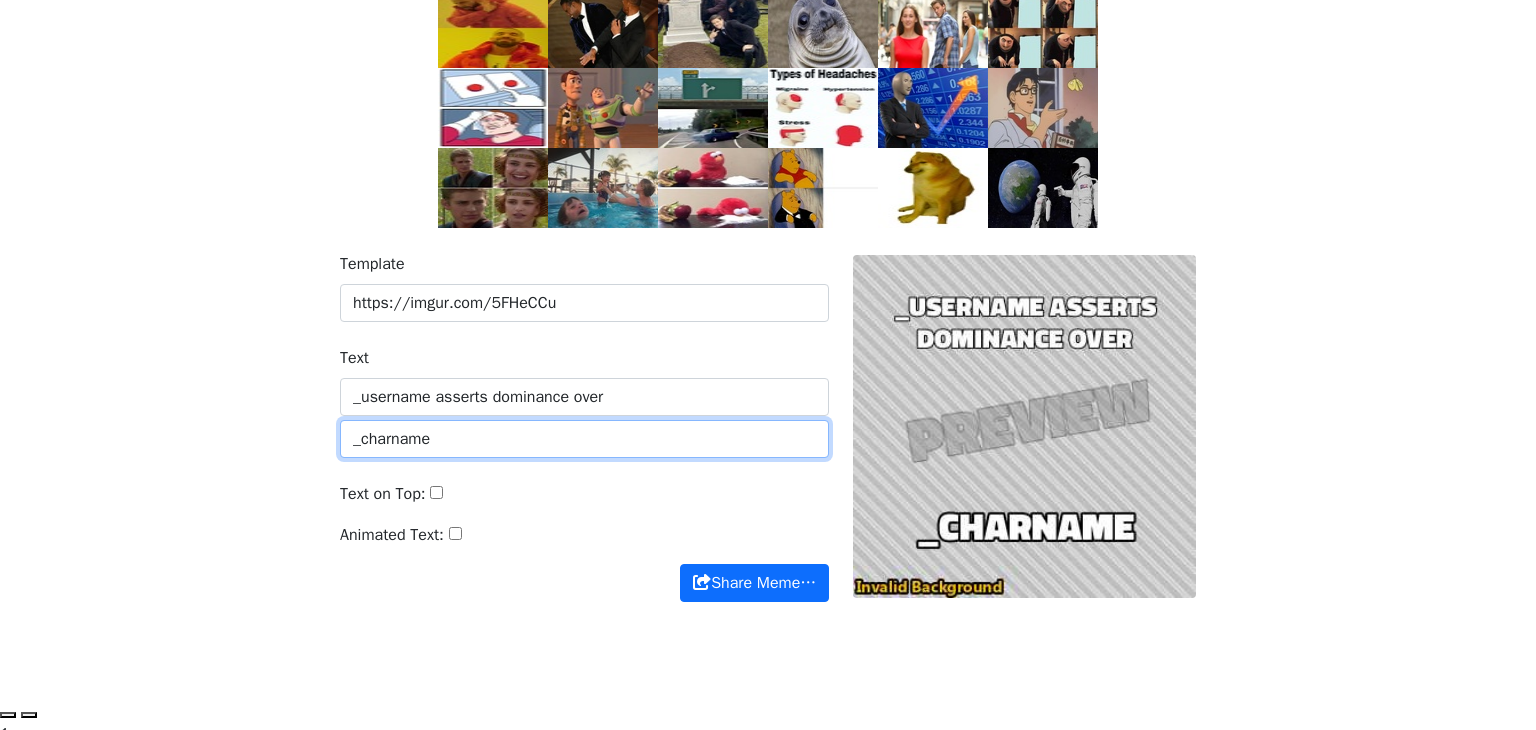 click on "_charname" at bounding box center [584, 439] 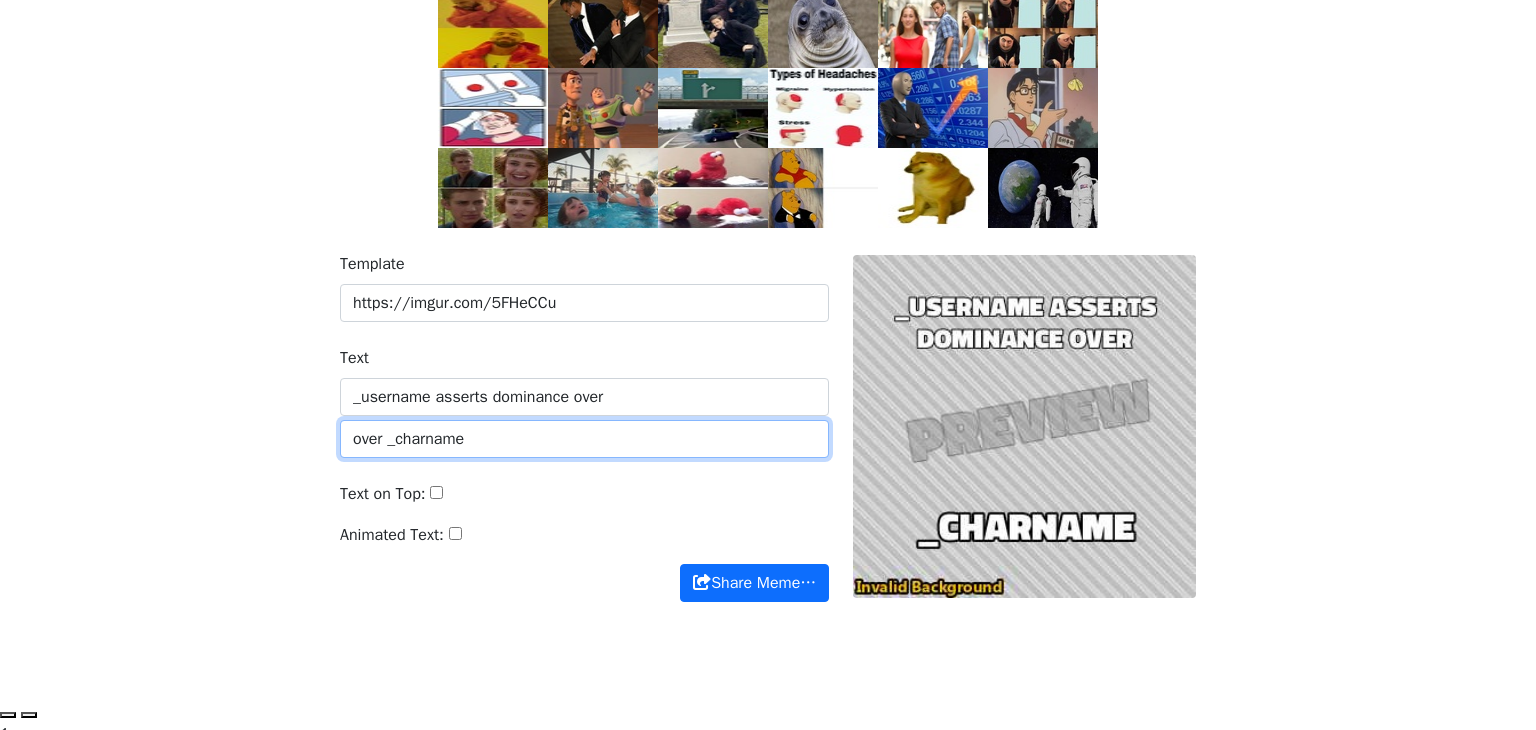 type on "over _charname" 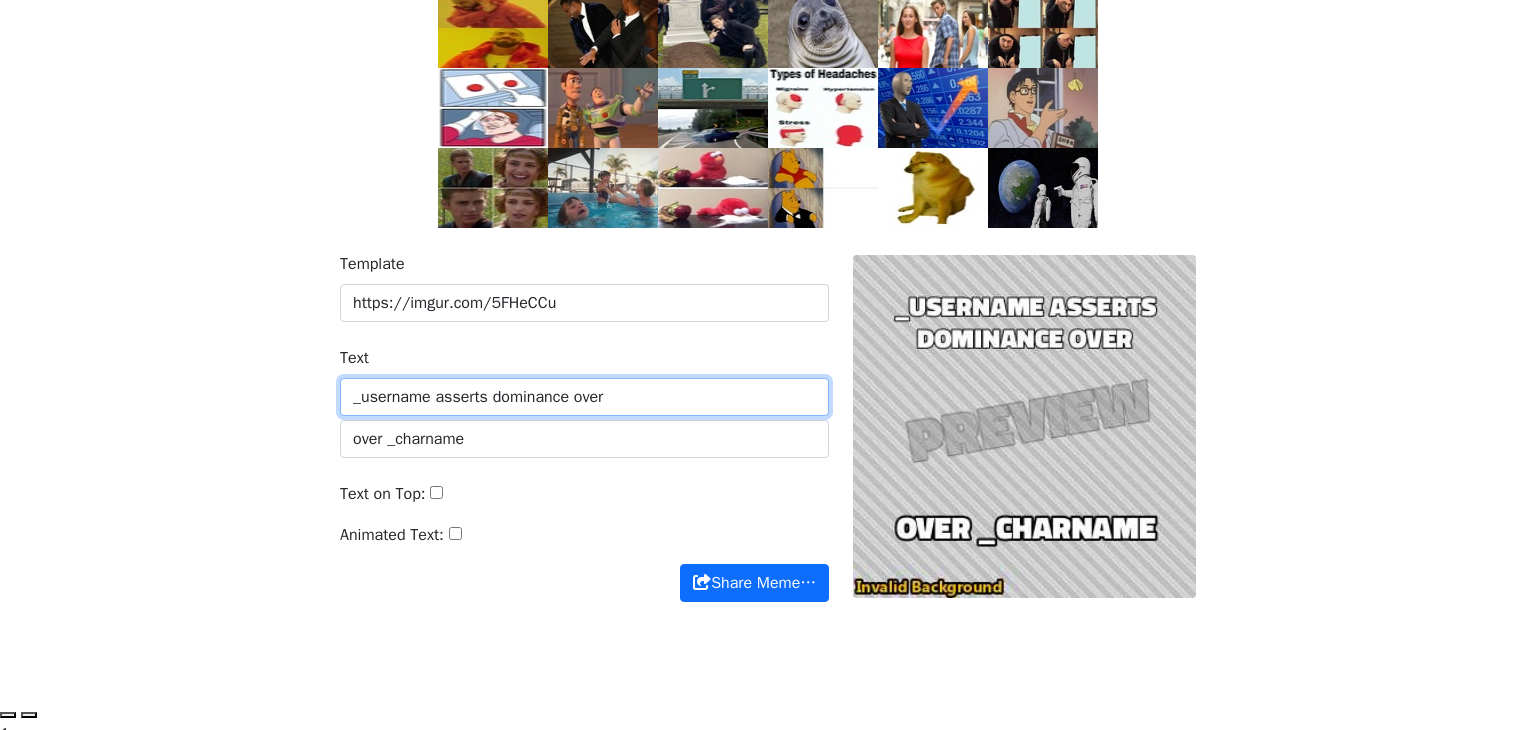 drag, startPoint x: 682, startPoint y: 377, endPoint x: 583, endPoint y: 393, distance: 100.28459 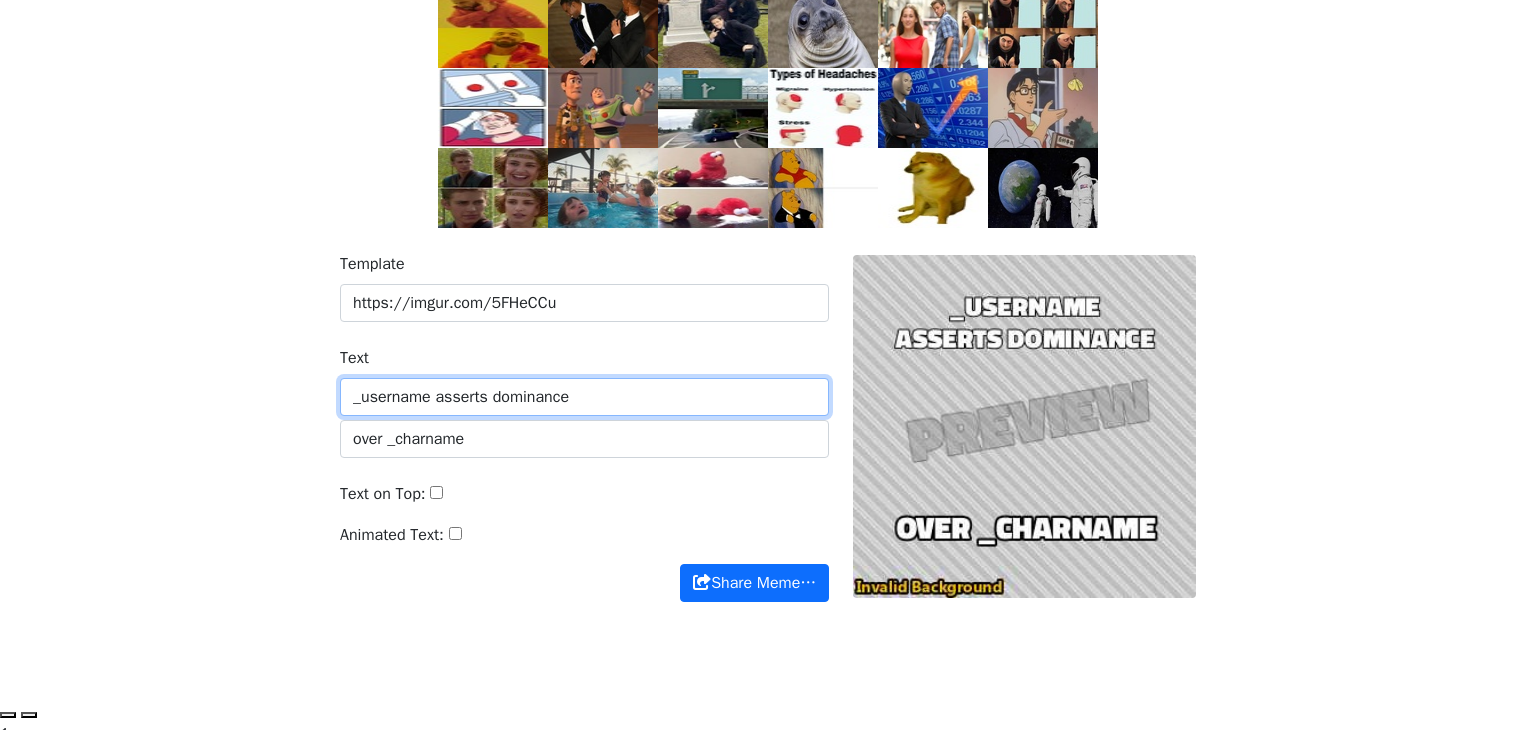 type on "_username asserts dominance" 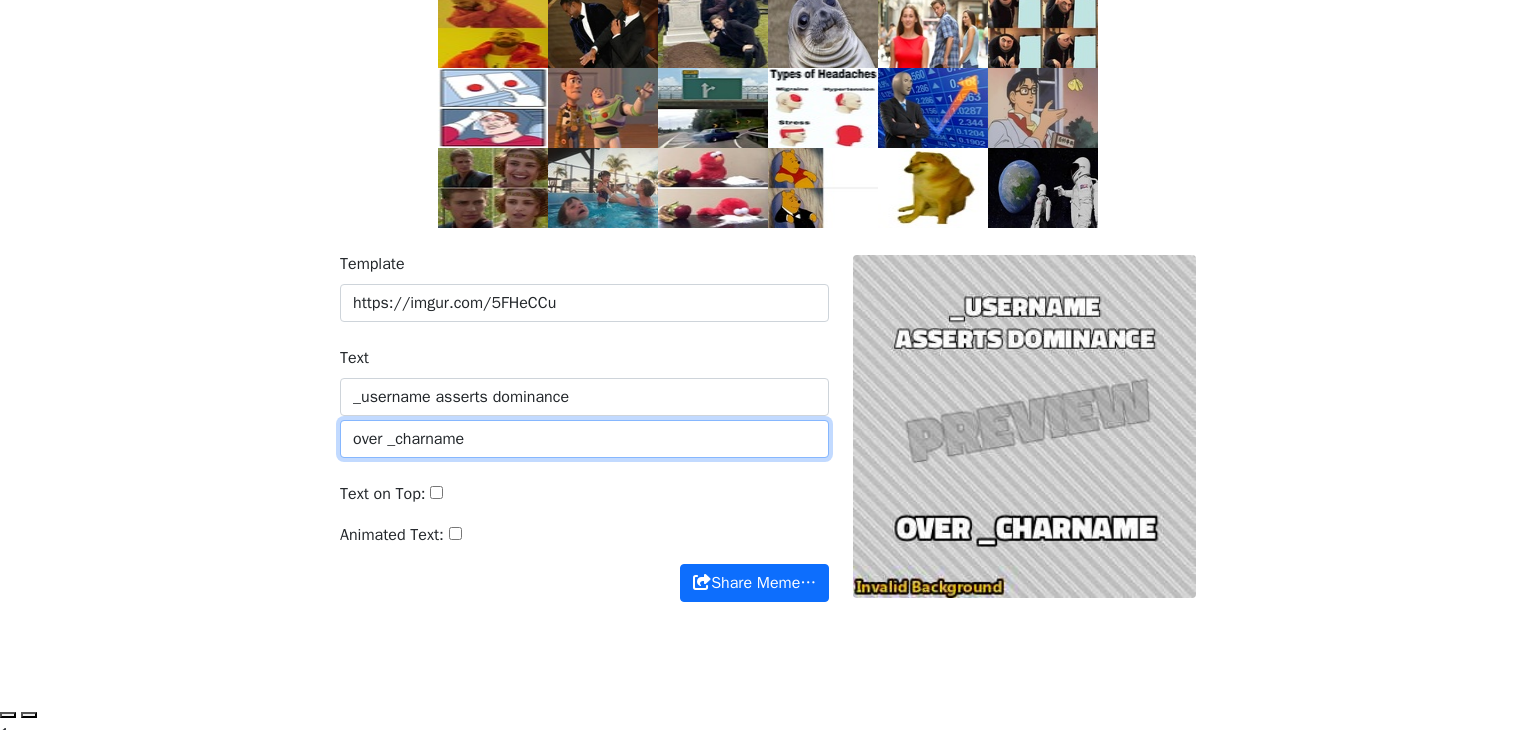 drag, startPoint x: 382, startPoint y: 438, endPoint x: 327, endPoint y: 439, distance: 55.00909 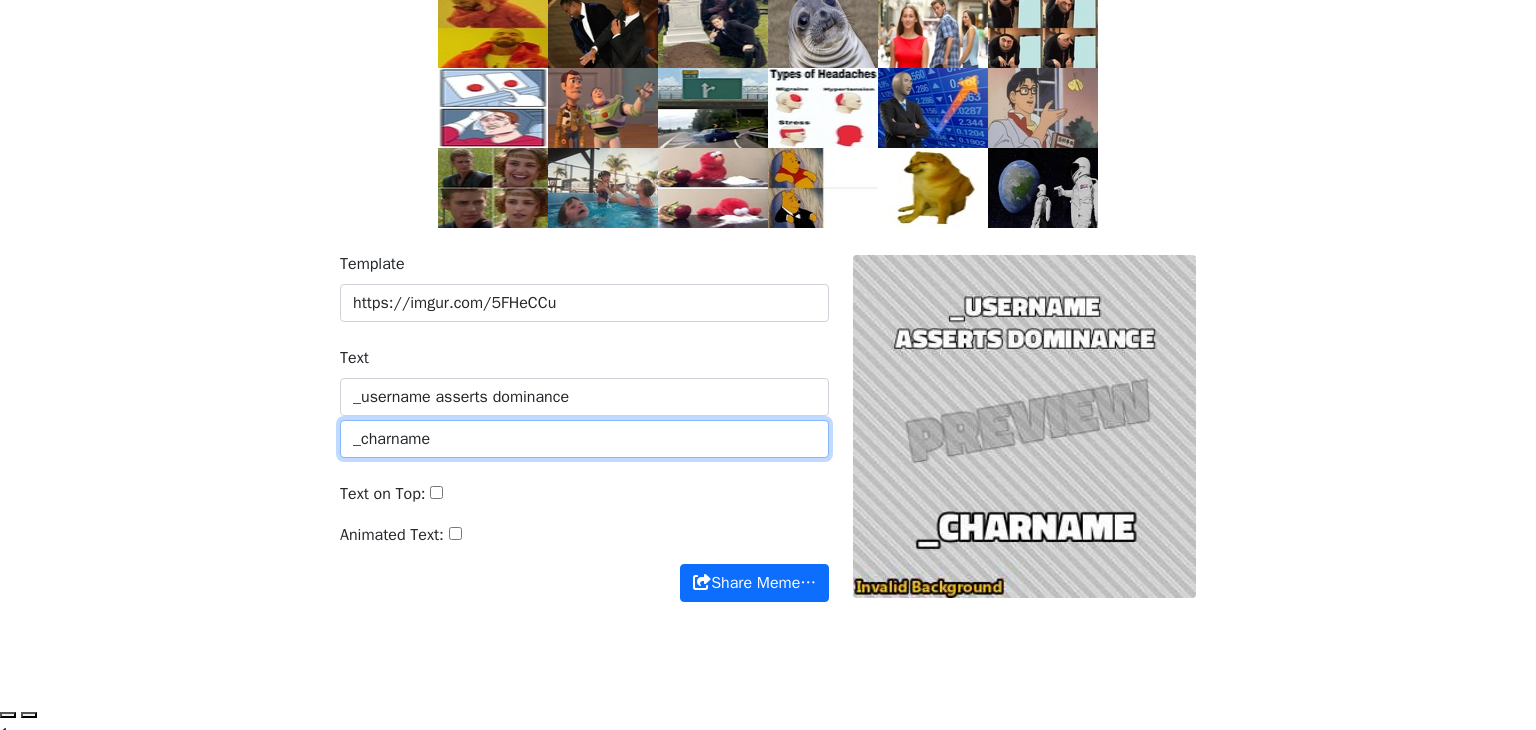 type on "_charname" 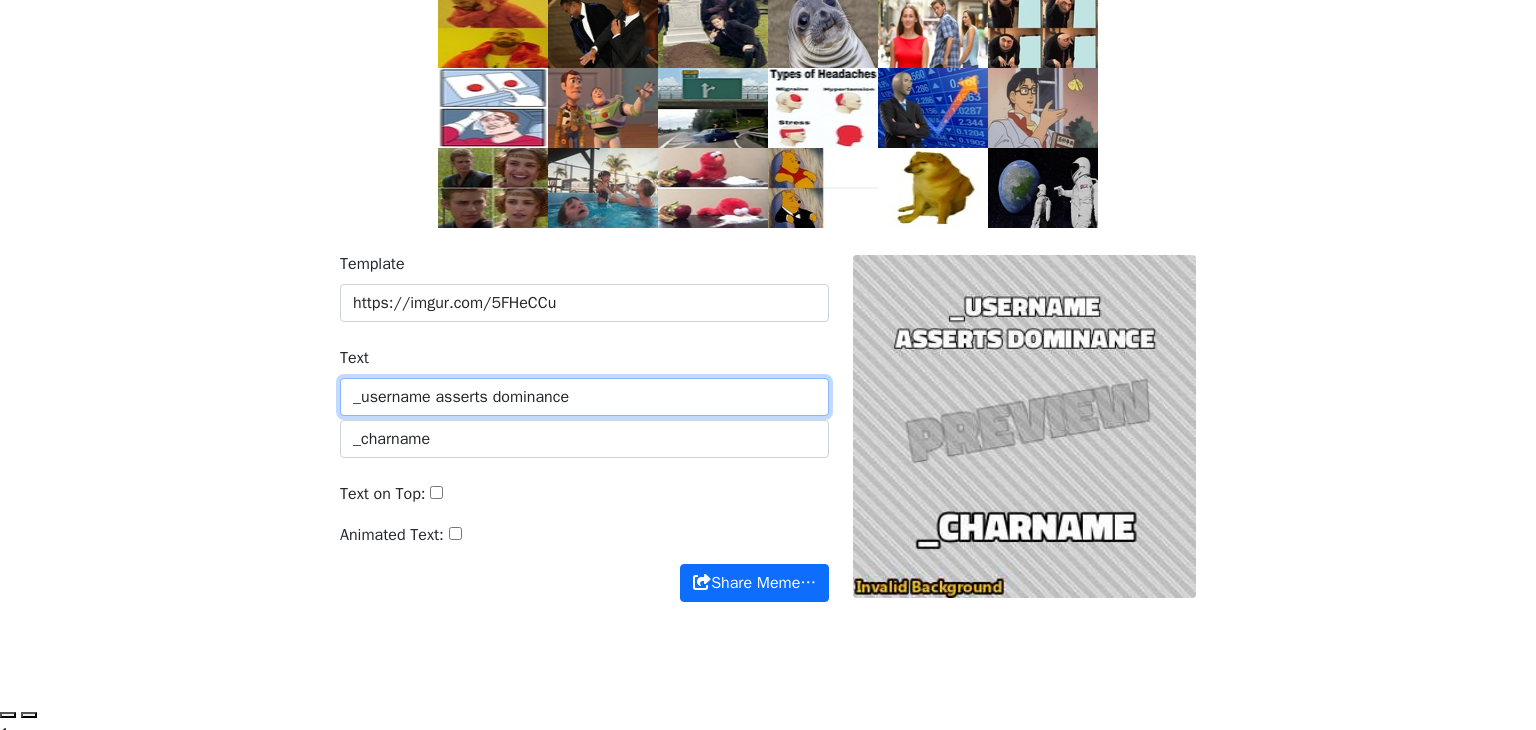 click on "_username asserts dominance" at bounding box center (584, 397) 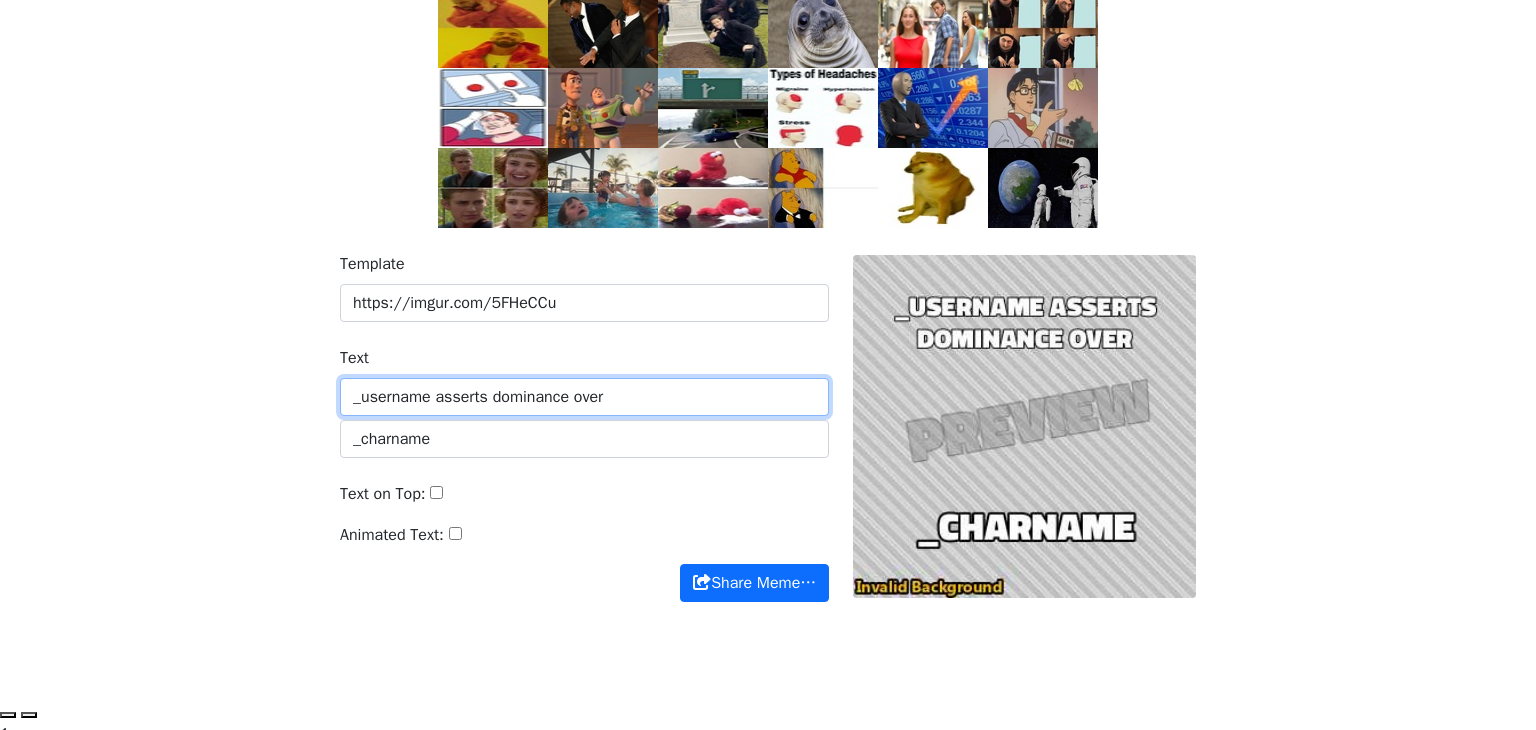 type on "_username asserts dominance over" 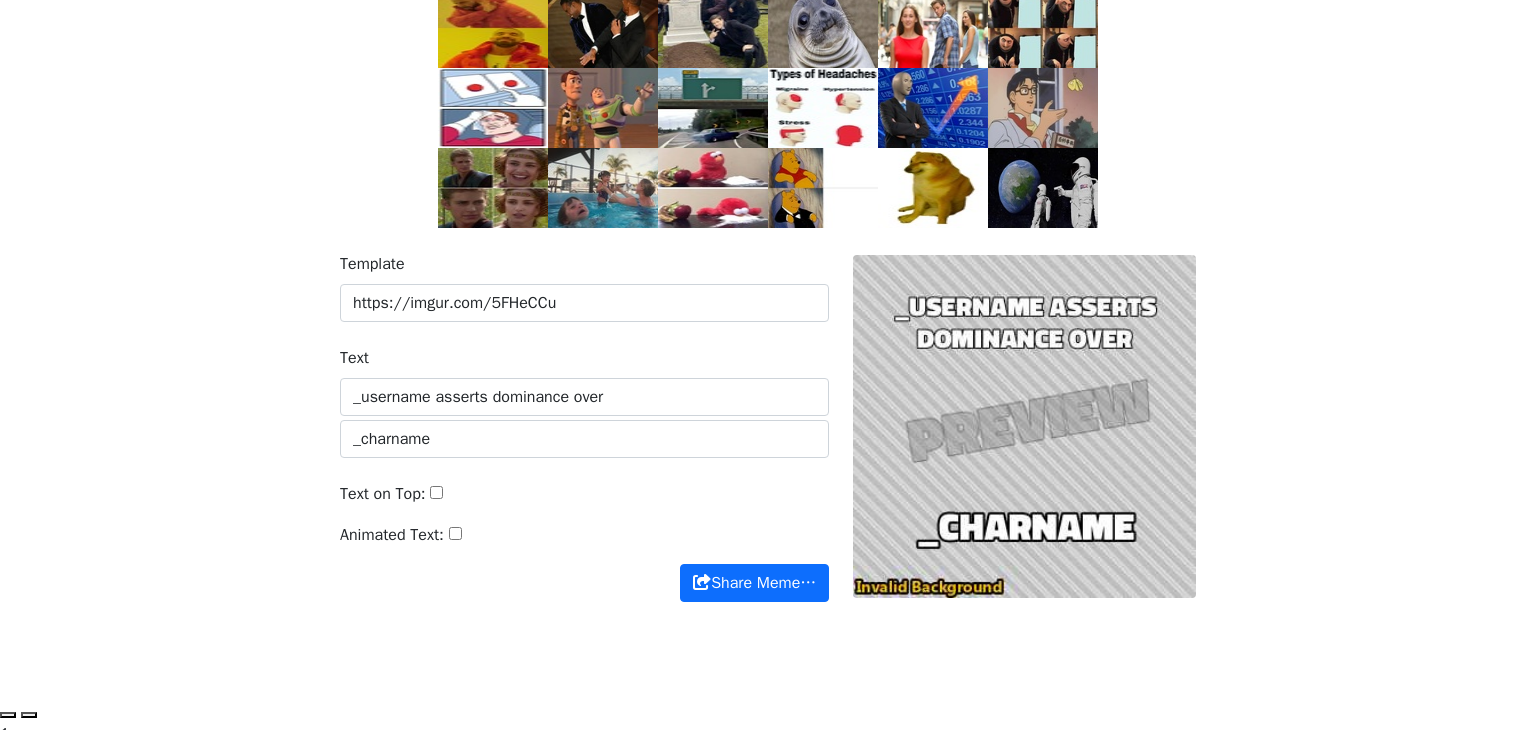 click on "Text on Top:" at bounding box center [436, 492] 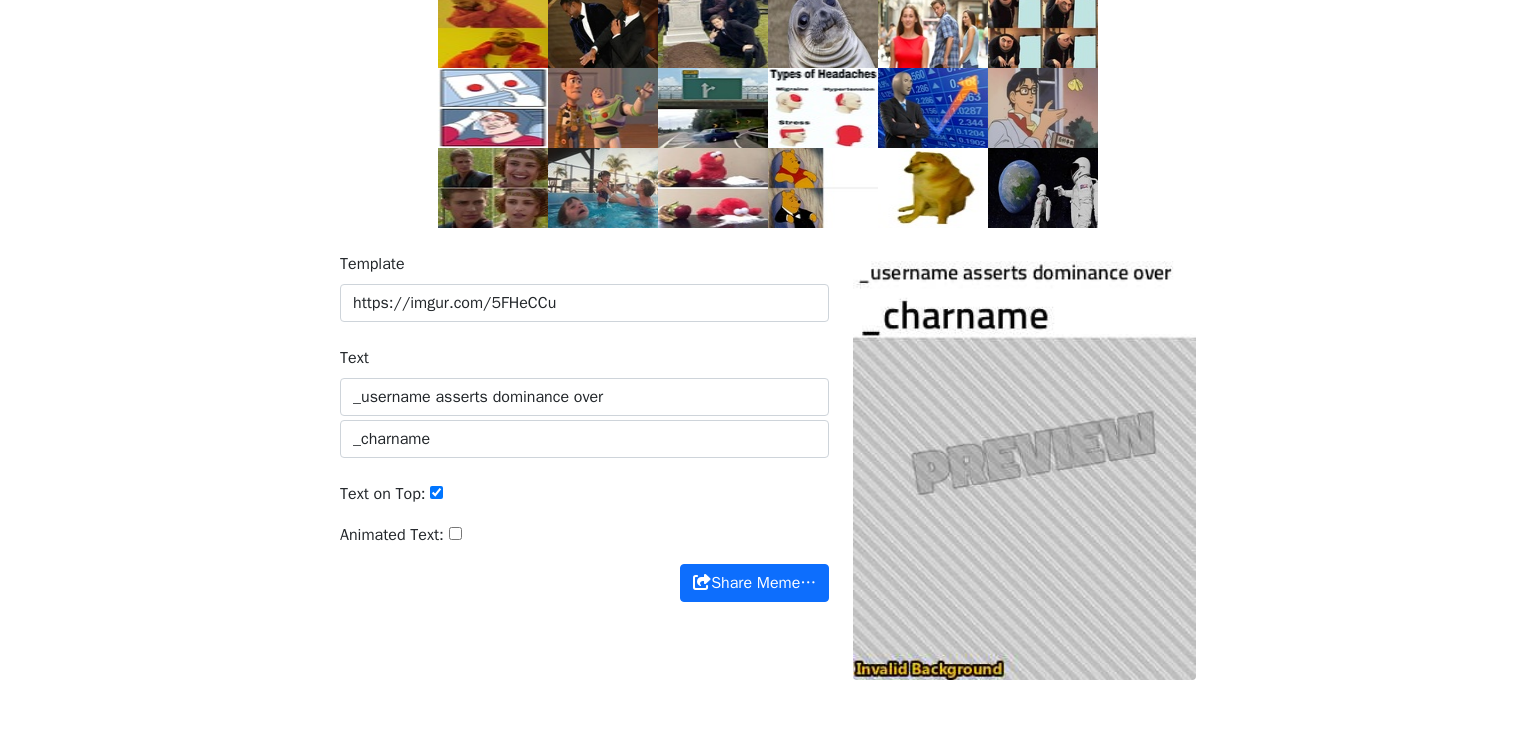 click on "Text on Top:" at bounding box center [436, 492] 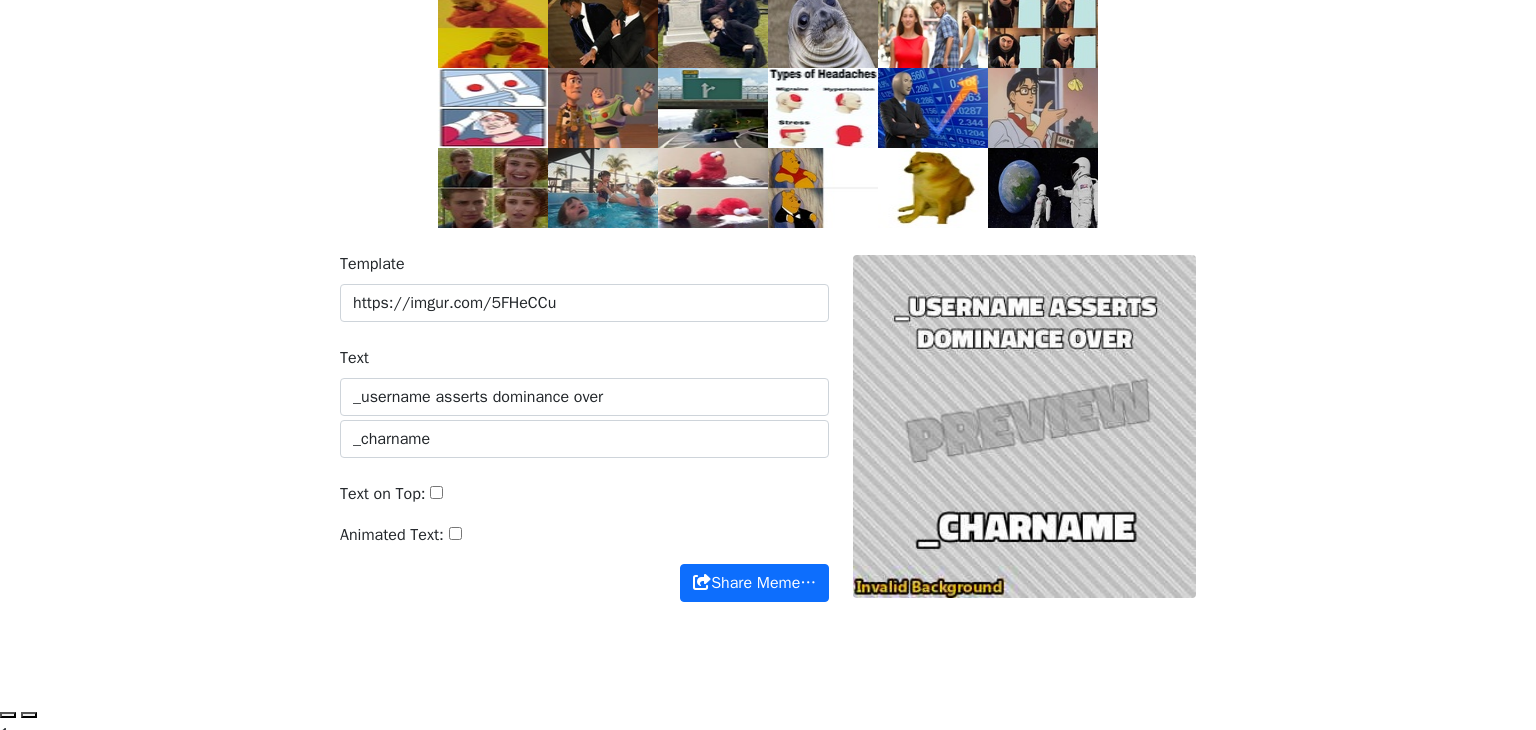 click on "Animated Text:" at bounding box center (455, 533) 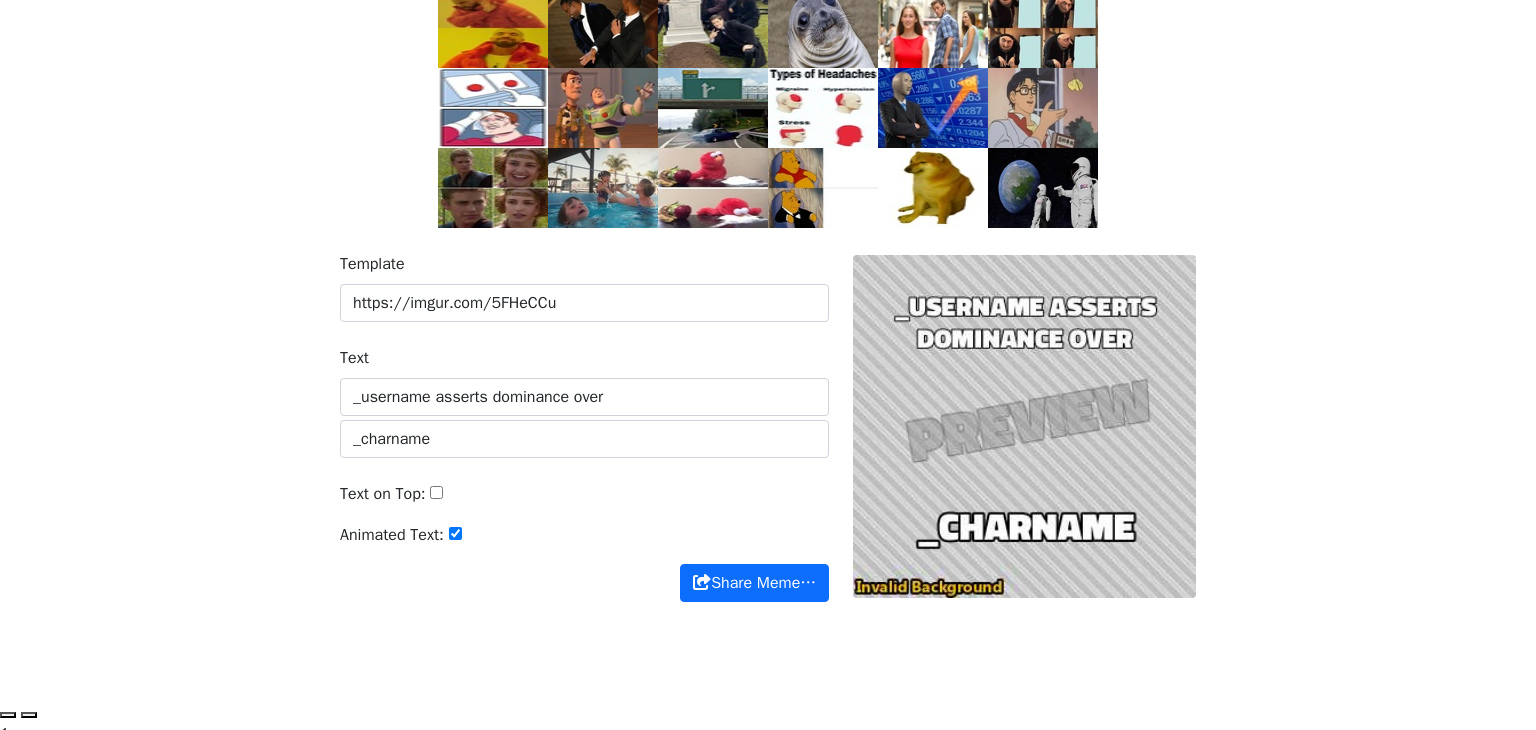 click on "Animated Text:" at bounding box center [455, 533] 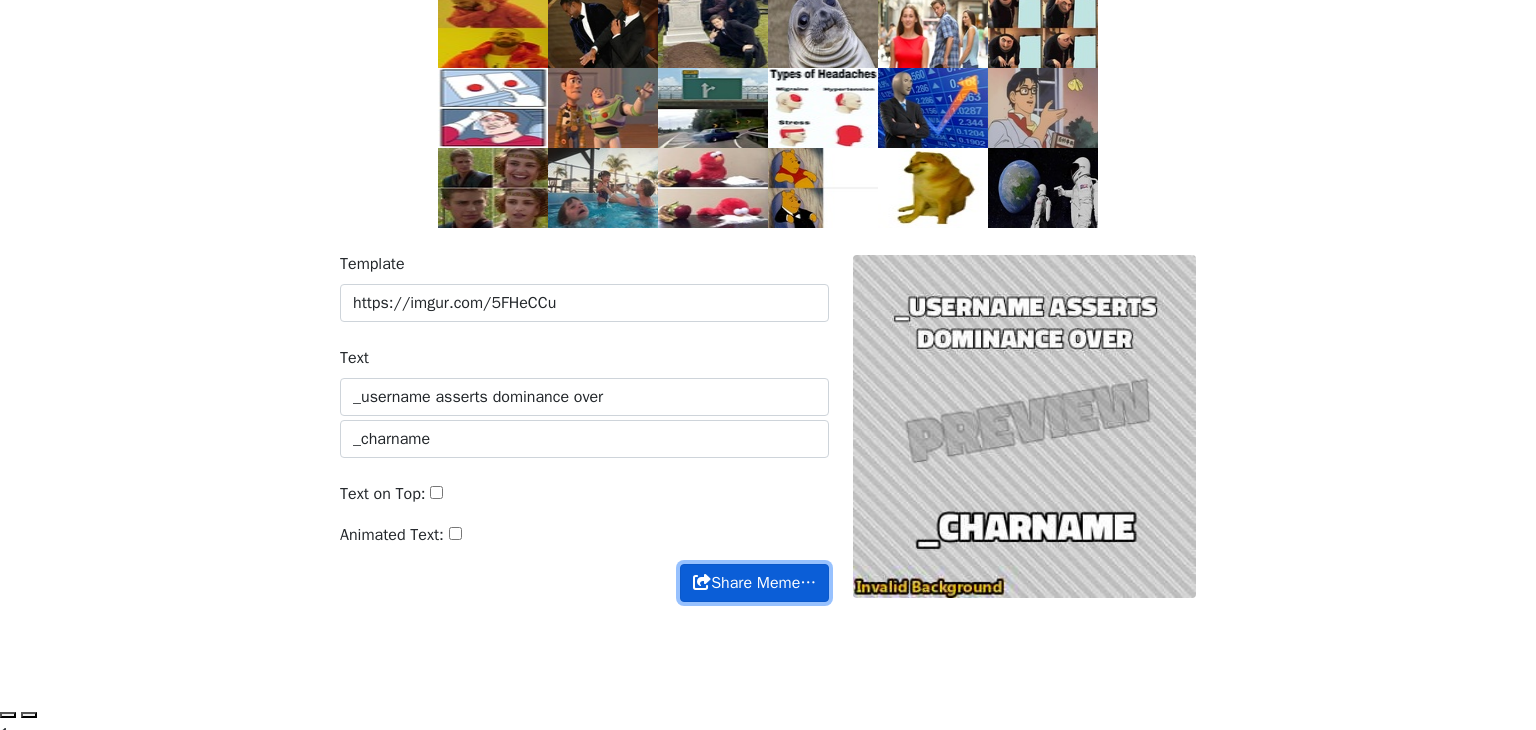 click on "Share Meme…" at bounding box center (754, 583) 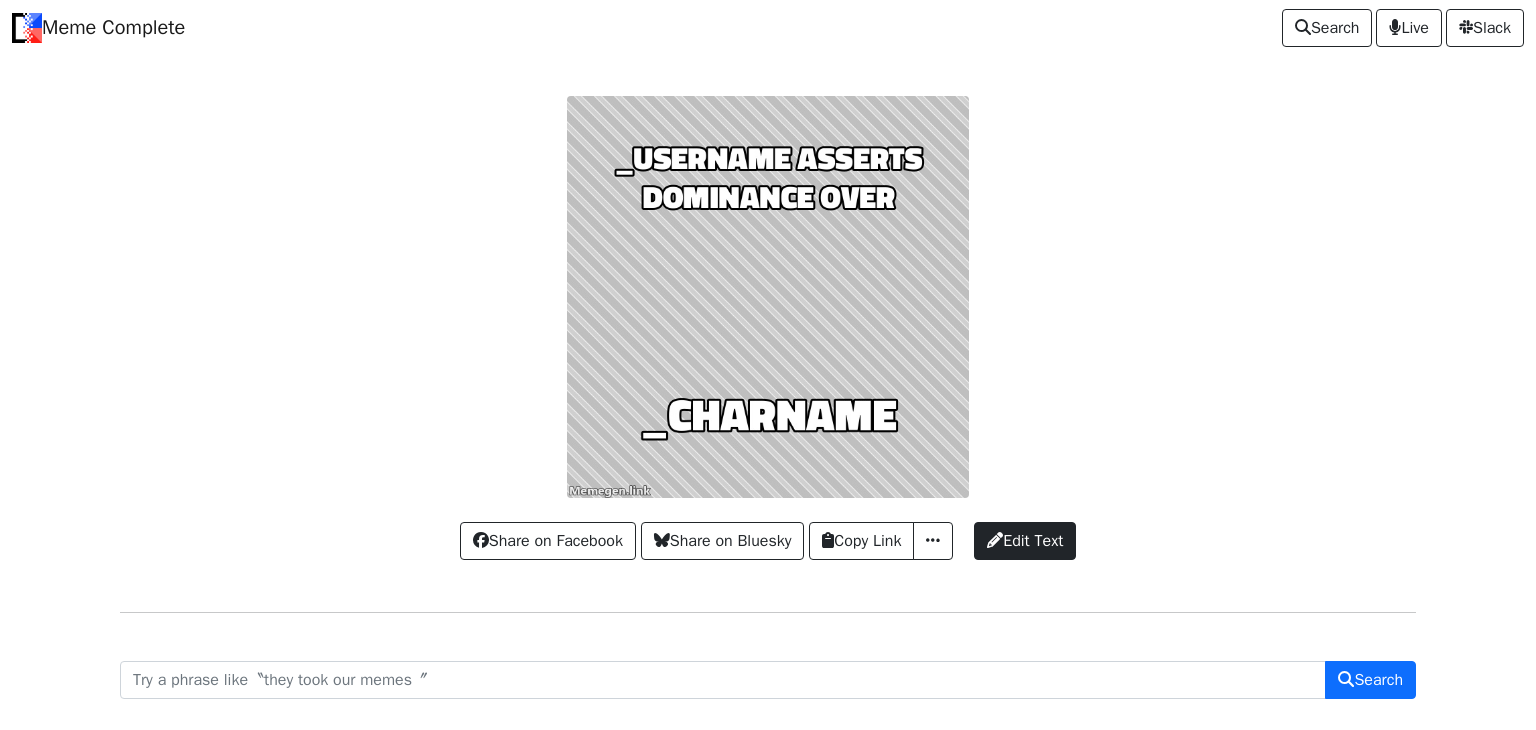 scroll, scrollTop: 0, scrollLeft: 0, axis: both 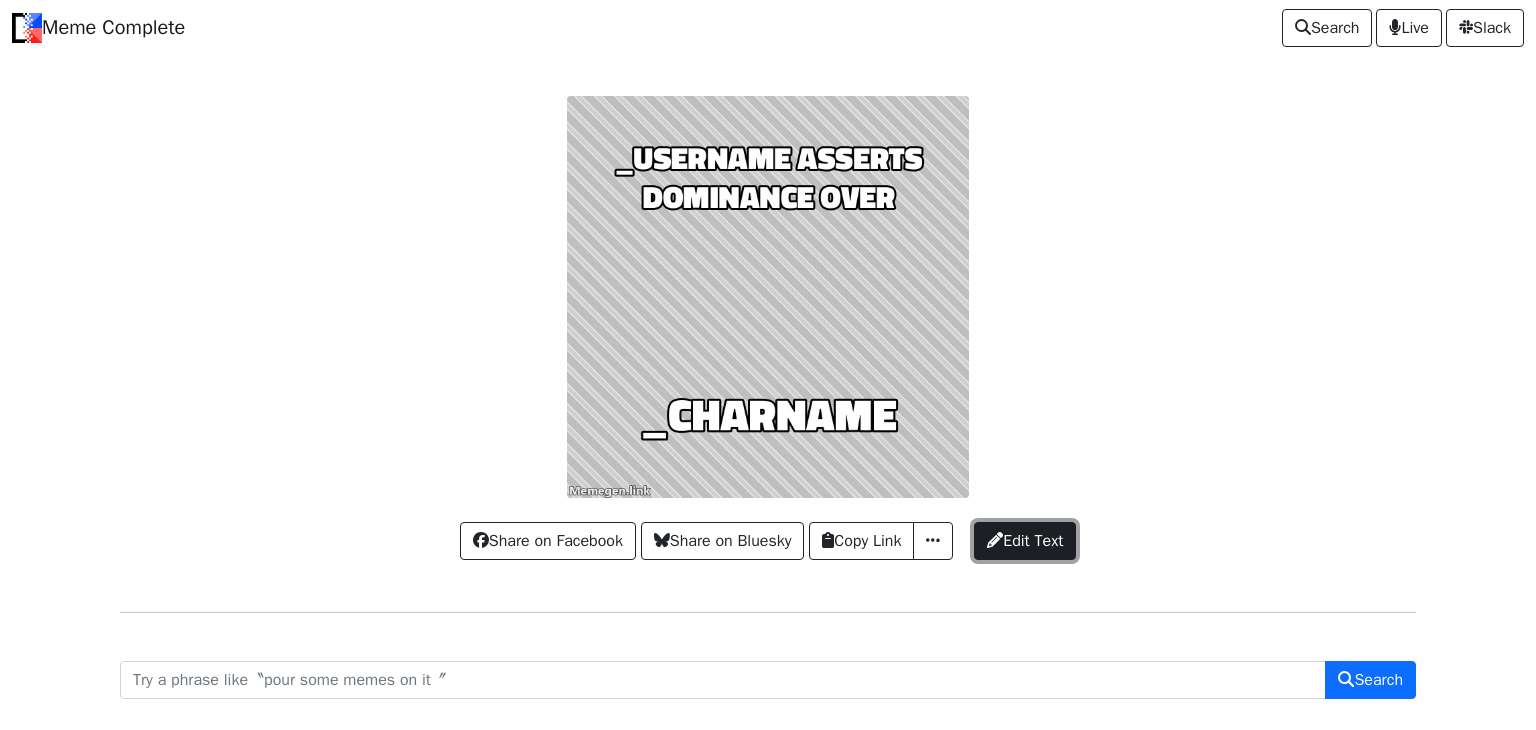 click on "Edit Text" at bounding box center (1025, 541) 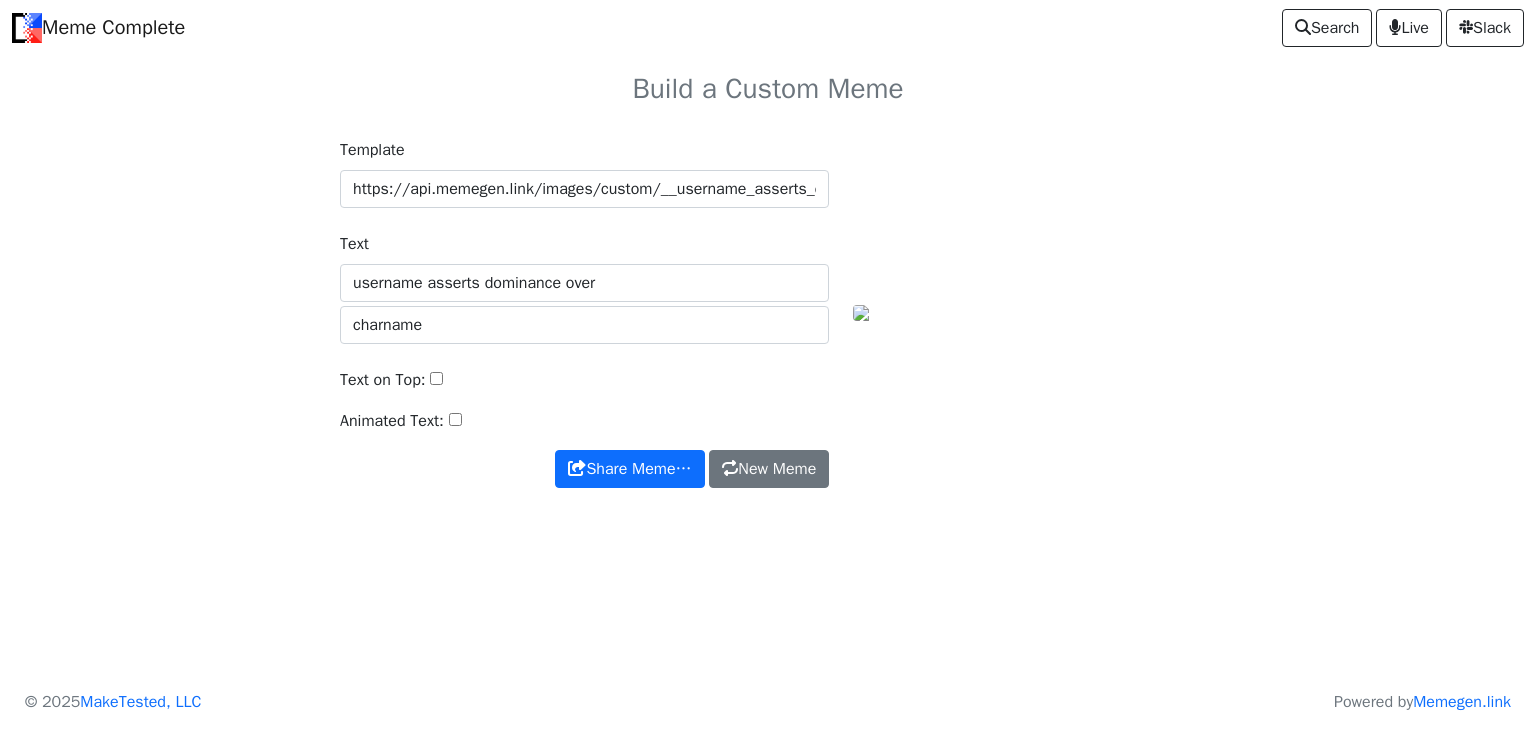 scroll, scrollTop: 0, scrollLeft: 0, axis: both 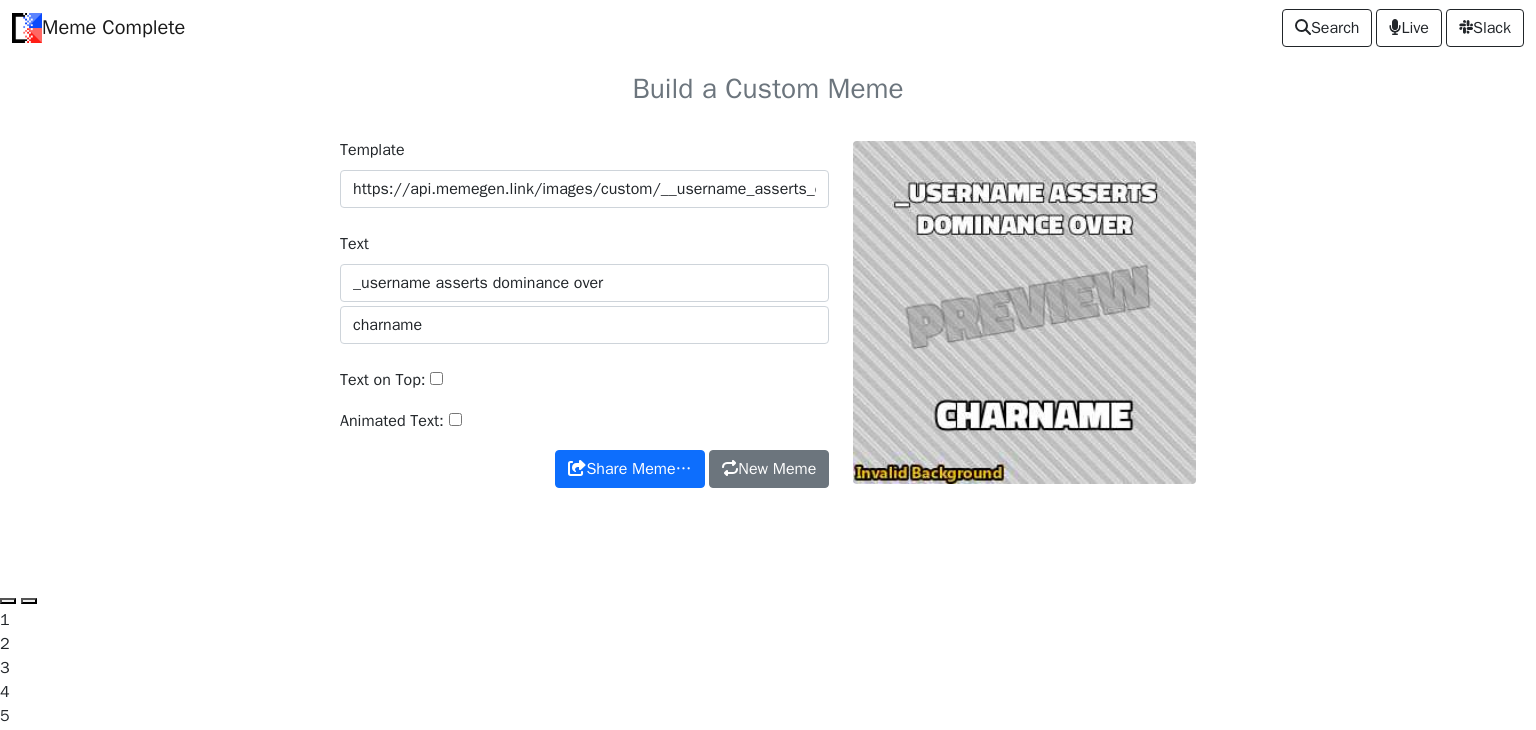 type on "_username asserts dominance over" 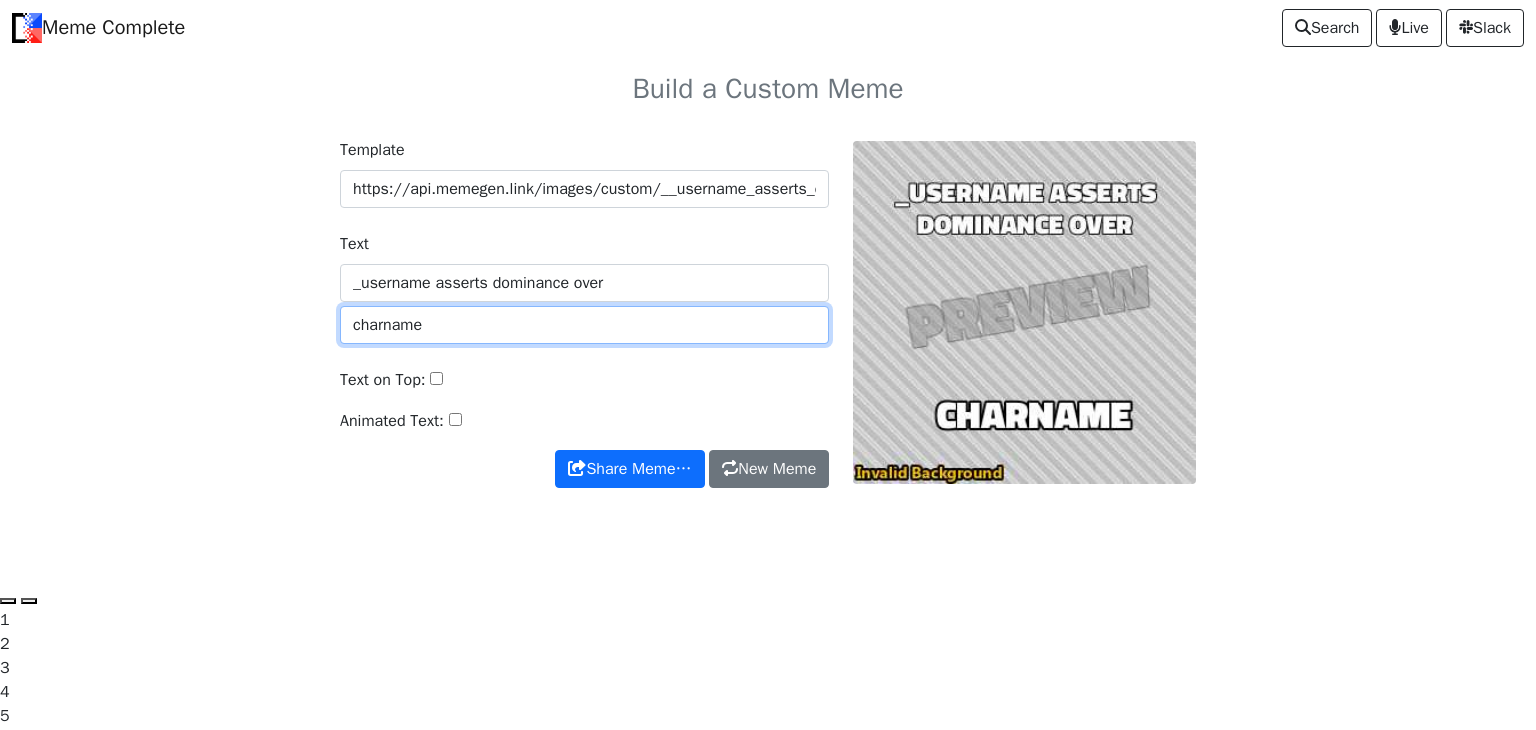 click on "charname" at bounding box center (584, 325) 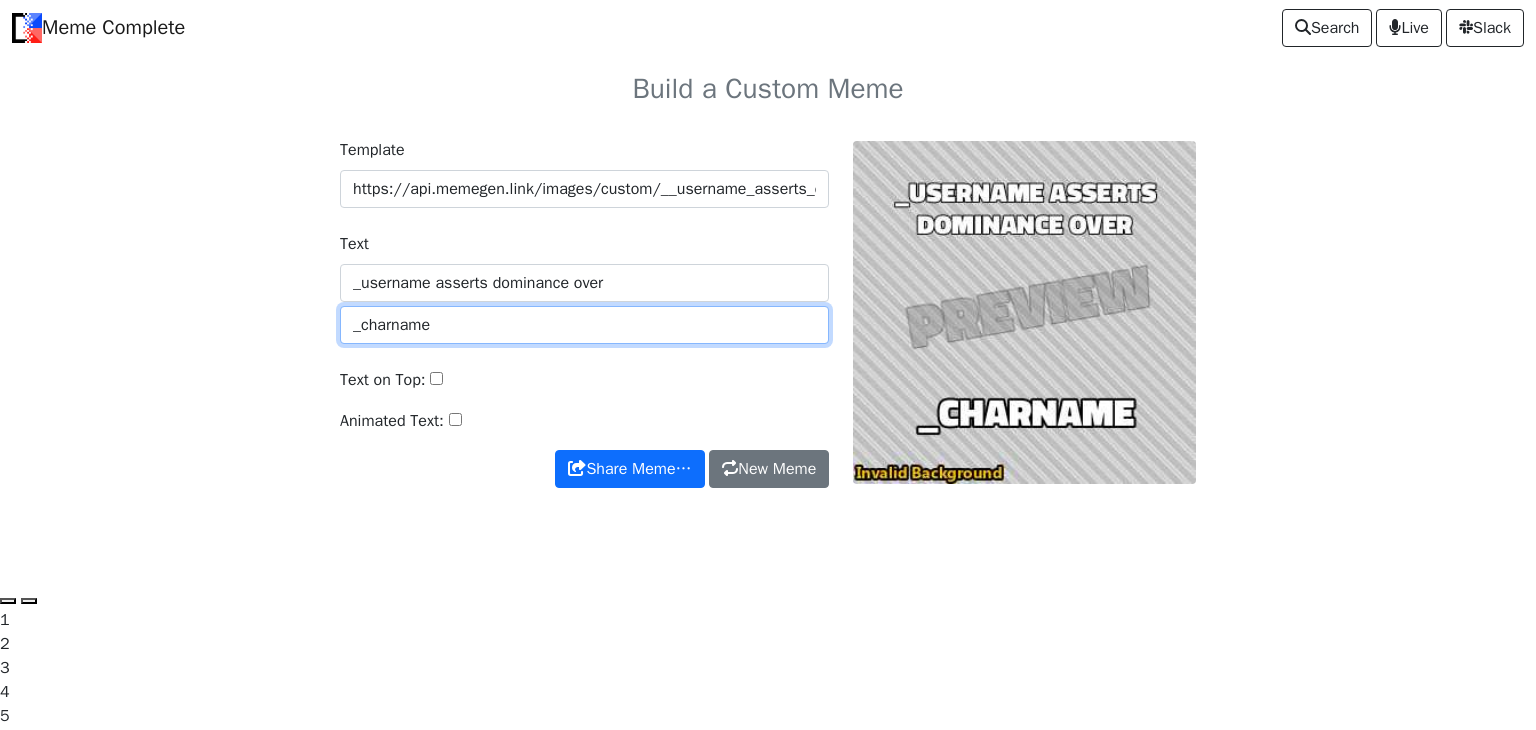 type on "_charname" 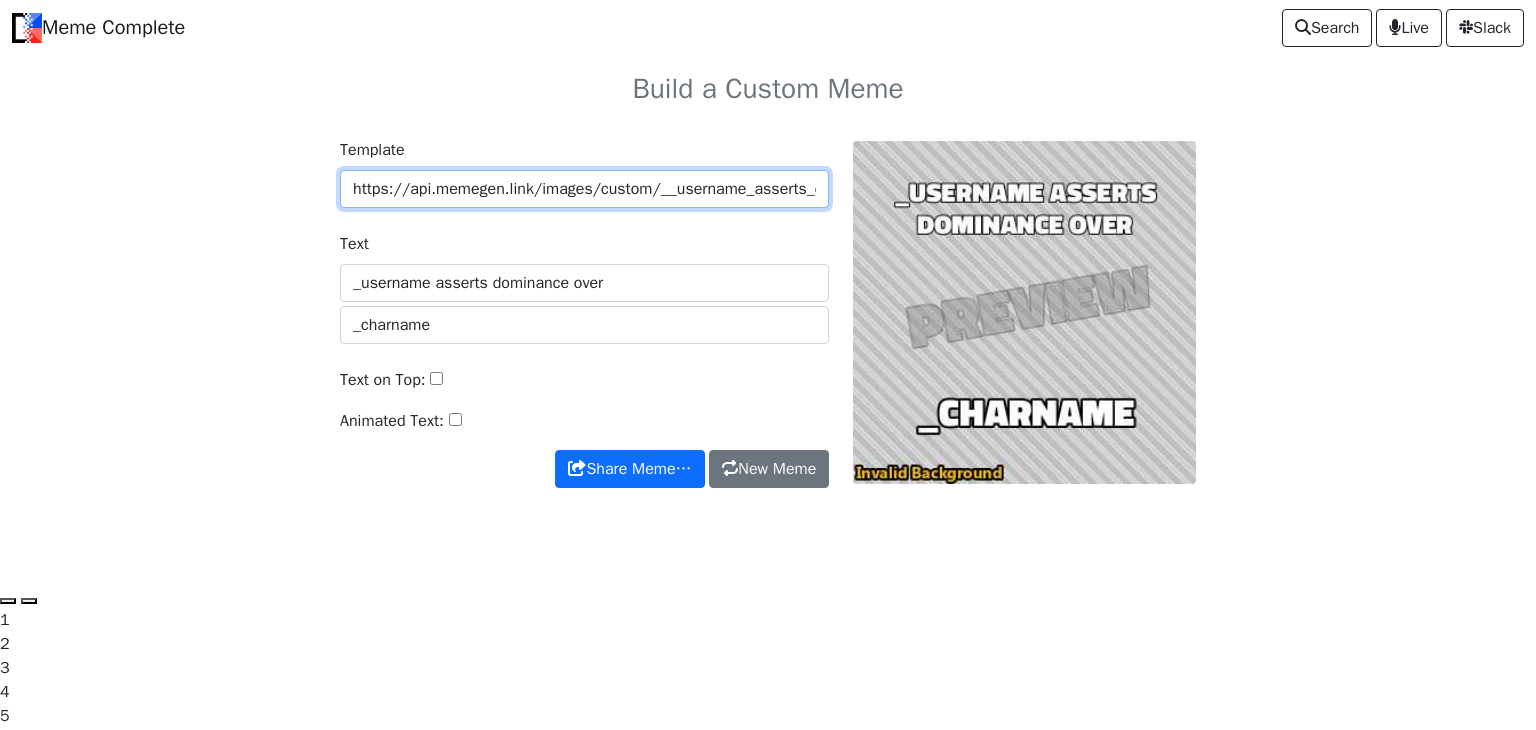 click on "https://api.memegen.link/images/custom/__username_asserts_dominance_over/__charname.jpg?background=https://imgur.com/5FHeCCu" at bounding box center [584, 189] 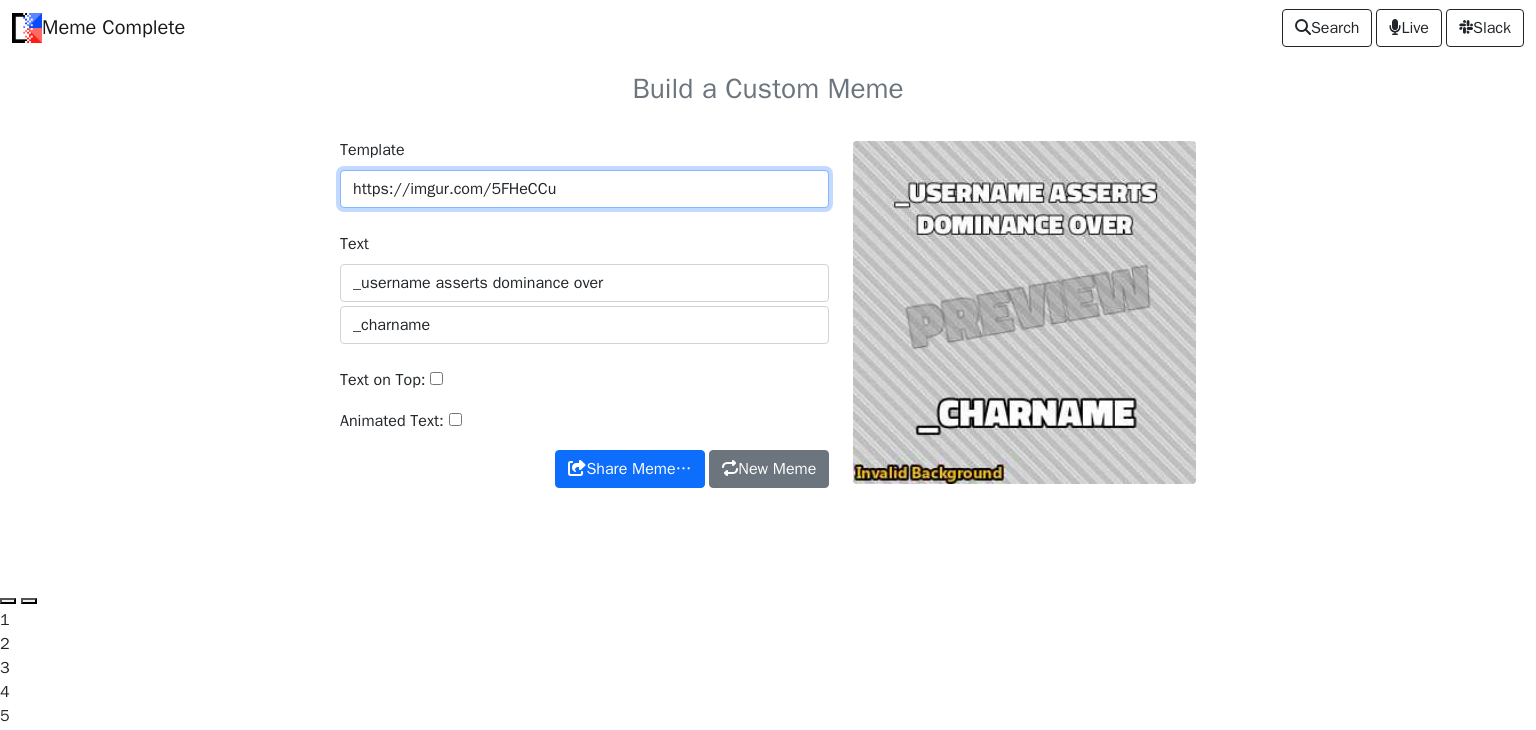 type on "https://imgur.com/5FHeCCu" 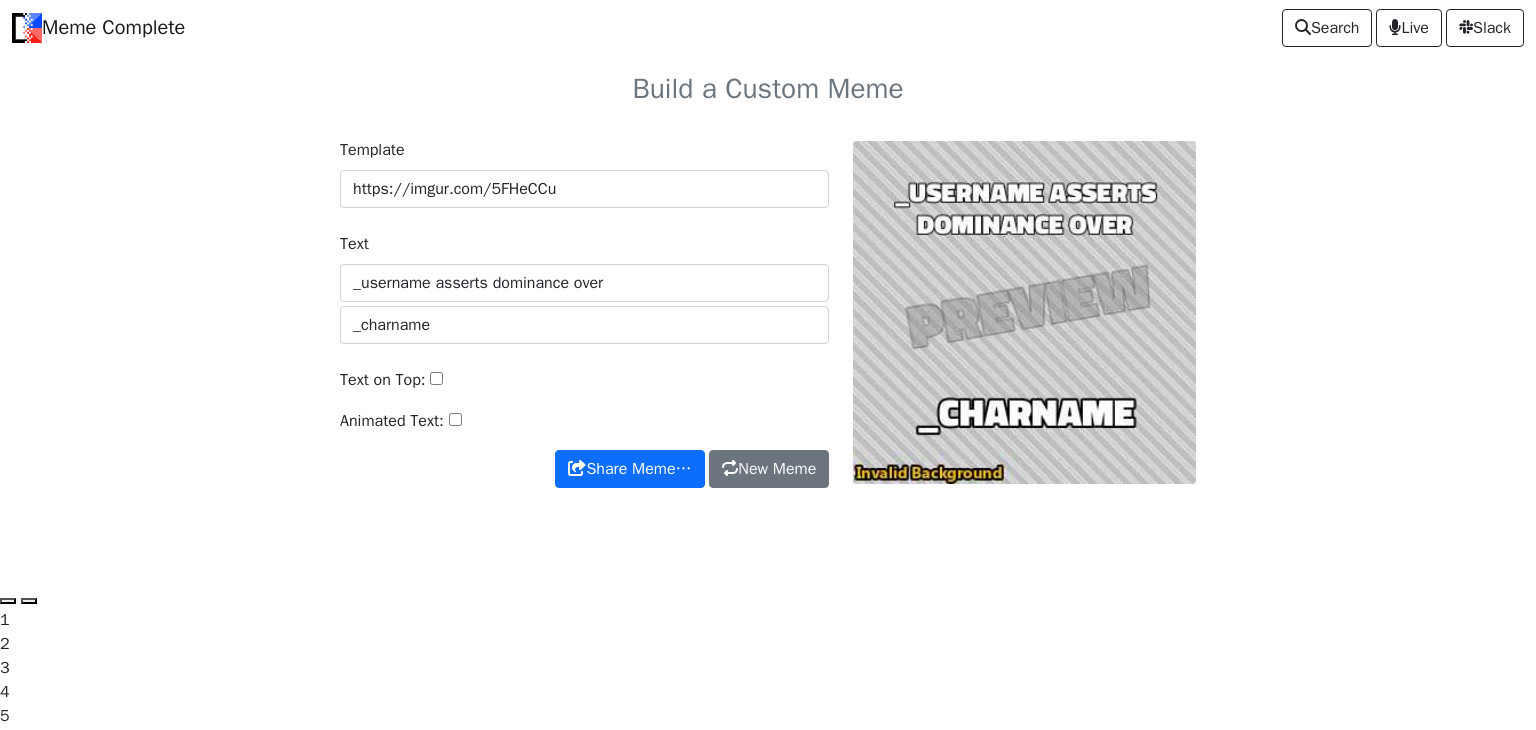 click on "Template
https://imgur.com/5FHeCCu
Text
_username asserts dominance over
_charname
Text on Top:
Animated Text:
Share Meme…
New Meme
Share Meme…
New Meme" at bounding box center (768, 325) 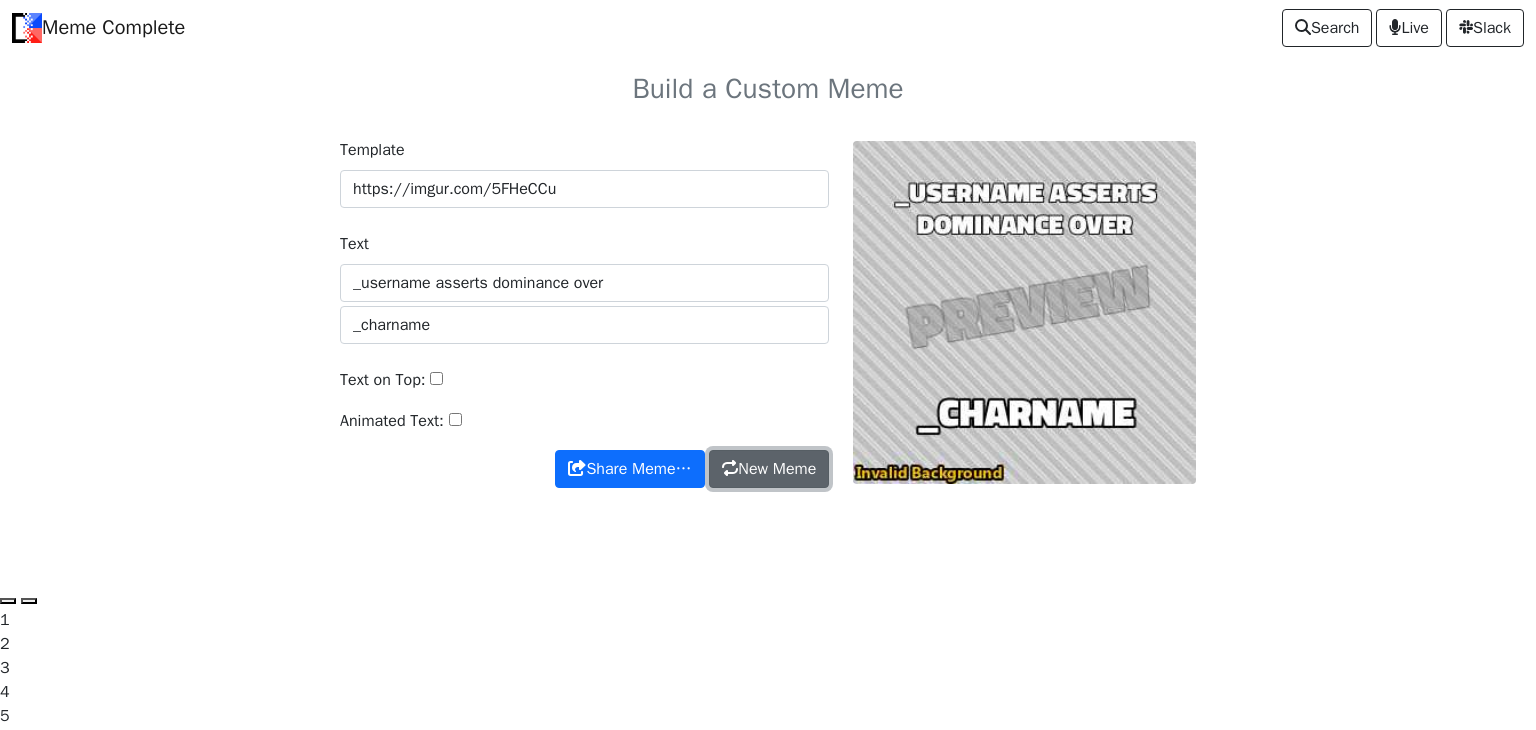 click on "New Meme" at bounding box center (769, 469) 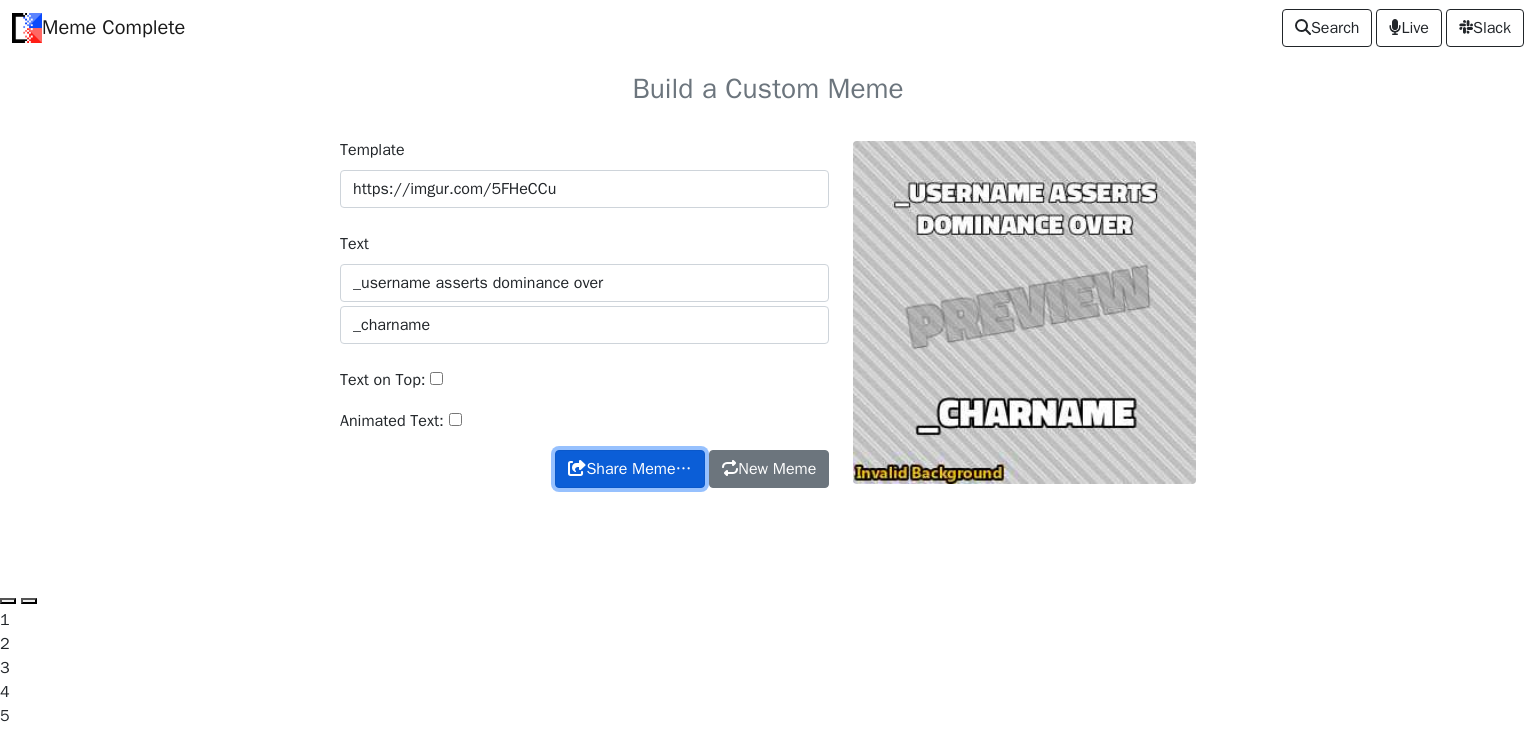 click on "Share Meme…" at bounding box center (629, 469) 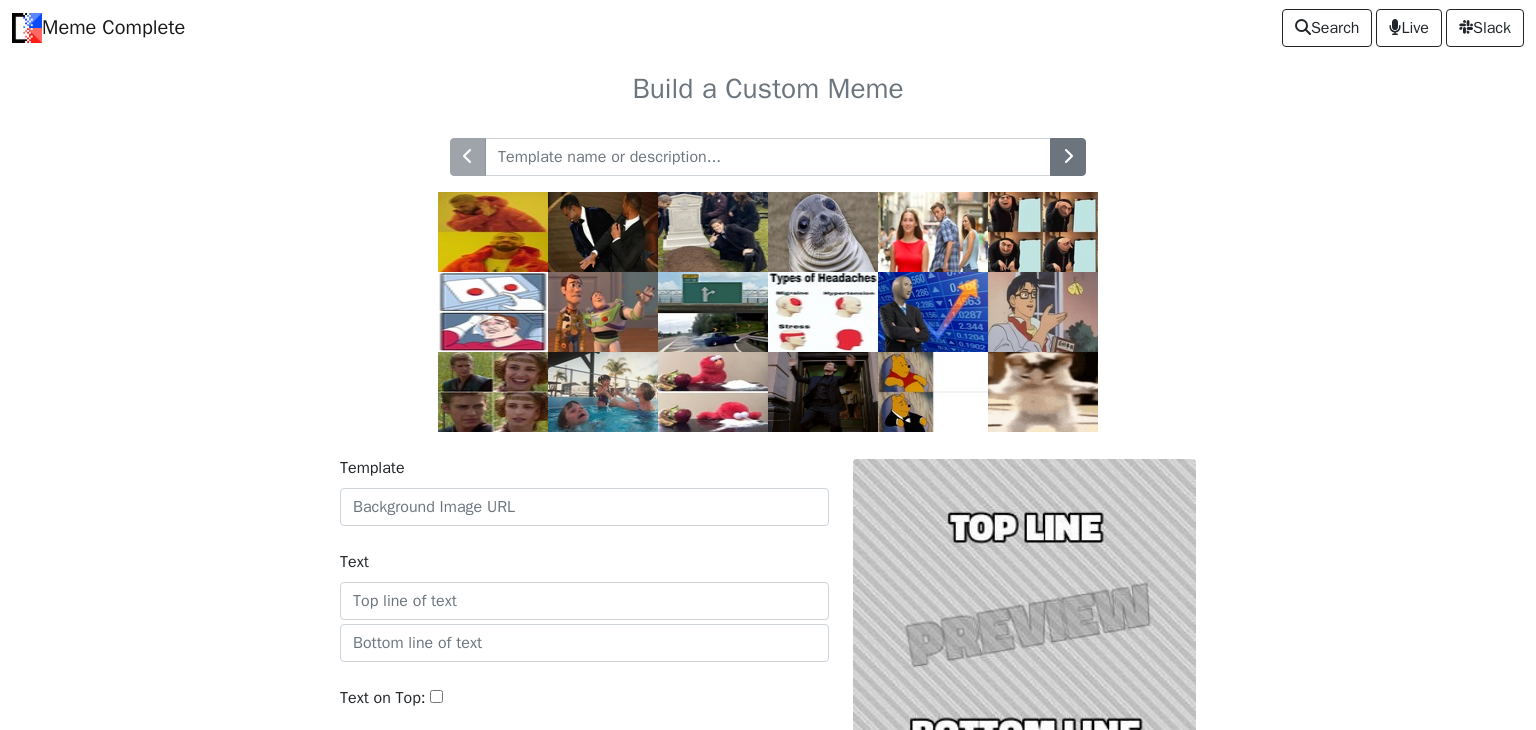 scroll, scrollTop: 0, scrollLeft: 0, axis: both 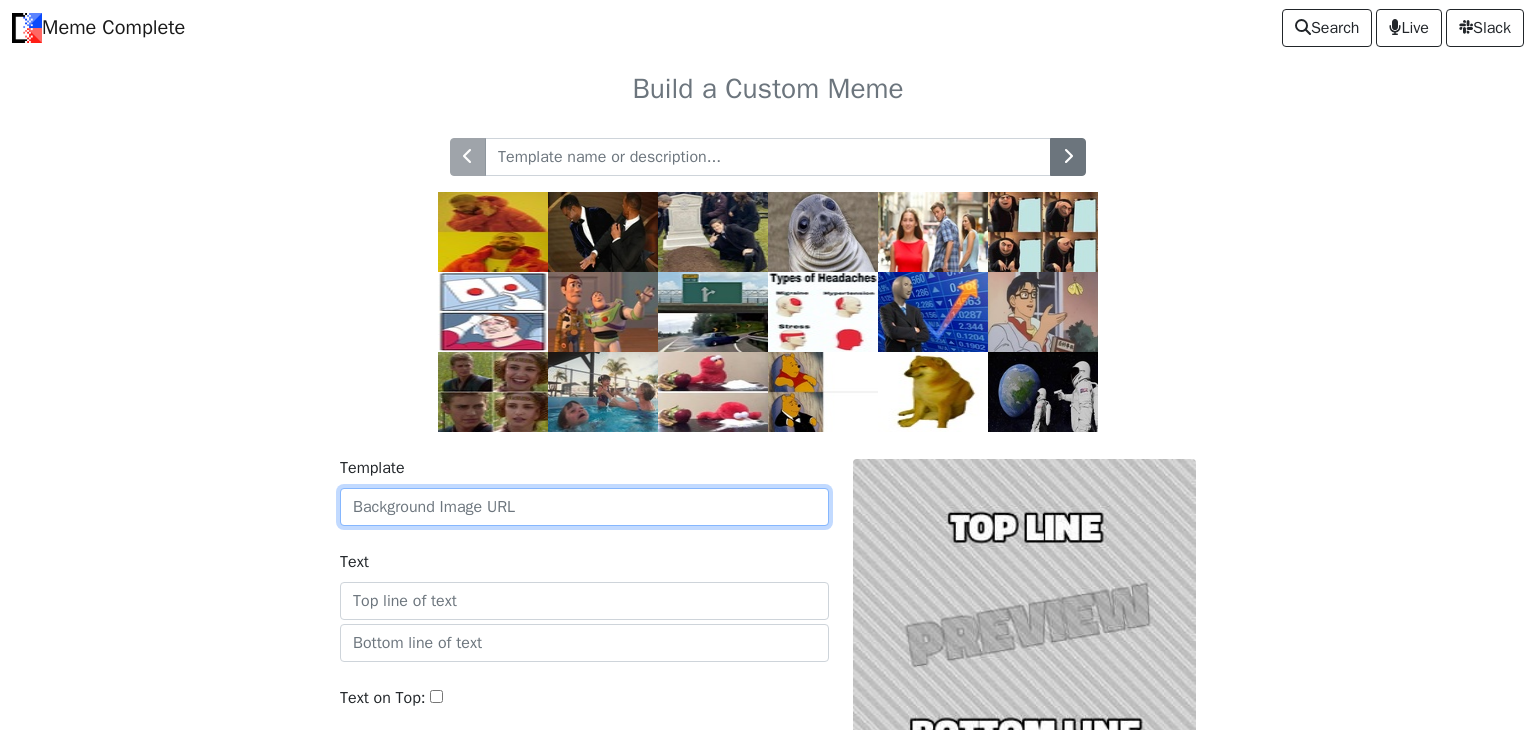 click on "Template" at bounding box center [584, 507] 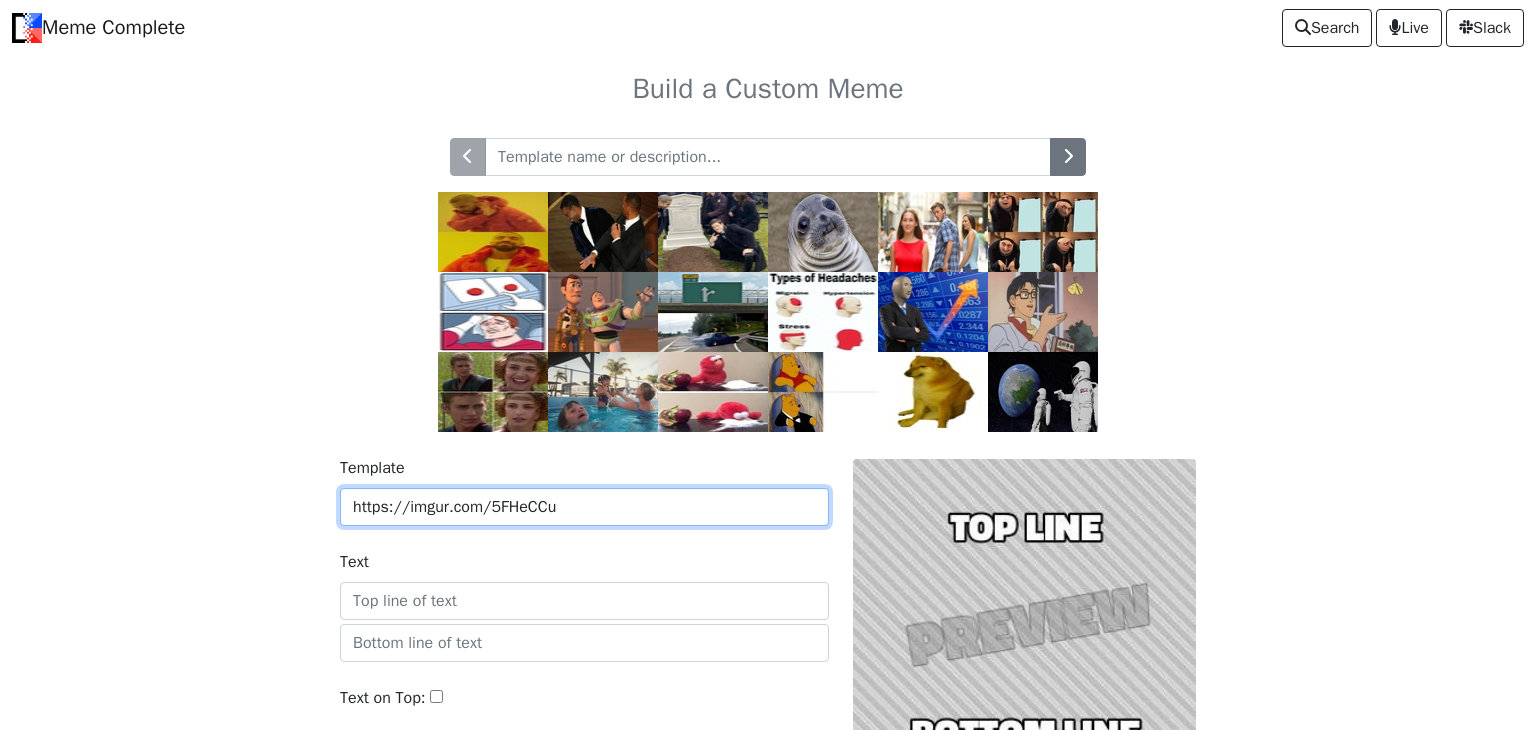 click on "https://imgur.com/5FHeCCu" at bounding box center (584, 507) 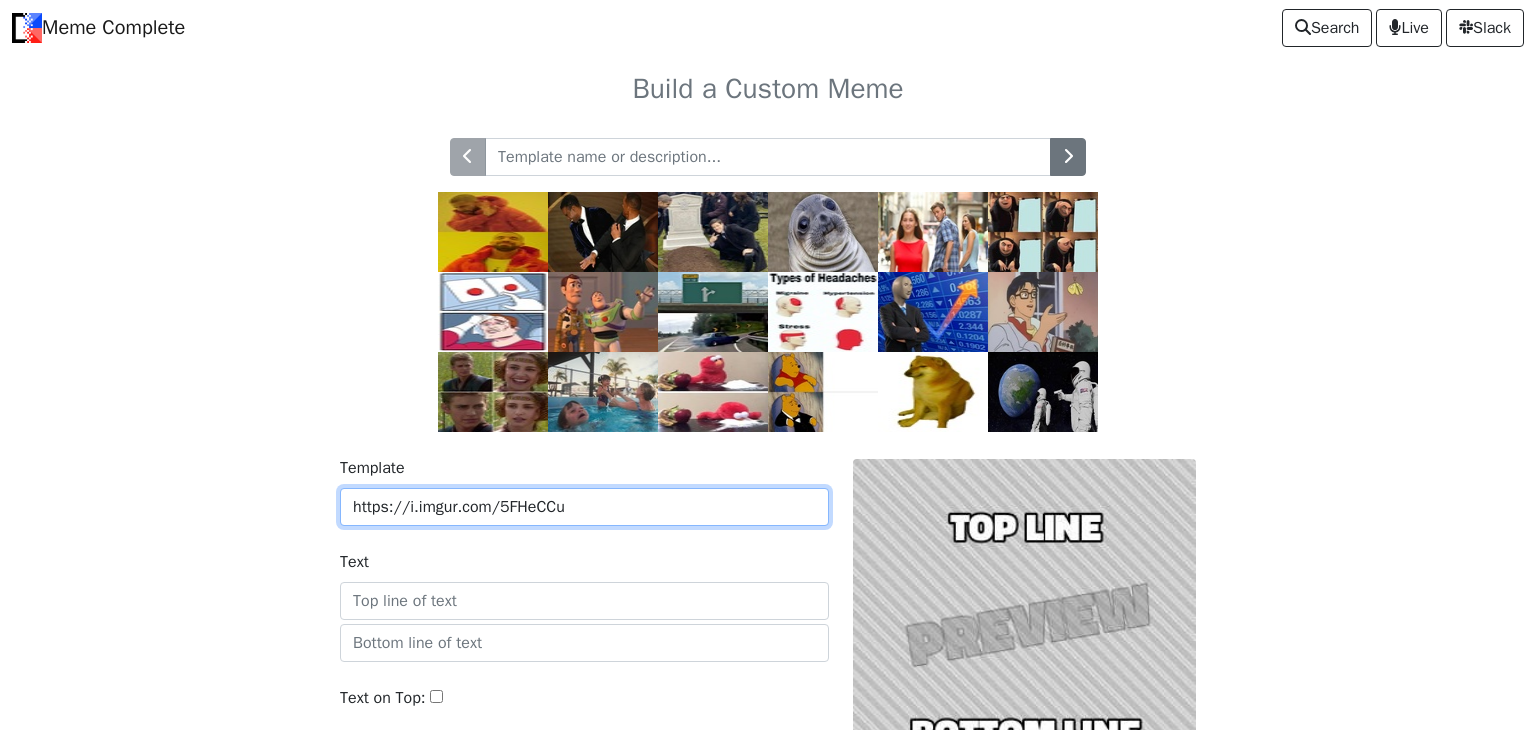type on "https://i.imgur.com/5FHeCCu" 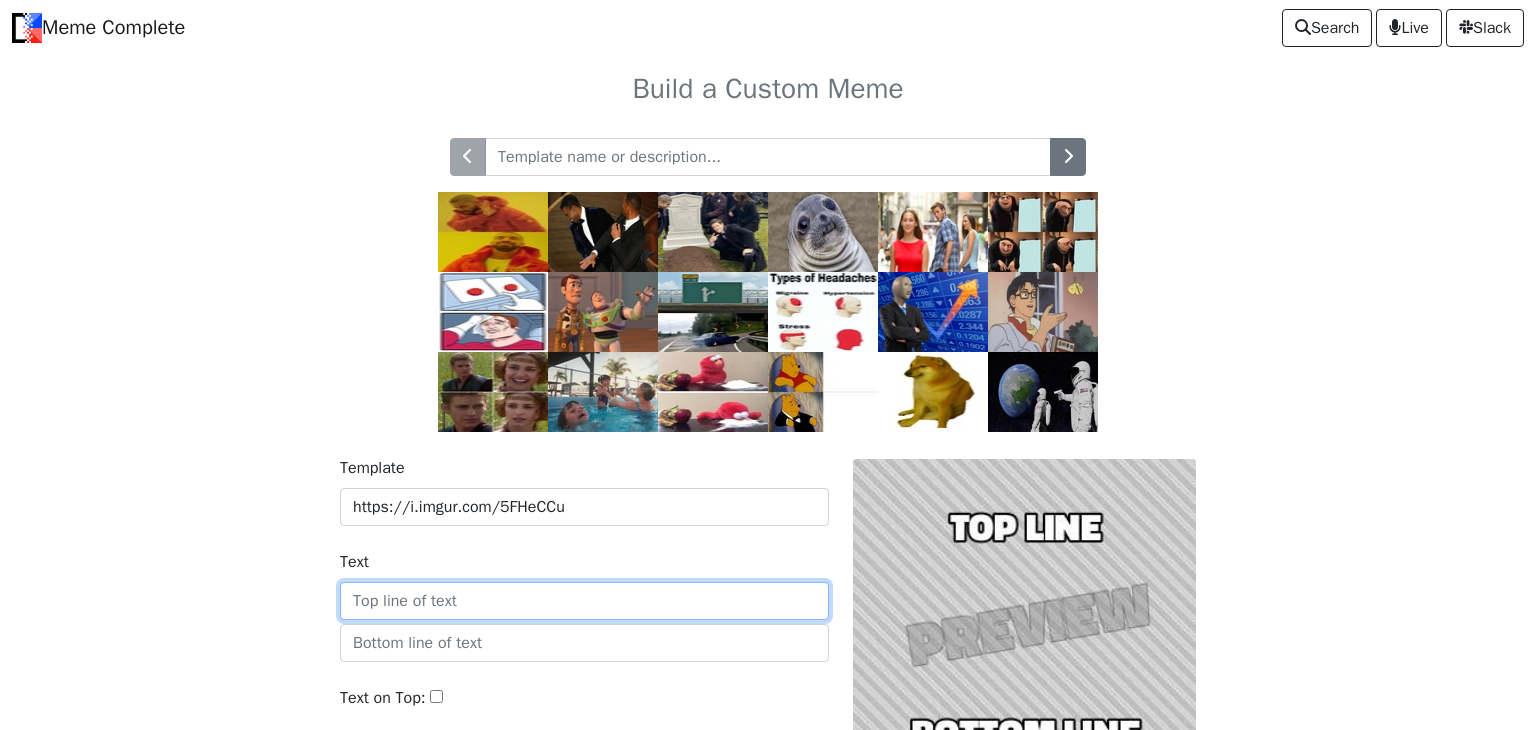 click on "Text" at bounding box center (584, 601) 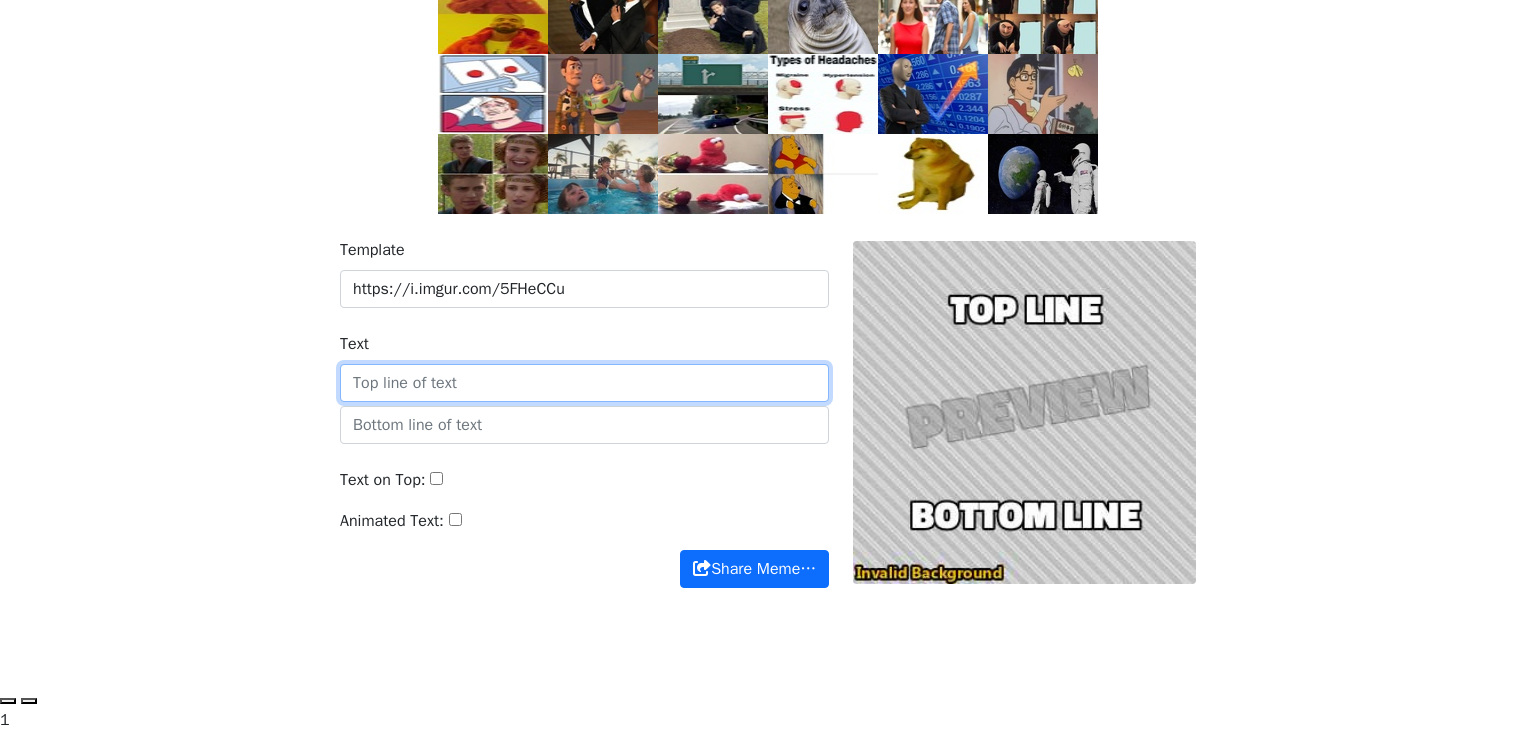 scroll, scrollTop: 221, scrollLeft: 0, axis: vertical 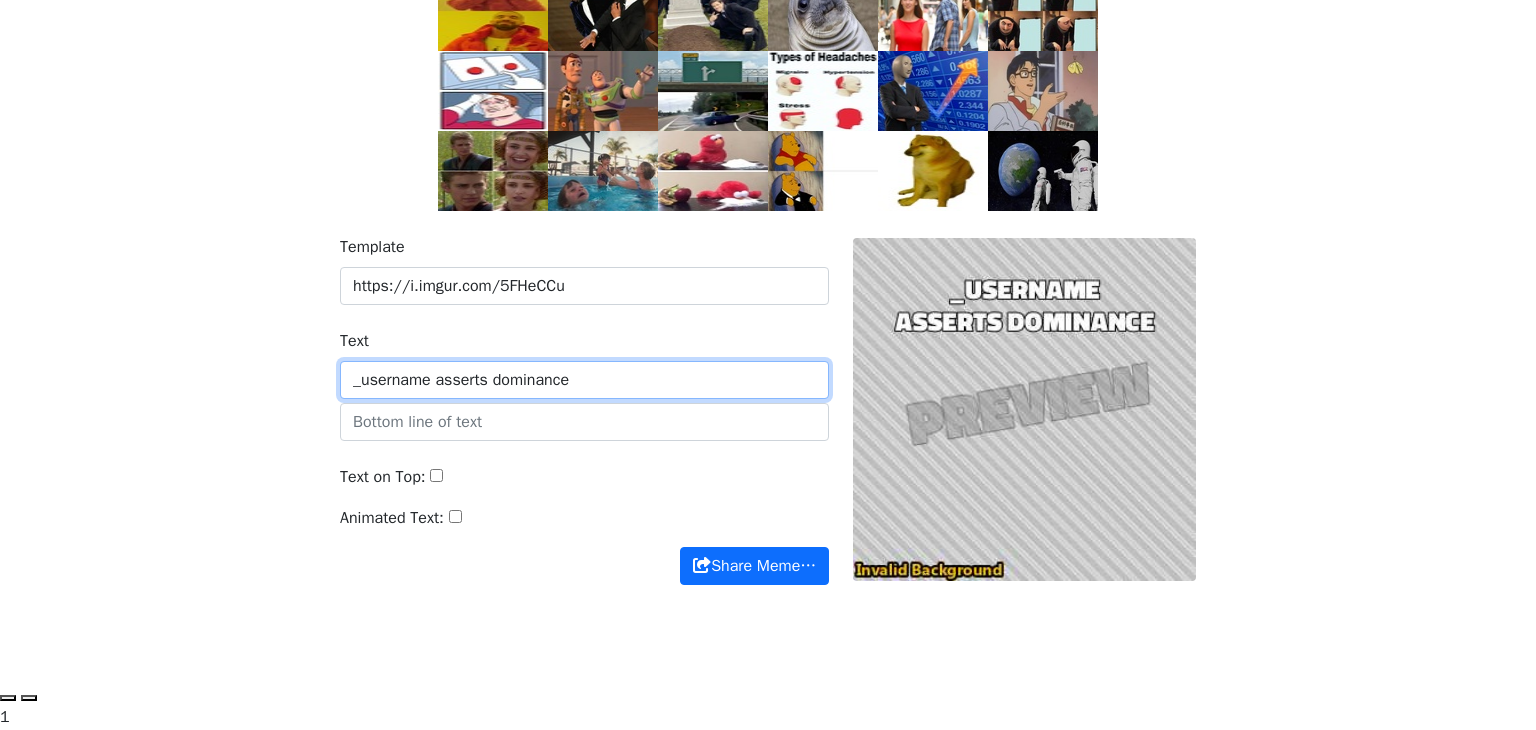 type on "_username asserts dominance" 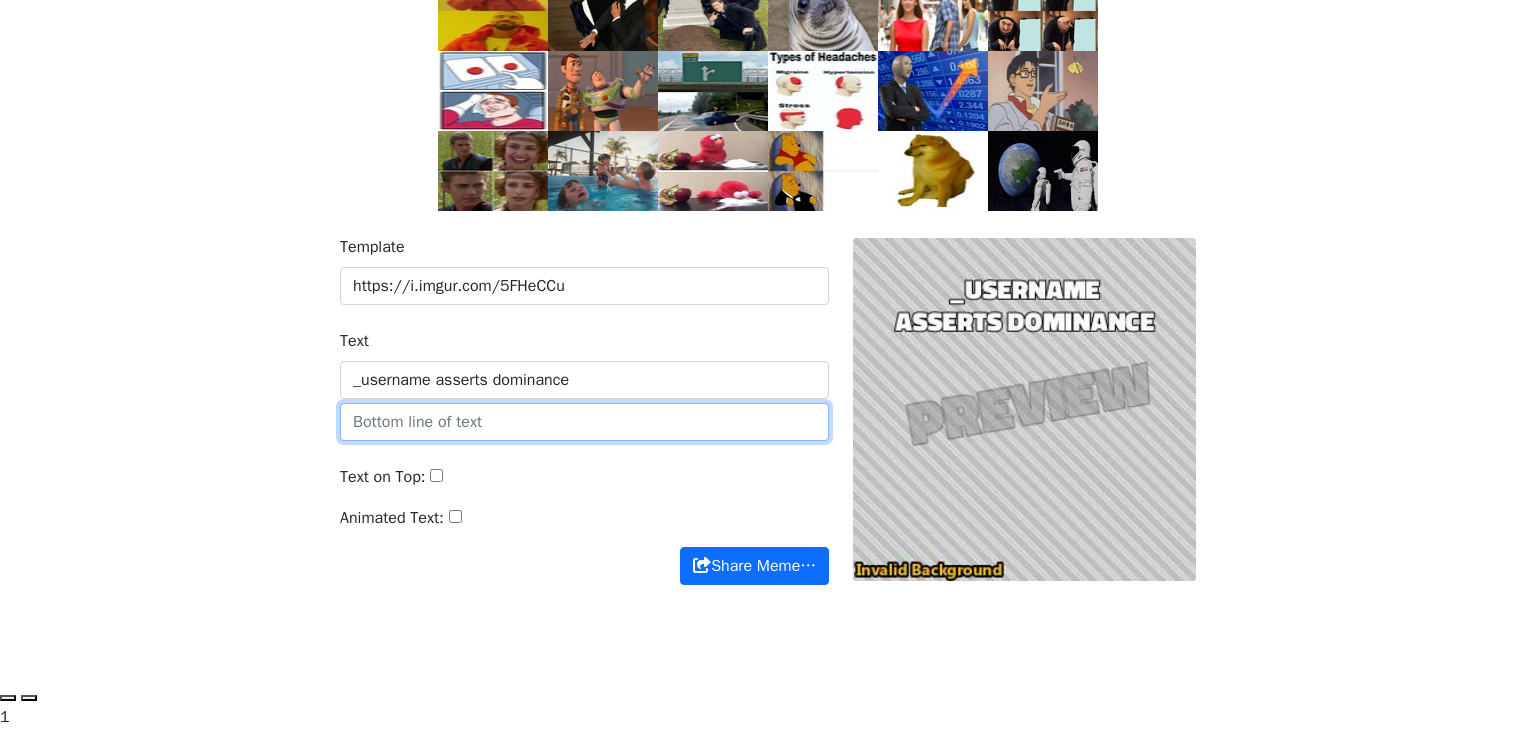 click at bounding box center (584, 422) 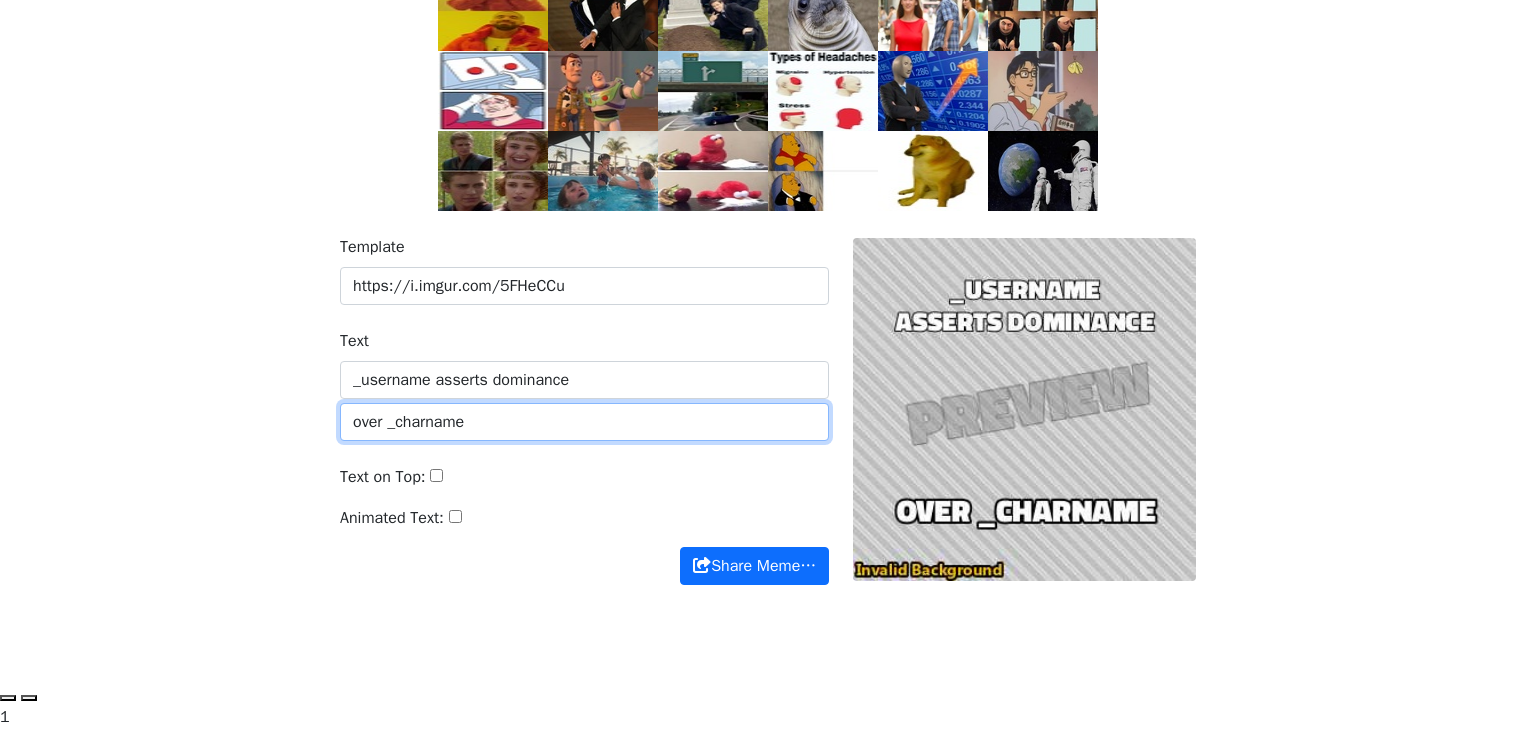 drag, startPoint x: 382, startPoint y: 425, endPoint x: 316, endPoint y: 427, distance: 66.0303 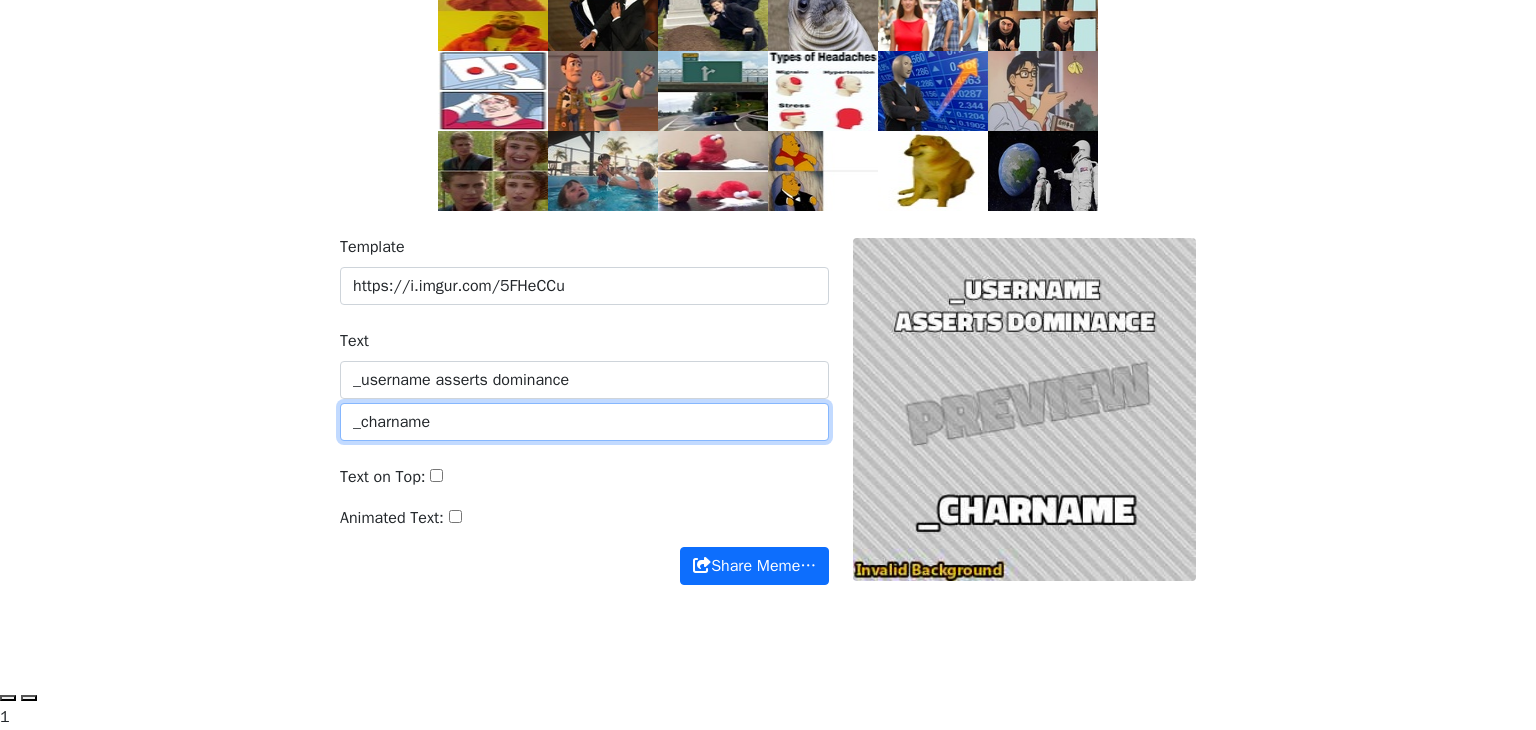 type on "_charname" 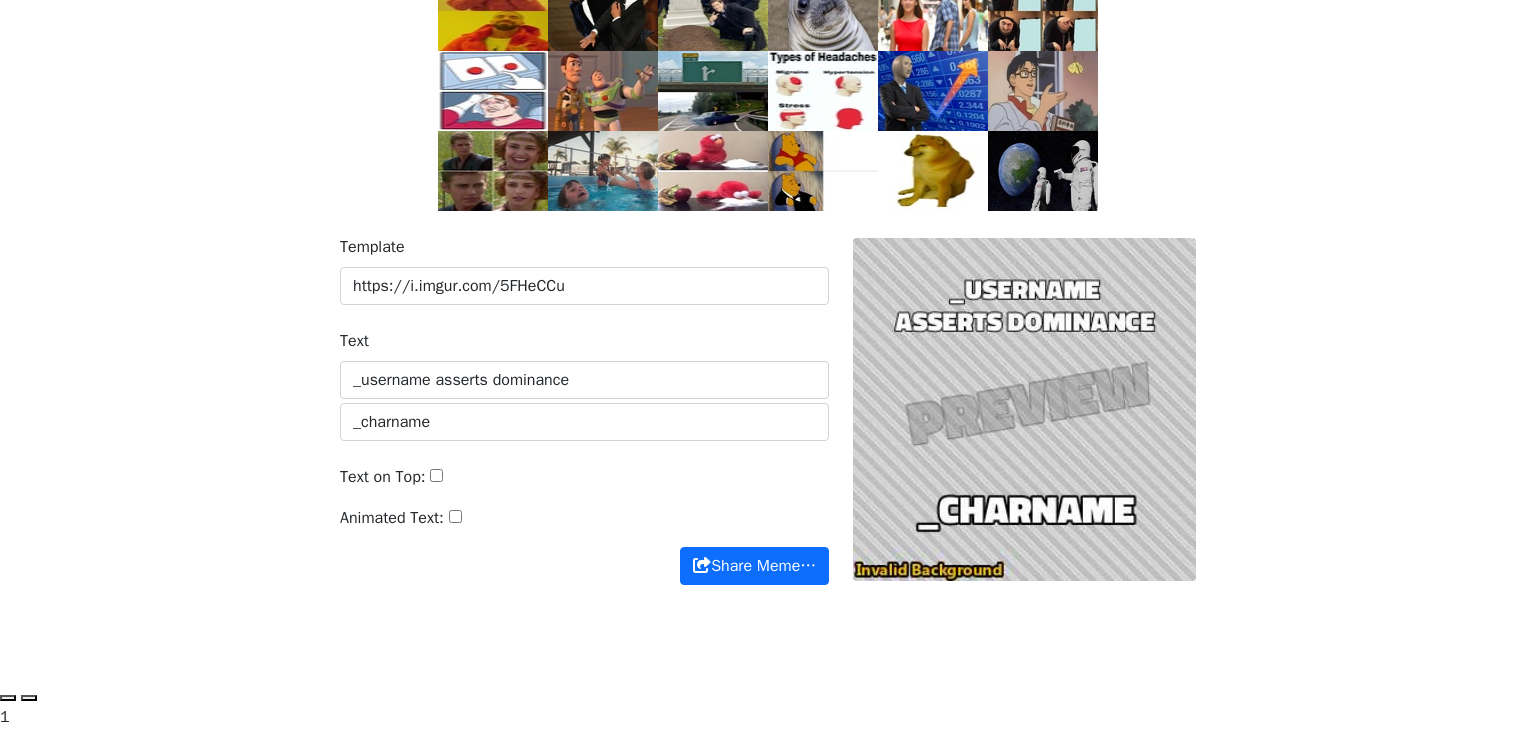 click on "Text
_username asserts dominance" at bounding box center (584, 364) 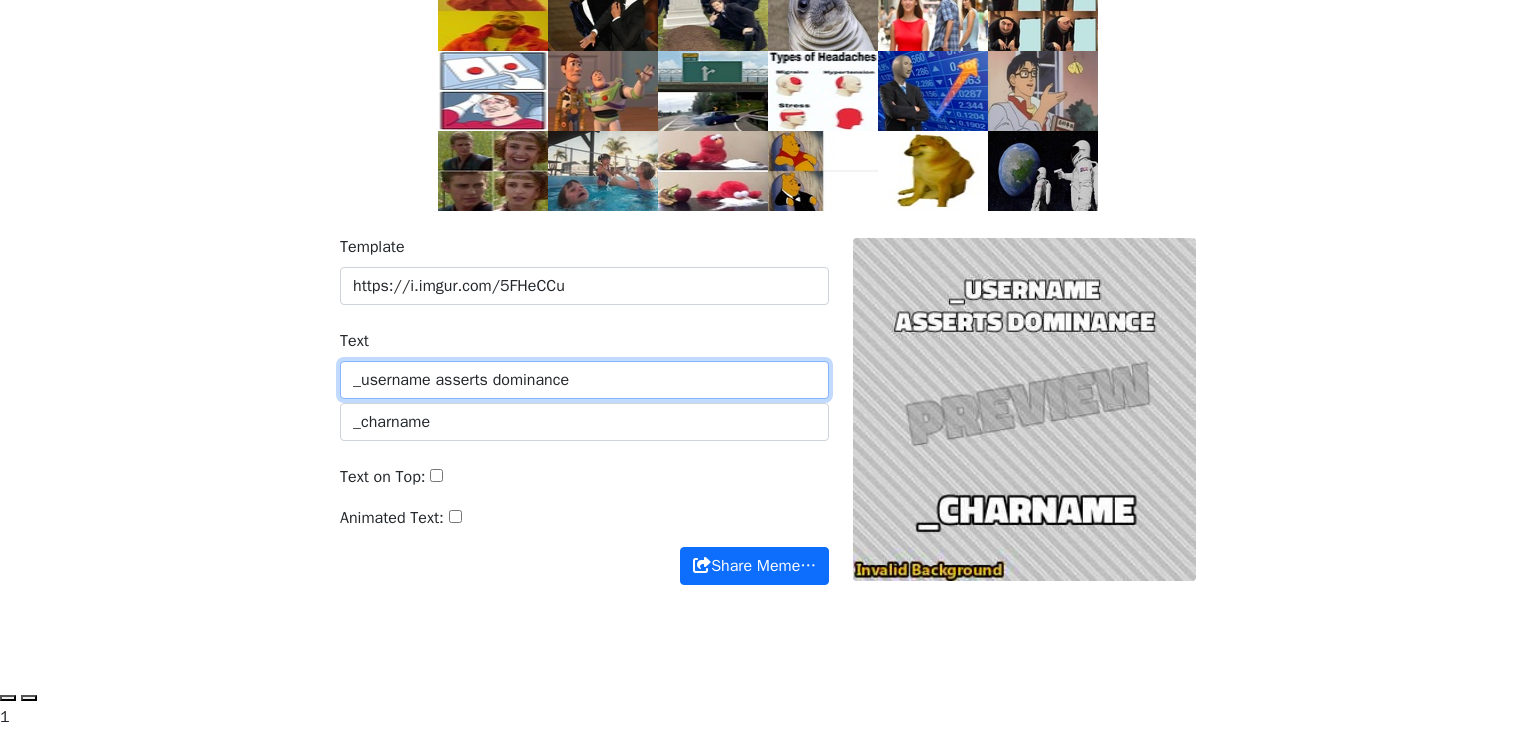 click on "_username asserts dominance" at bounding box center [584, 380] 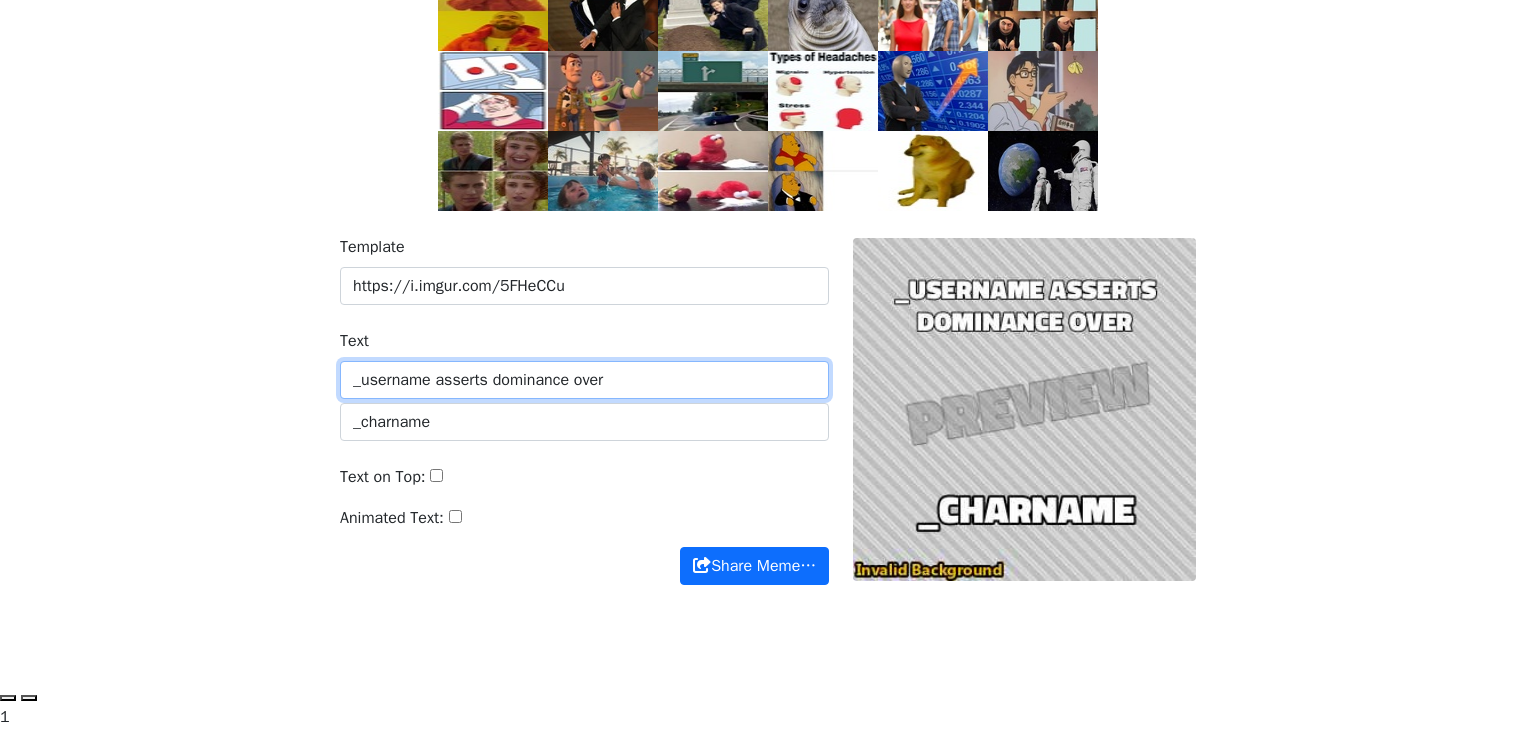 type on "_username asserts dominance over" 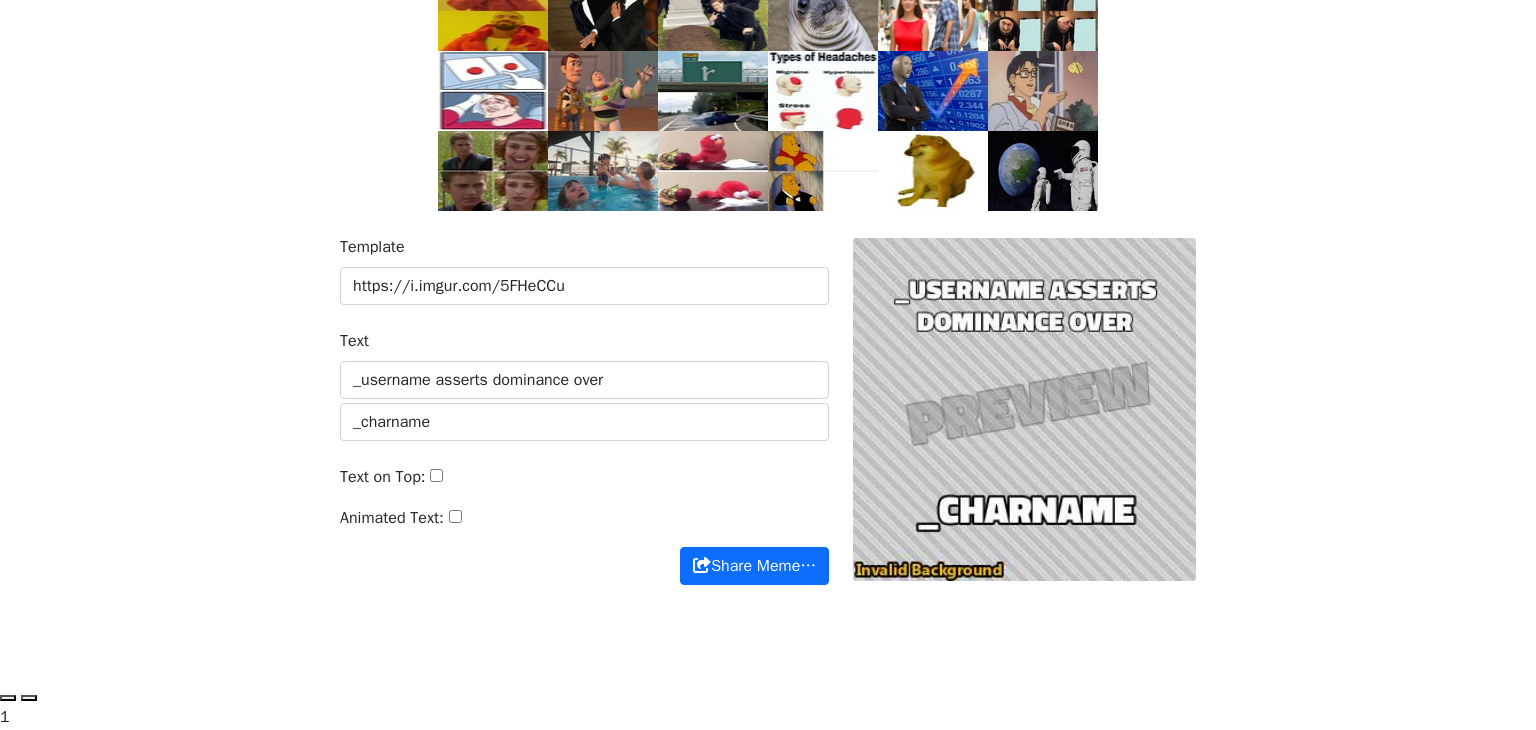click on "Template
https://i.imgur.com/5FHeCCu
Text
_username asserts dominance over
_charname
Text on Top:
Animated Text:
Share Meme…
Share Meme…" at bounding box center [768, 422] 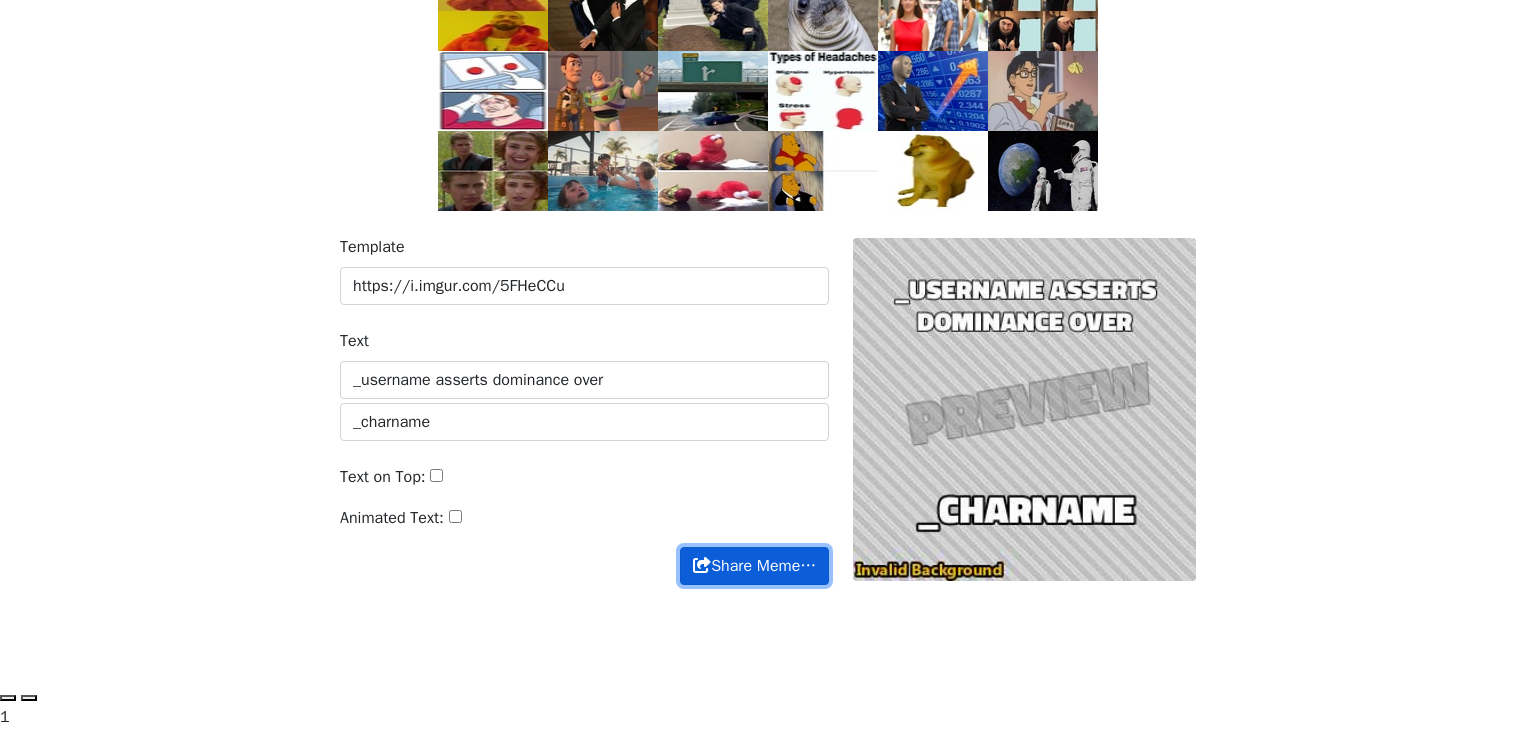 click on "Share Meme…" at bounding box center [754, 566] 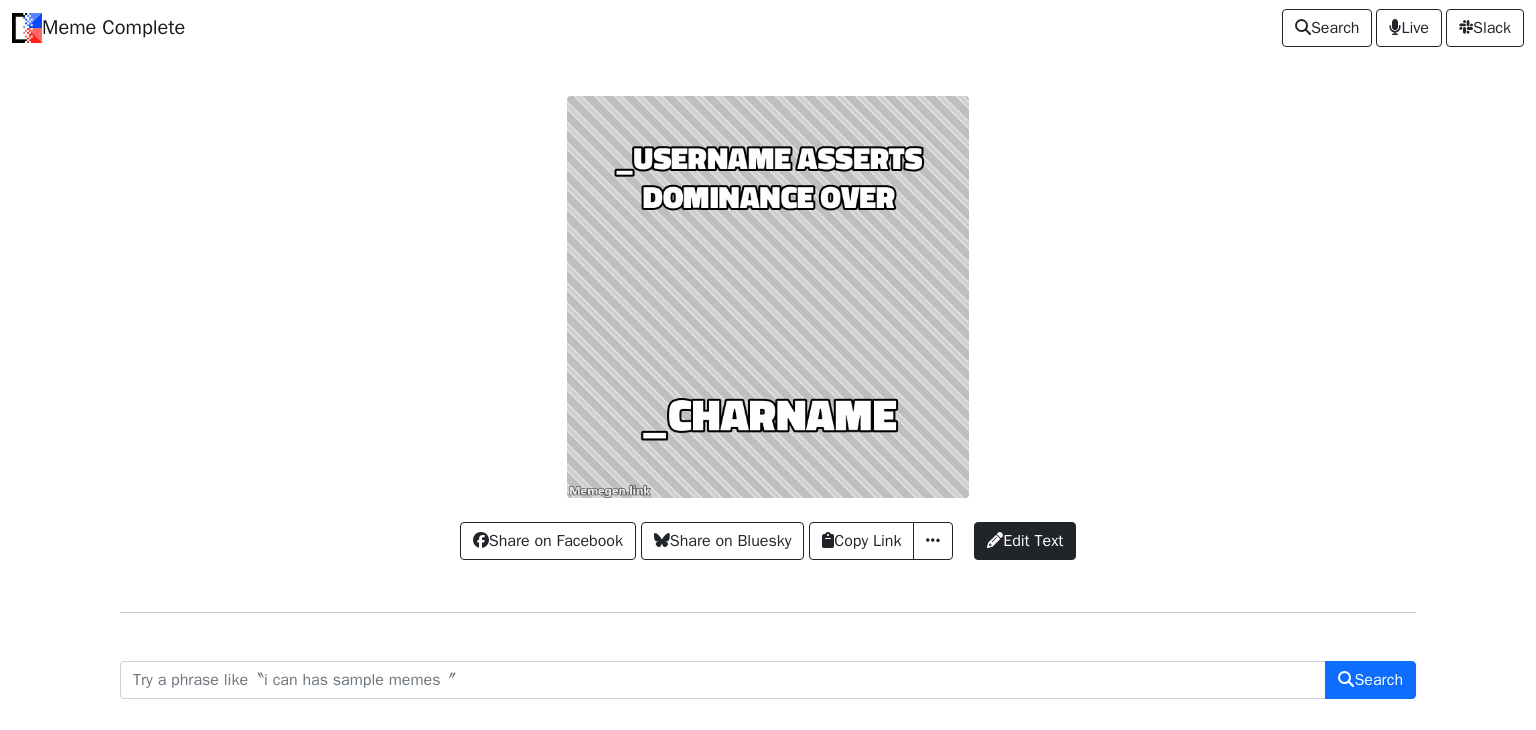 scroll, scrollTop: 0, scrollLeft: 0, axis: both 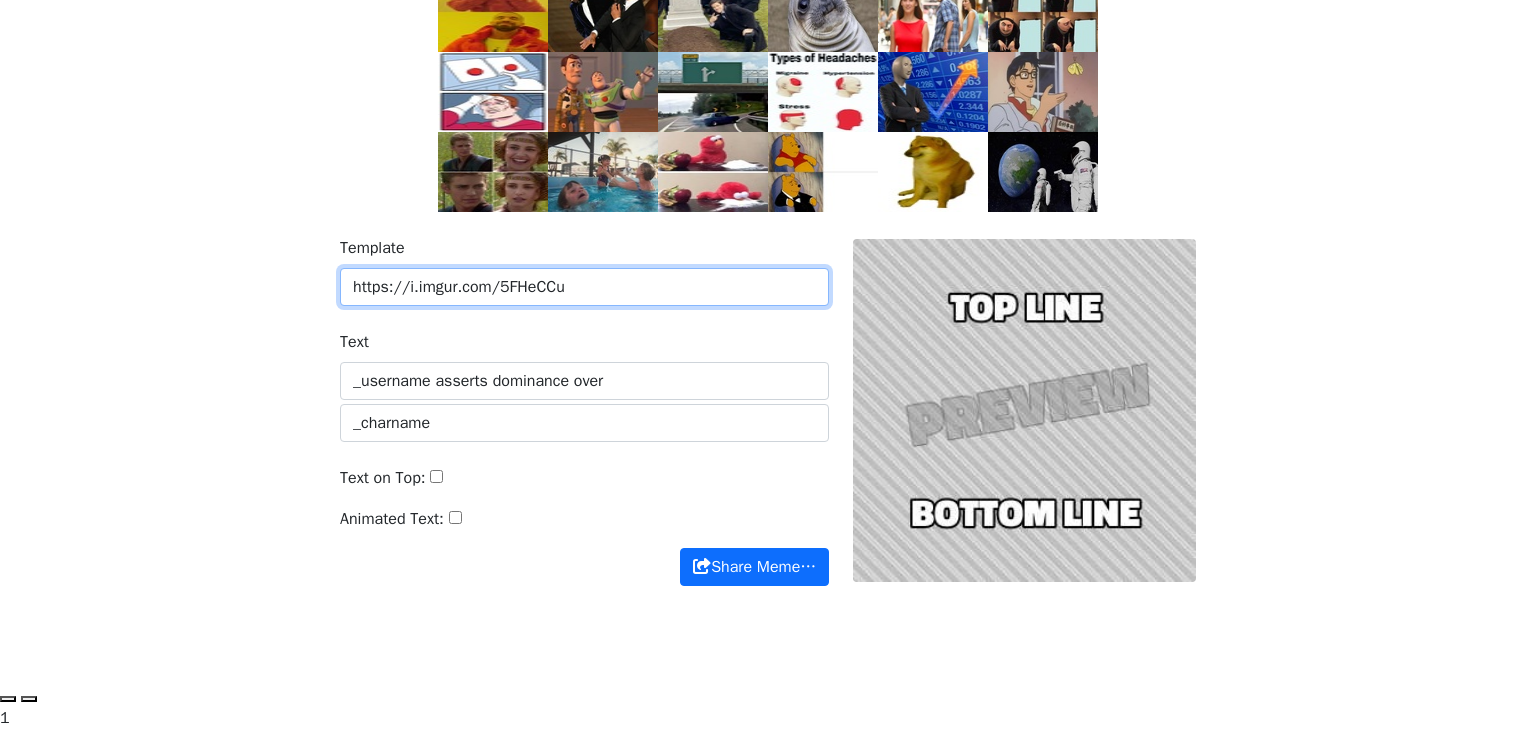click on "https://i.imgur.com/5FHeCCu" at bounding box center [584, 287] 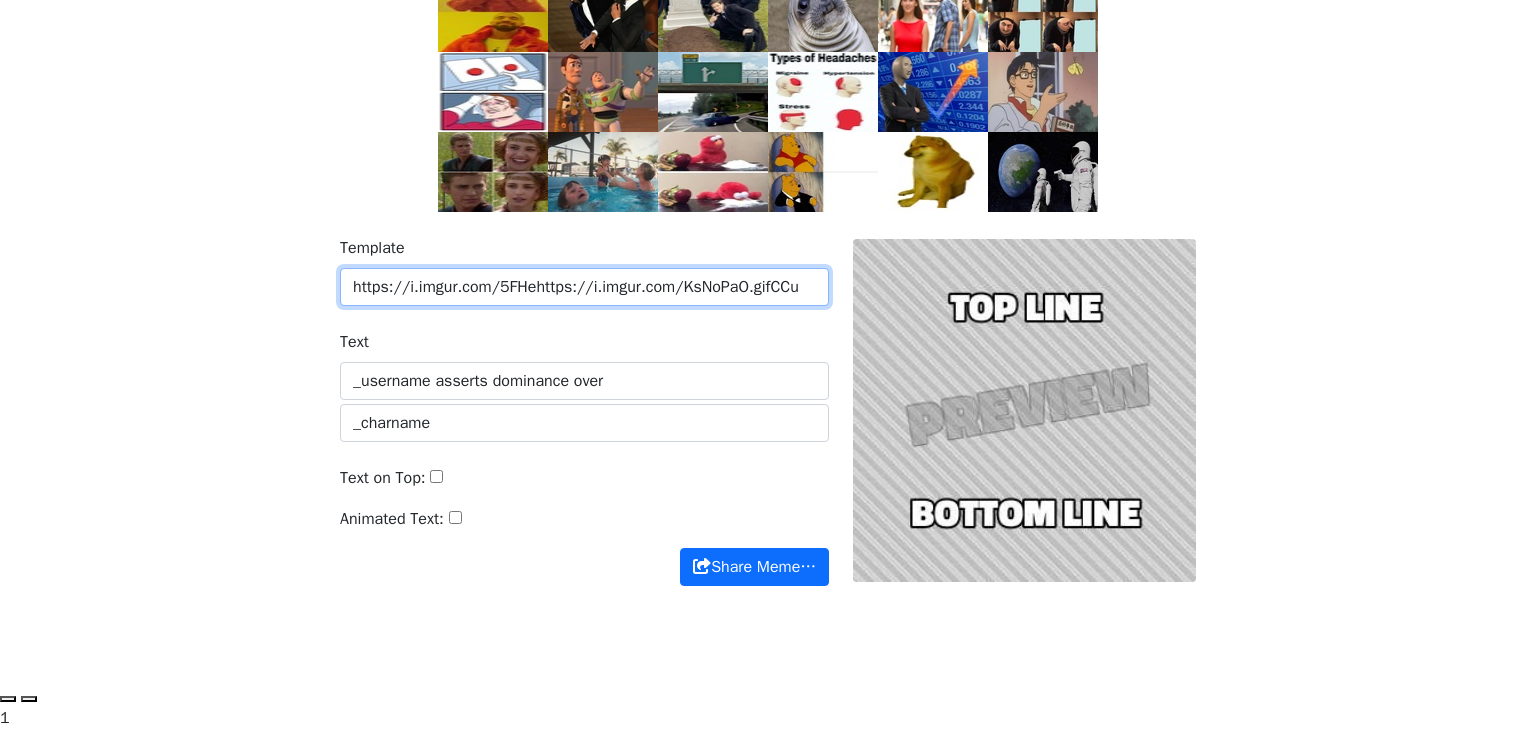 click on "https://i.imgur.com/5FHehttps://i.imgur.com/KsNoPaO.gifCCu" at bounding box center [584, 287] 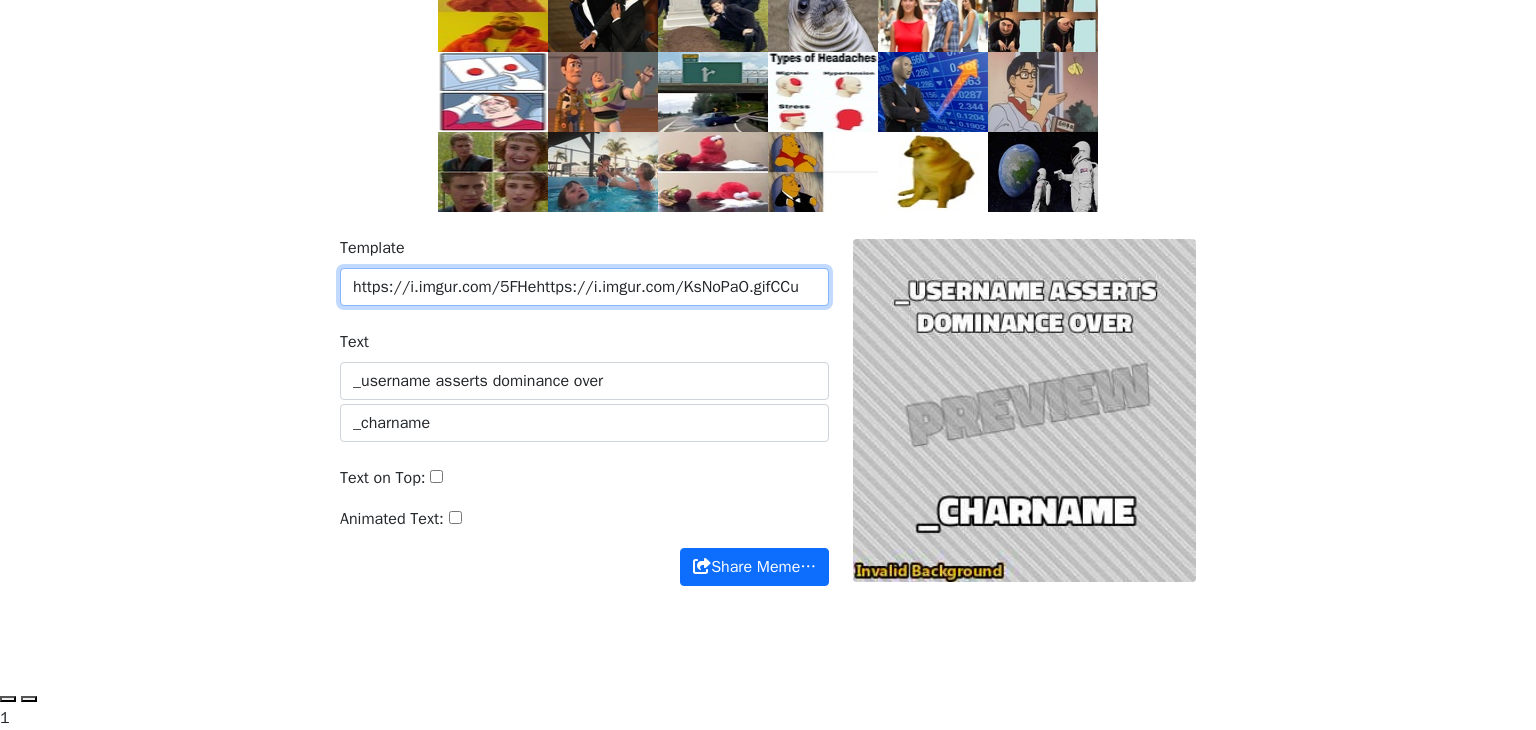 click on "https://i.imgur.com/5FHehttps://i.imgur.com/KsNoPaO.gifCCu" at bounding box center [584, 287] 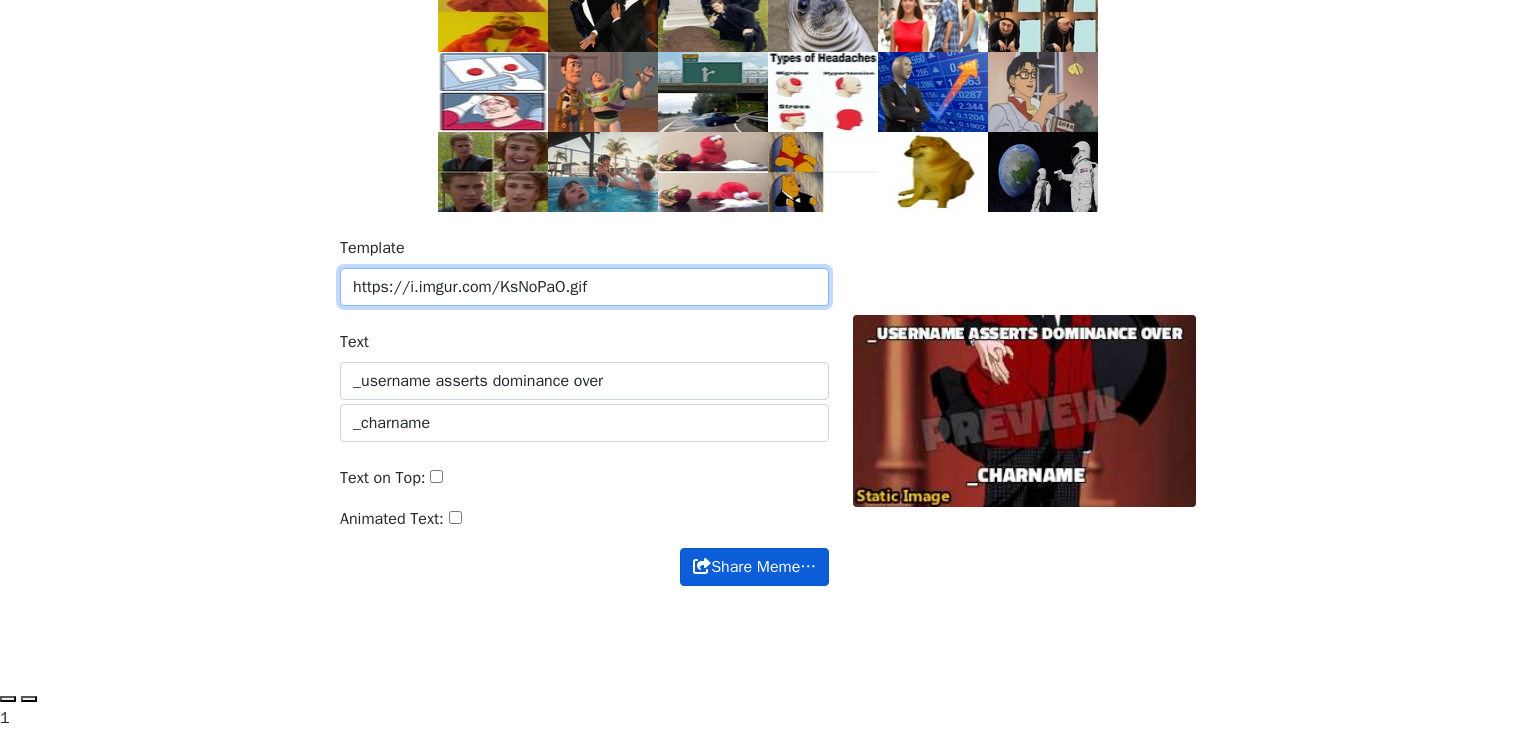 type on "https://i.imgur.com/KsNoPaO.gif" 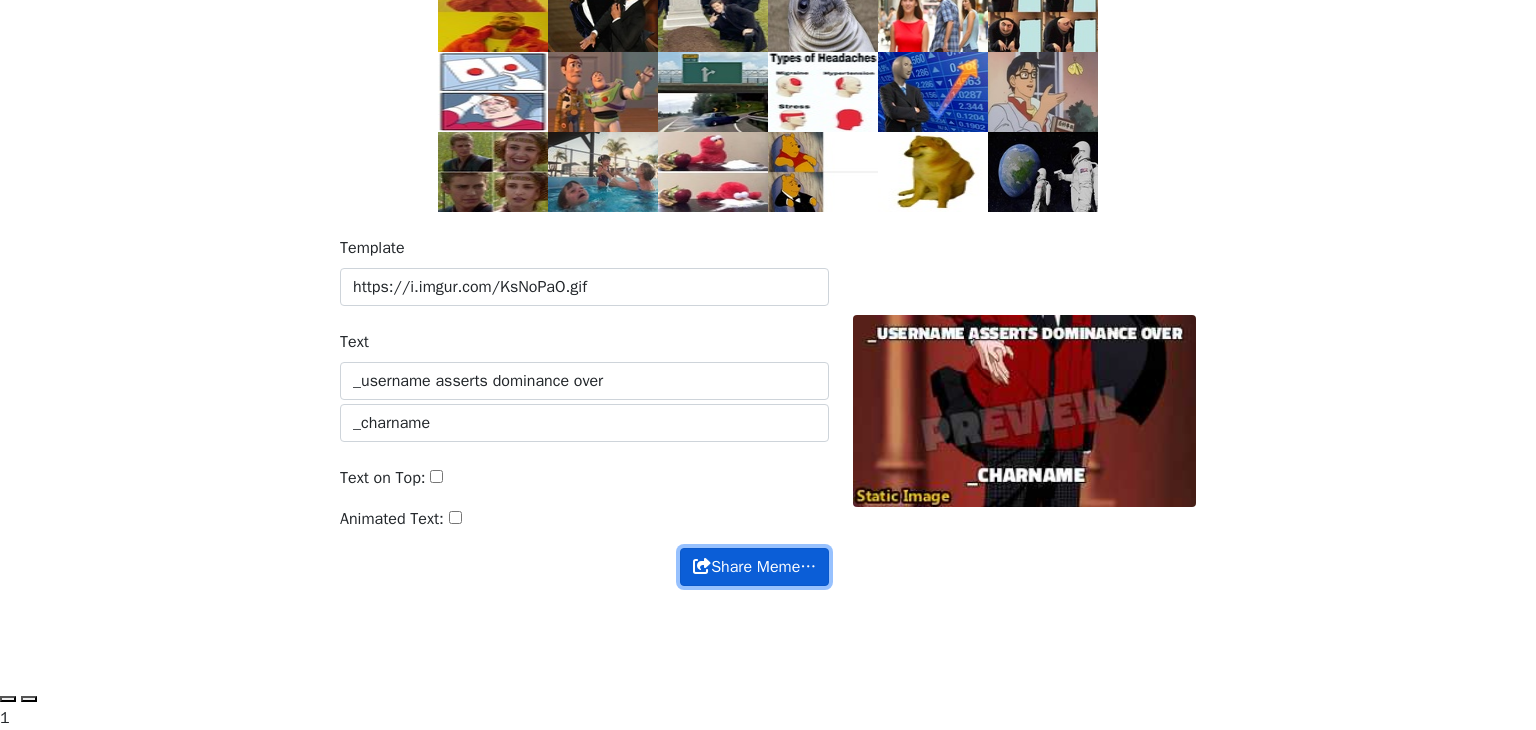 click on "Share Meme…" at bounding box center [754, 567] 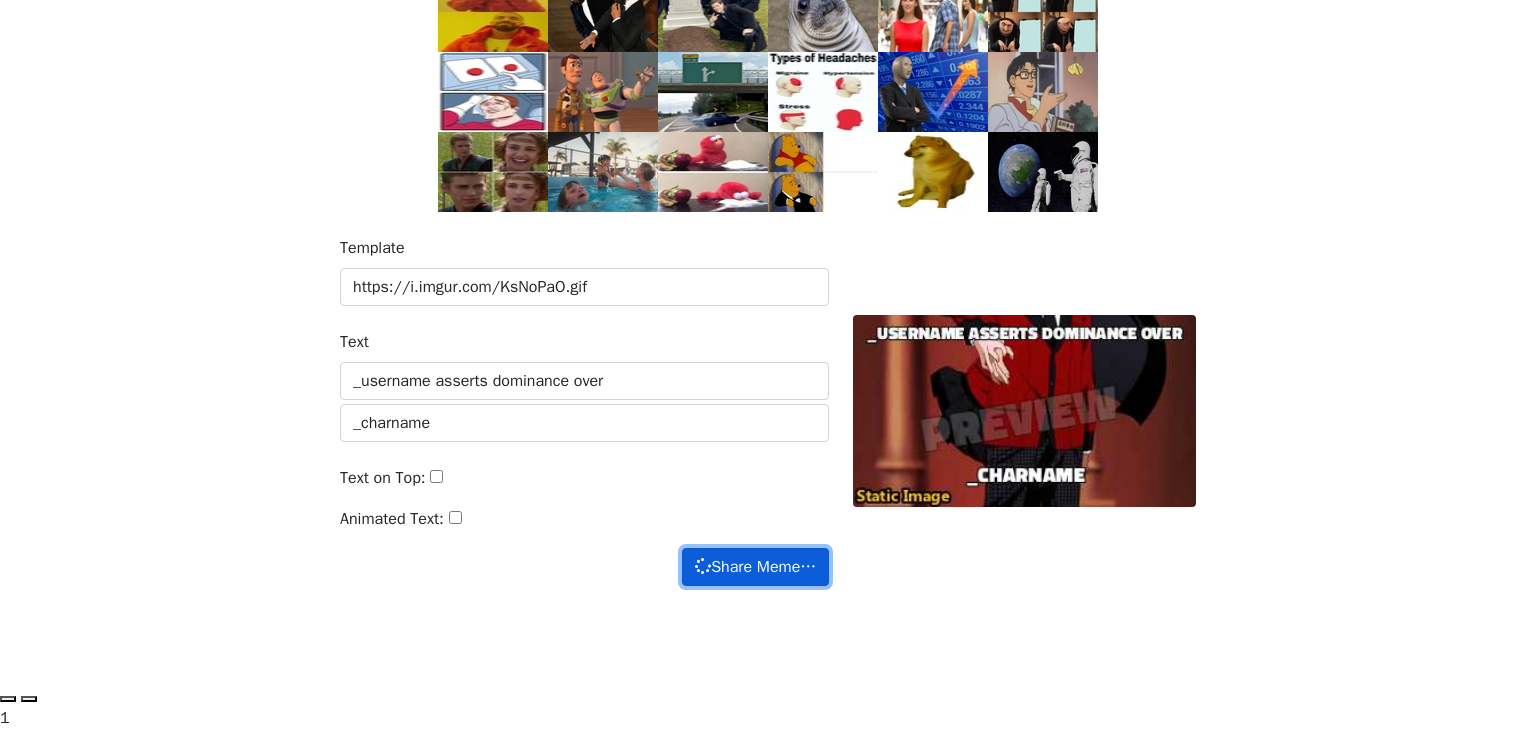 click on "Share Meme…" at bounding box center [755, 567] 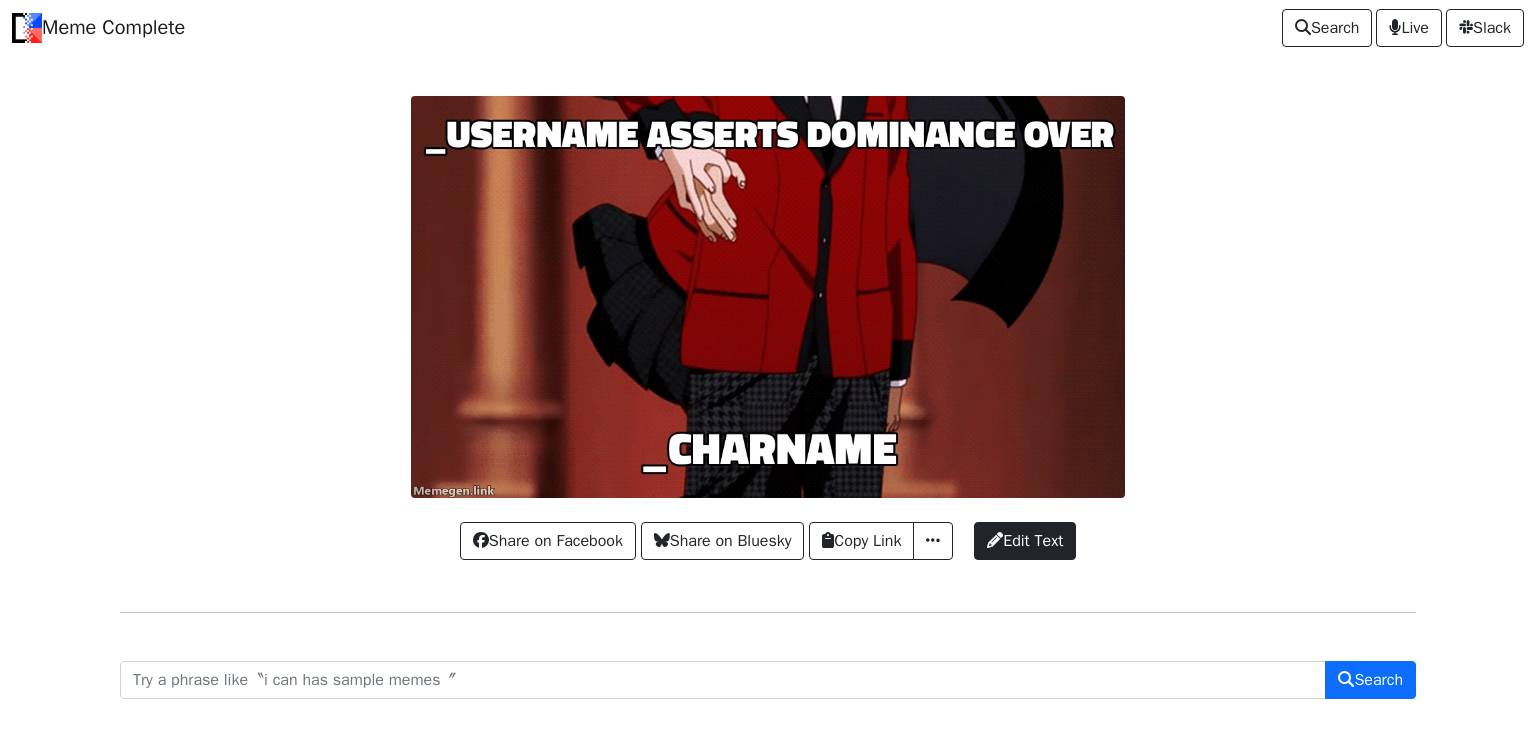 scroll, scrollTop: 0, scrollLeft: 0, axis: both 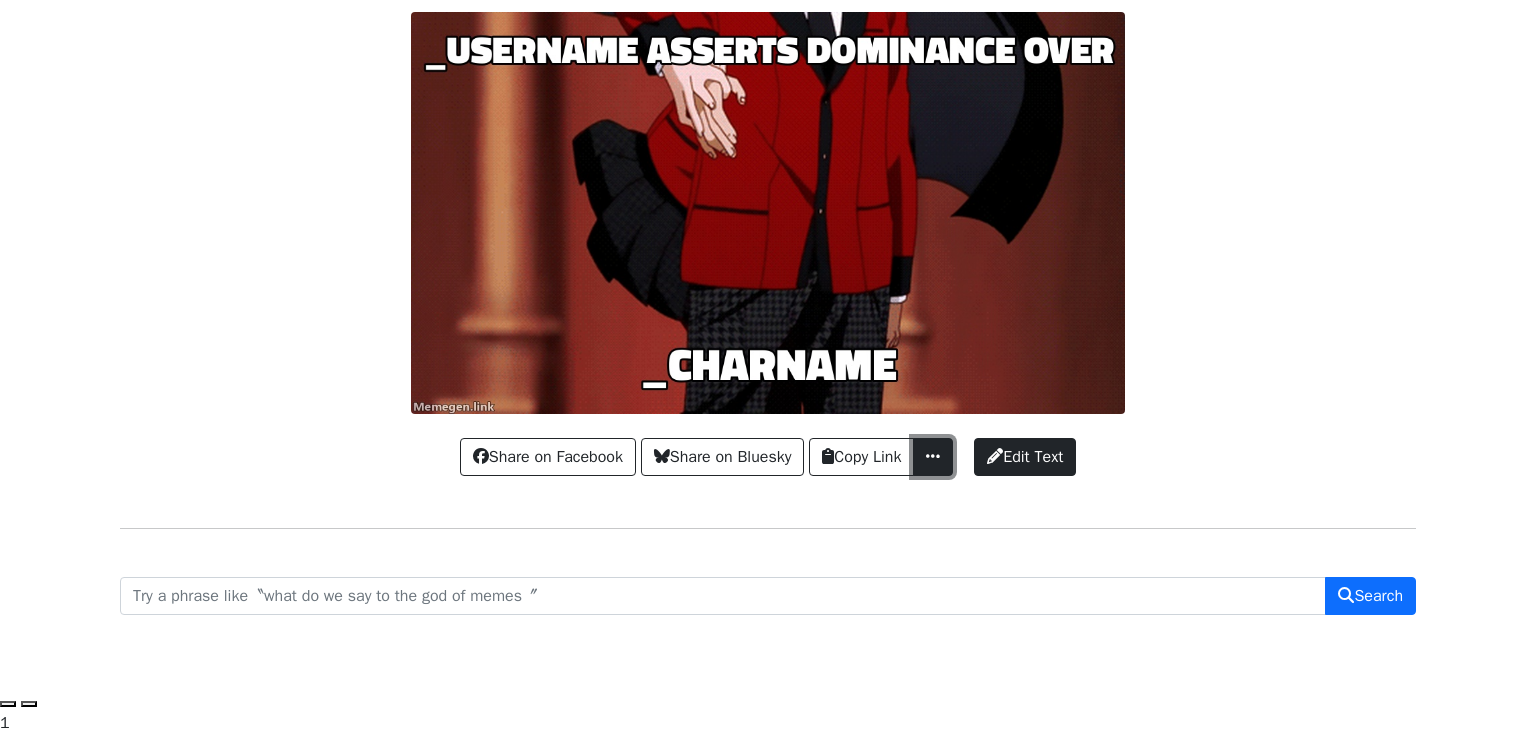 click at bounding box center [933, 457] 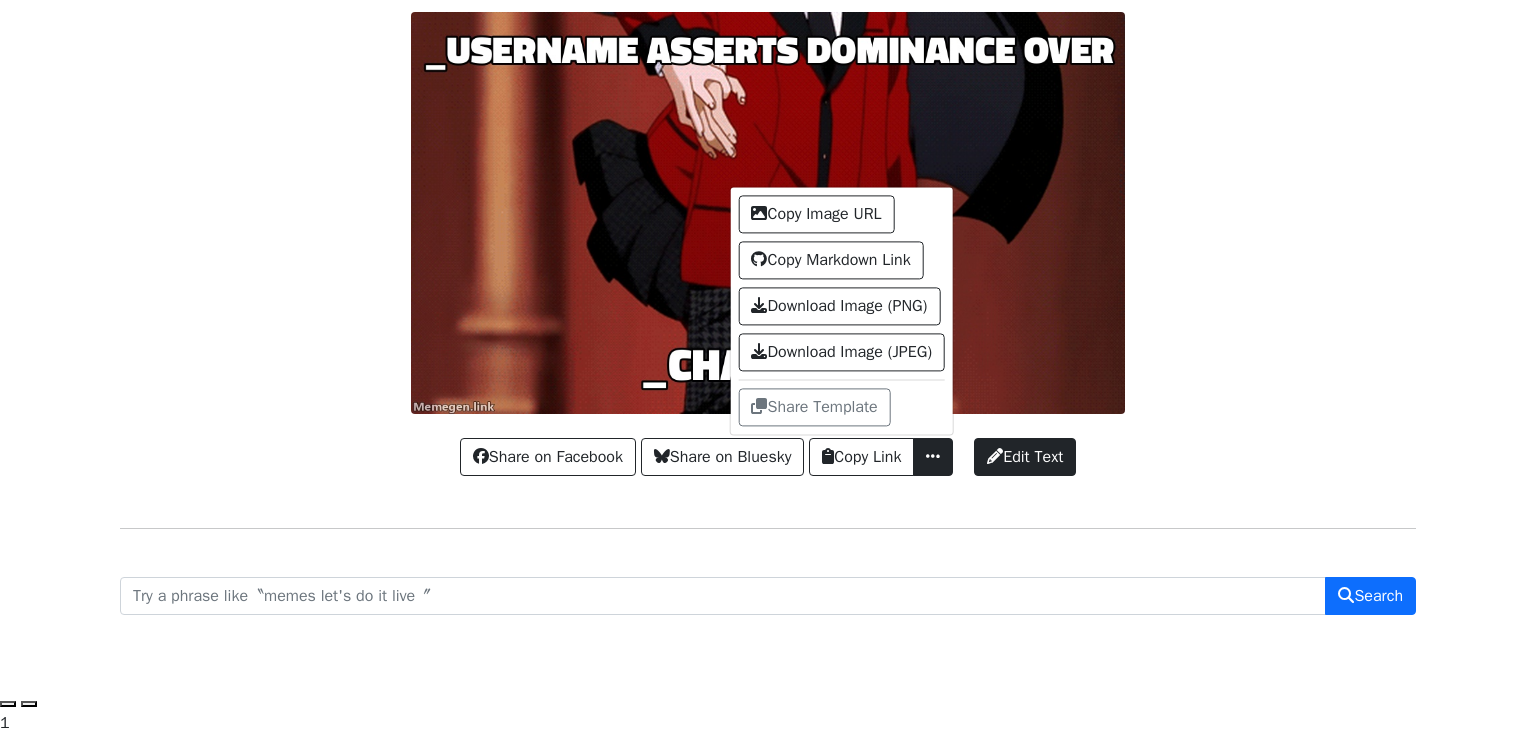 click at bounding box center (768, 213) 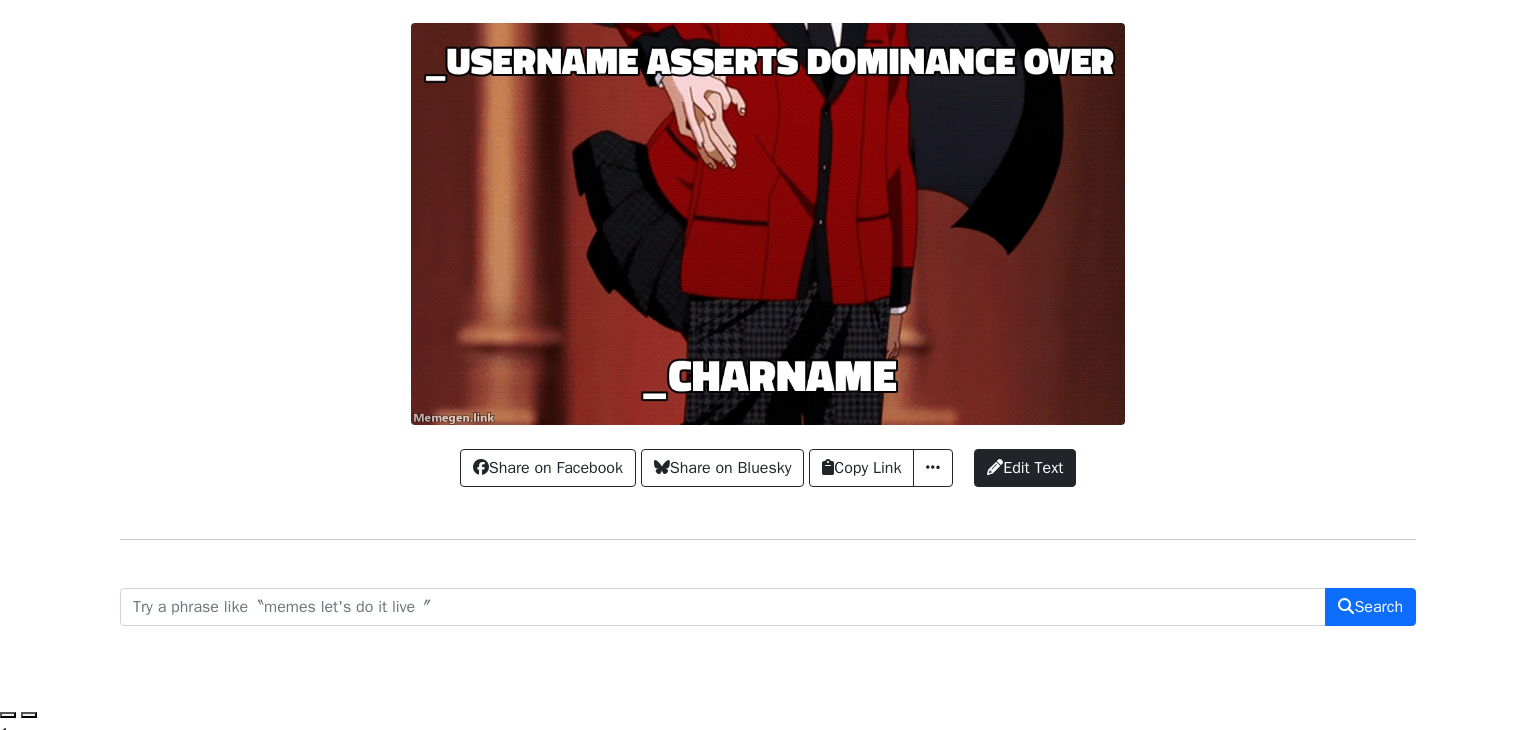 scroll, scrollTop: 0, scrollLeft: 0, axis: both 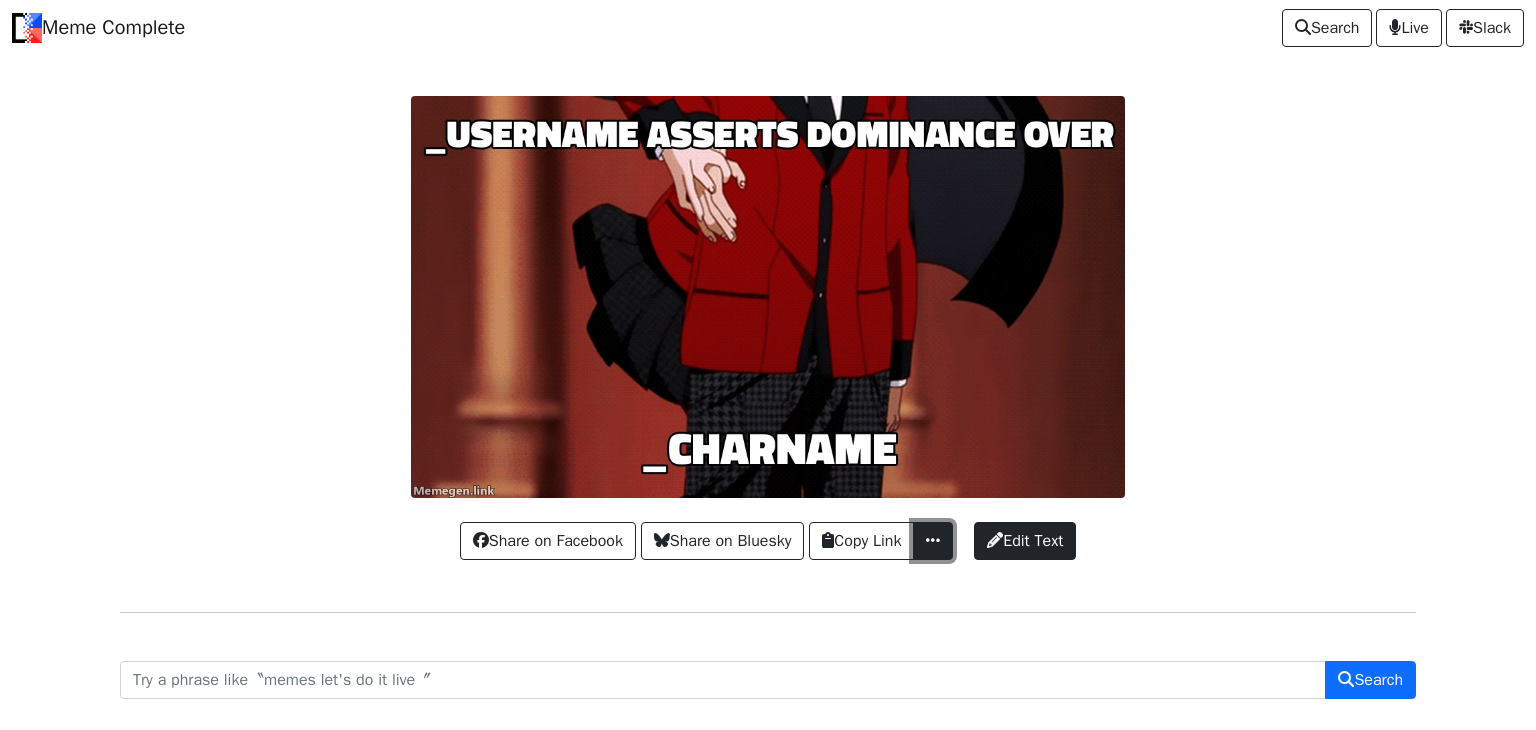 click at bounding box center [933, 541] 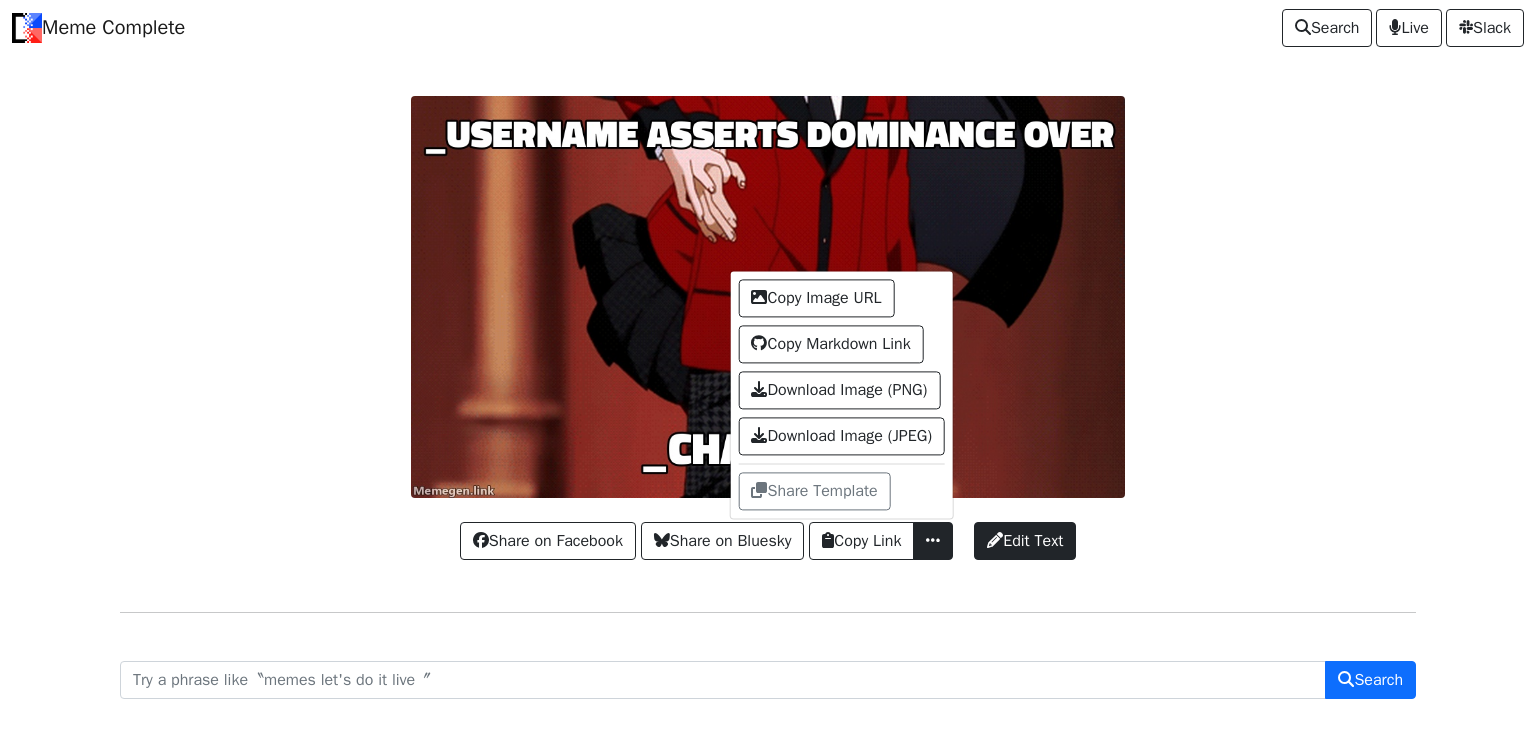 click on "Share on Facebook
Share on Bluesky
Copy Link
Copy Image URL
Copy Markdown Link
Download Image (PNG)
Download Image (JPEG)
Share Template
Edit Text" at bounding box center [768, 531] 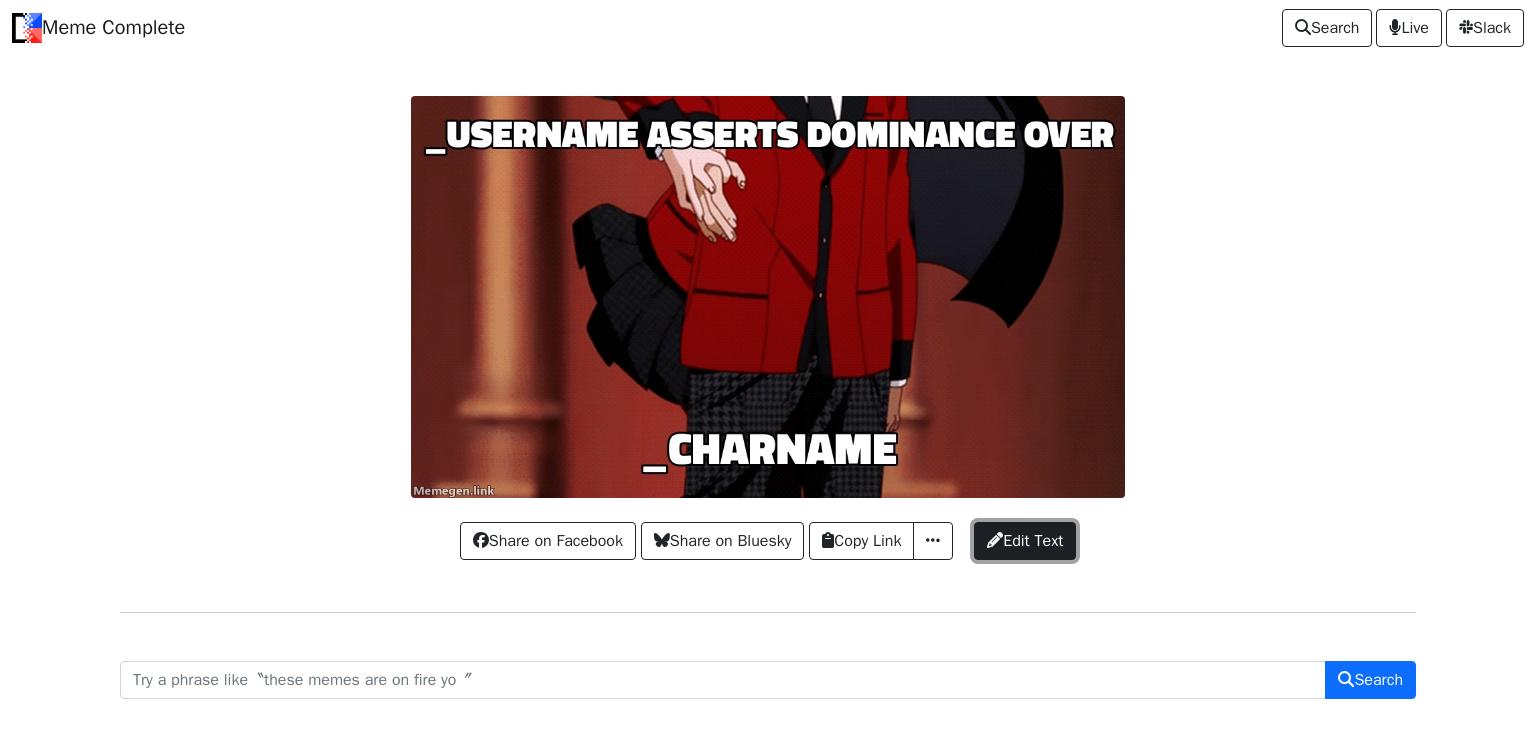 click on "Edit Text" at bounding box center [1025, 541] 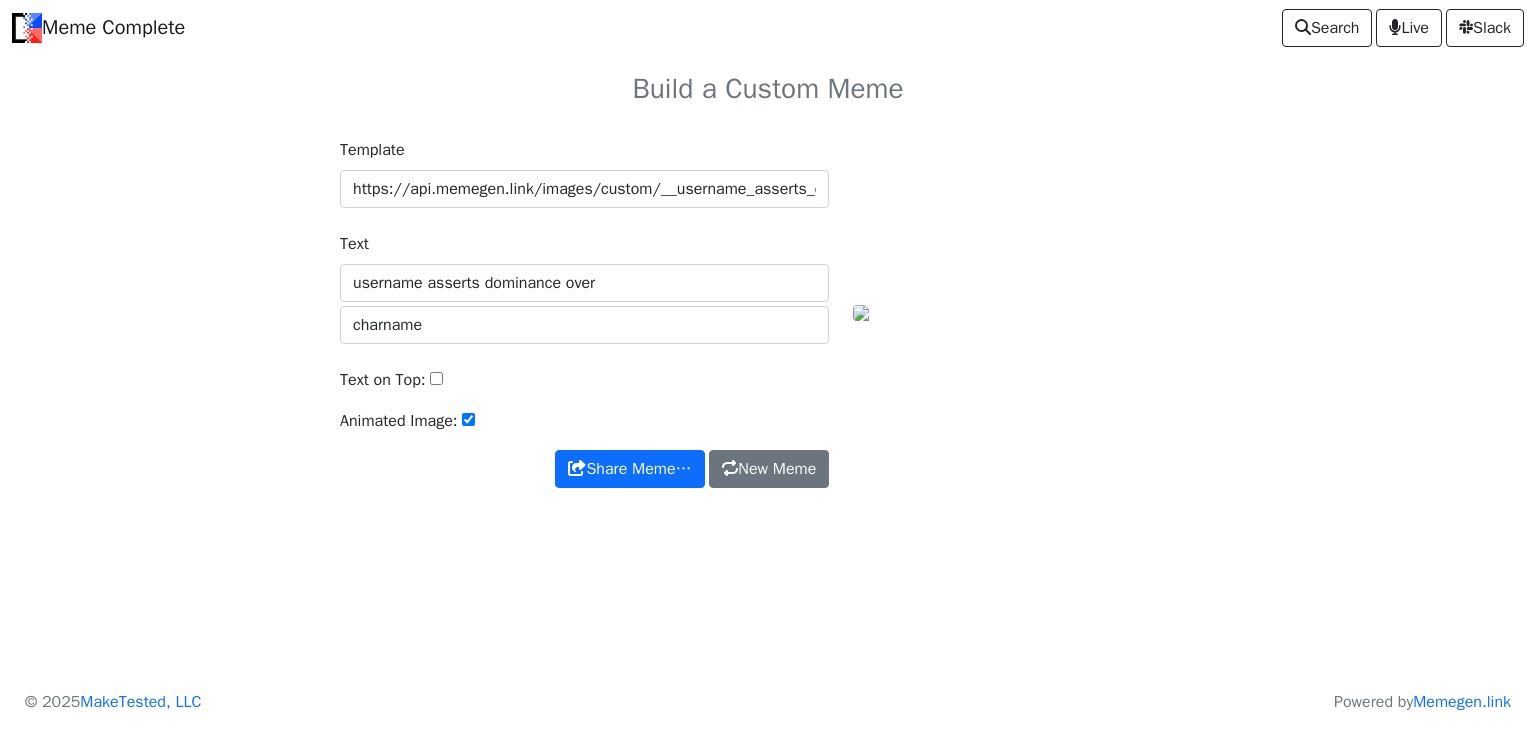 scroll, scrollTop: 0, scrollLeft: 0, axis: both 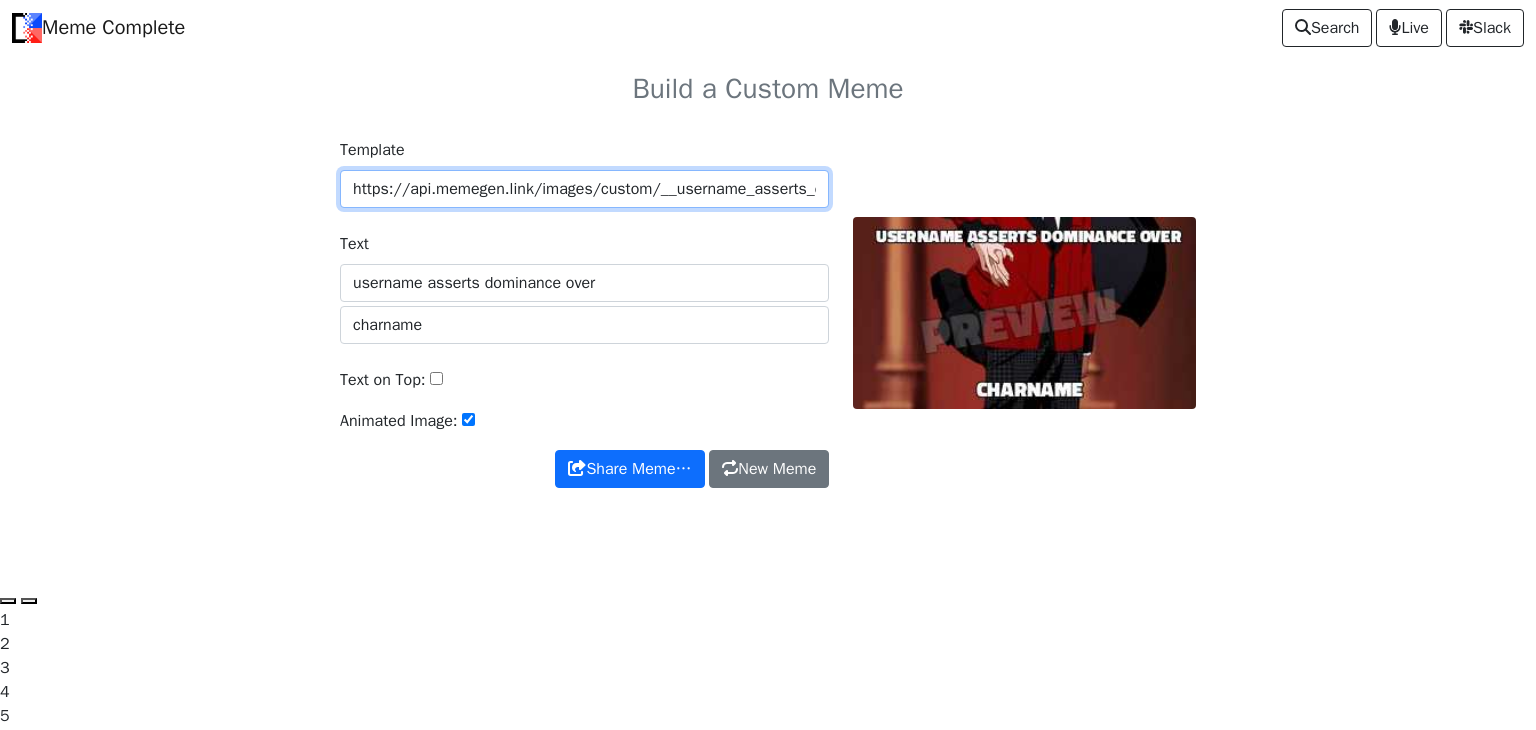 click on "https://api.memegen.link/images/custom/__username_asserts_dominance_over/__charname.jpg?background=https://i.imgur.com/KsNoPaO.gif" at bounding box center [584, 189] 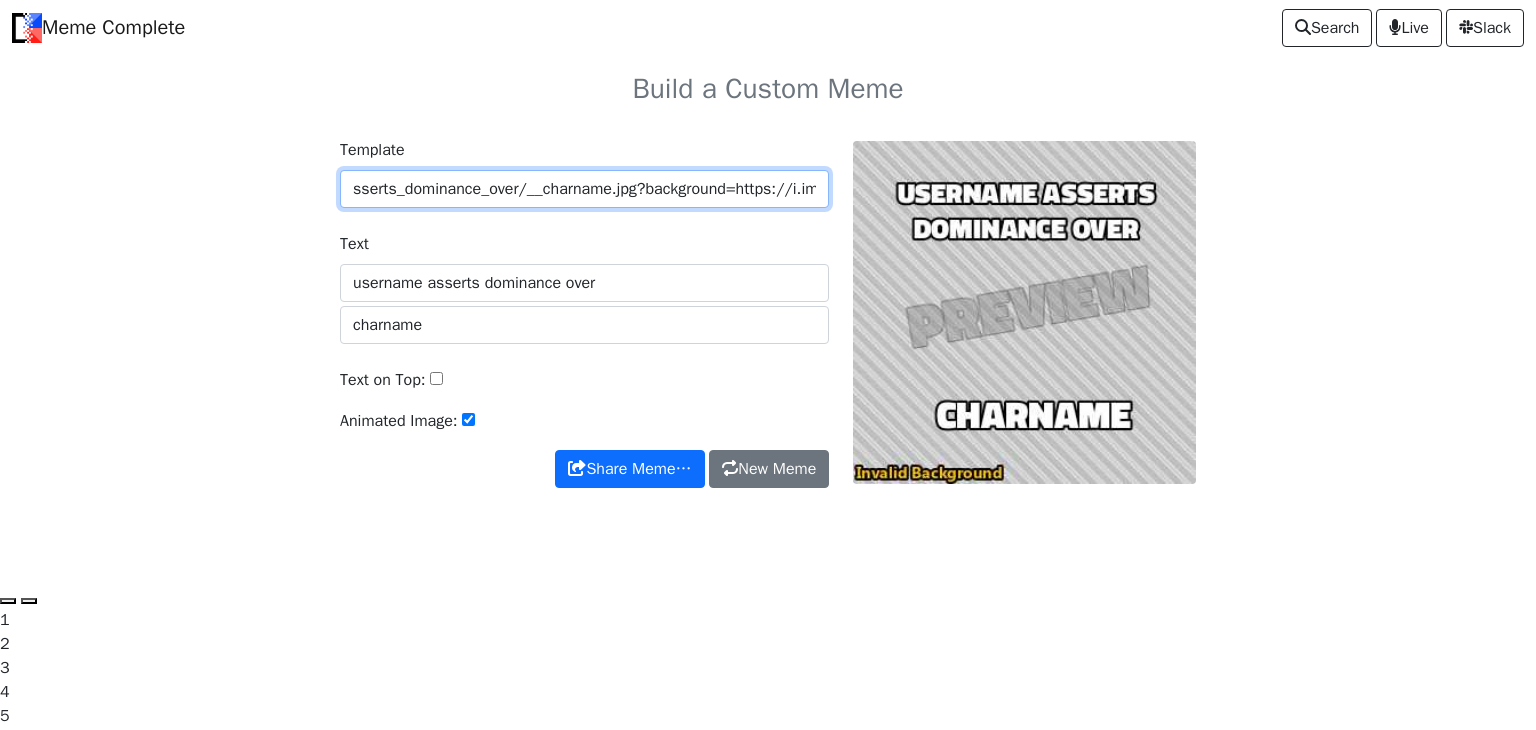 drag, startPoint x: 718, startPoint y: 190, endPoint x: 186, endPoint y: 192, distance: 532.0038 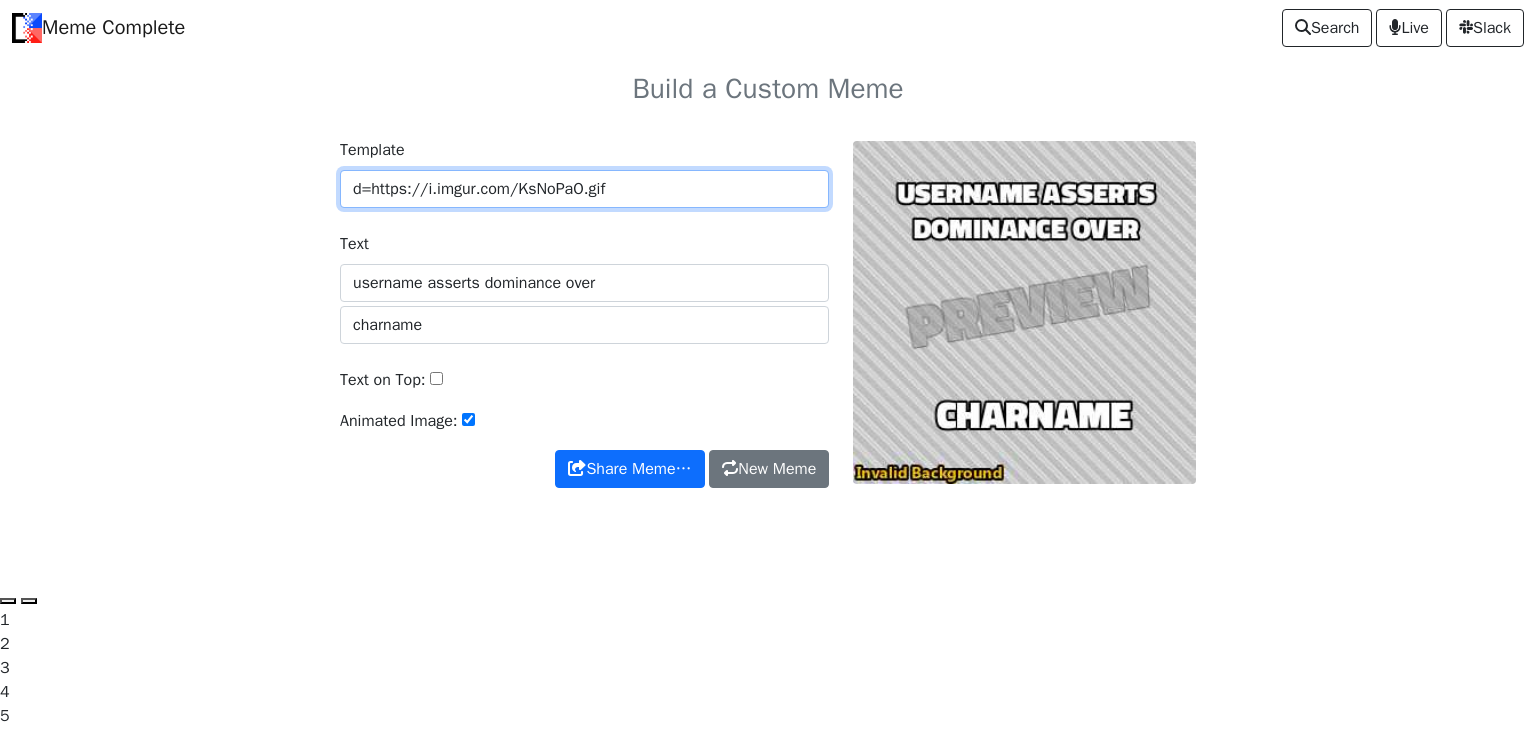 drag, startPoint x: 618, startPoint y: 189, endPoint x: 211, endPoint y: 164, distance: 407.7671 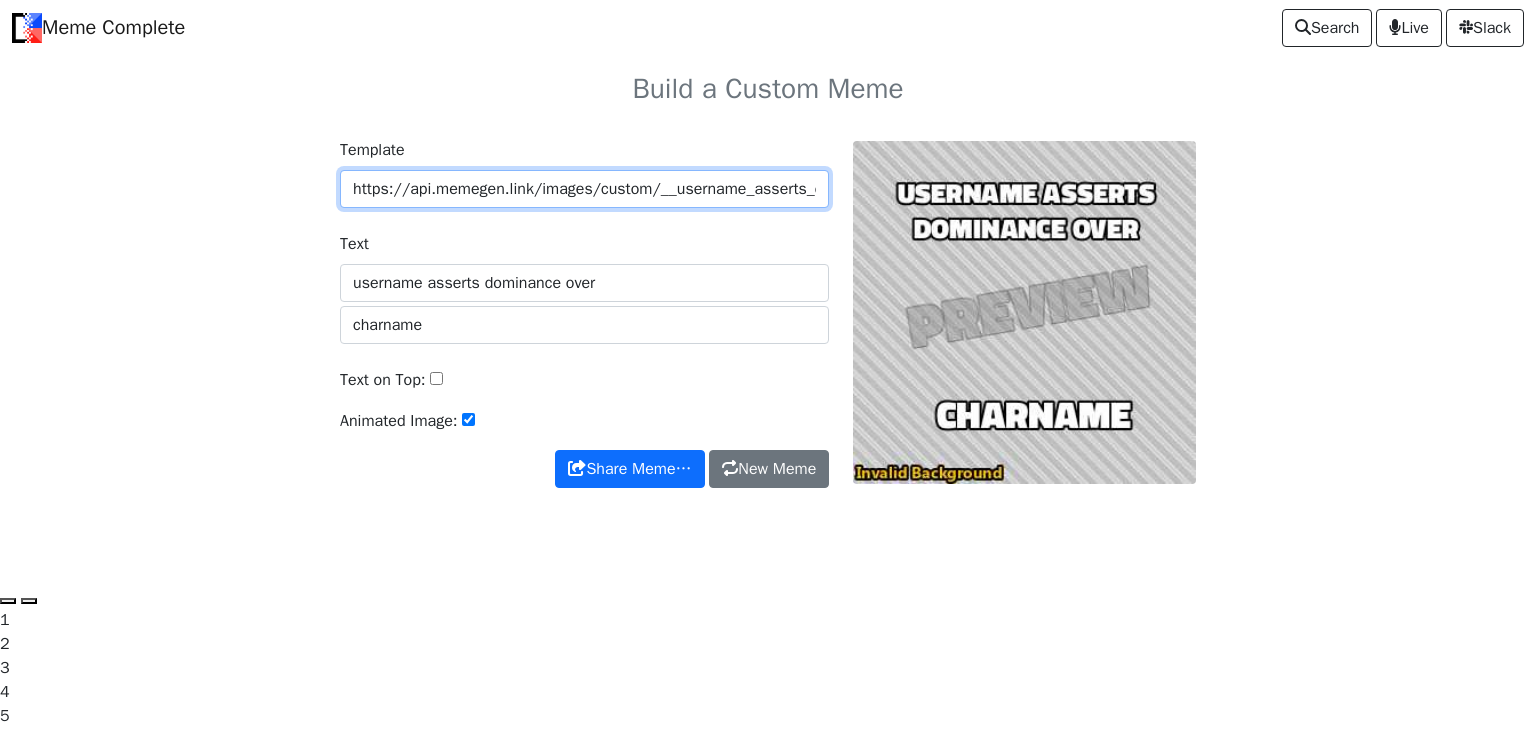 scroll, scrollTop: 0, scrollLeft: 560, axis: horizontal 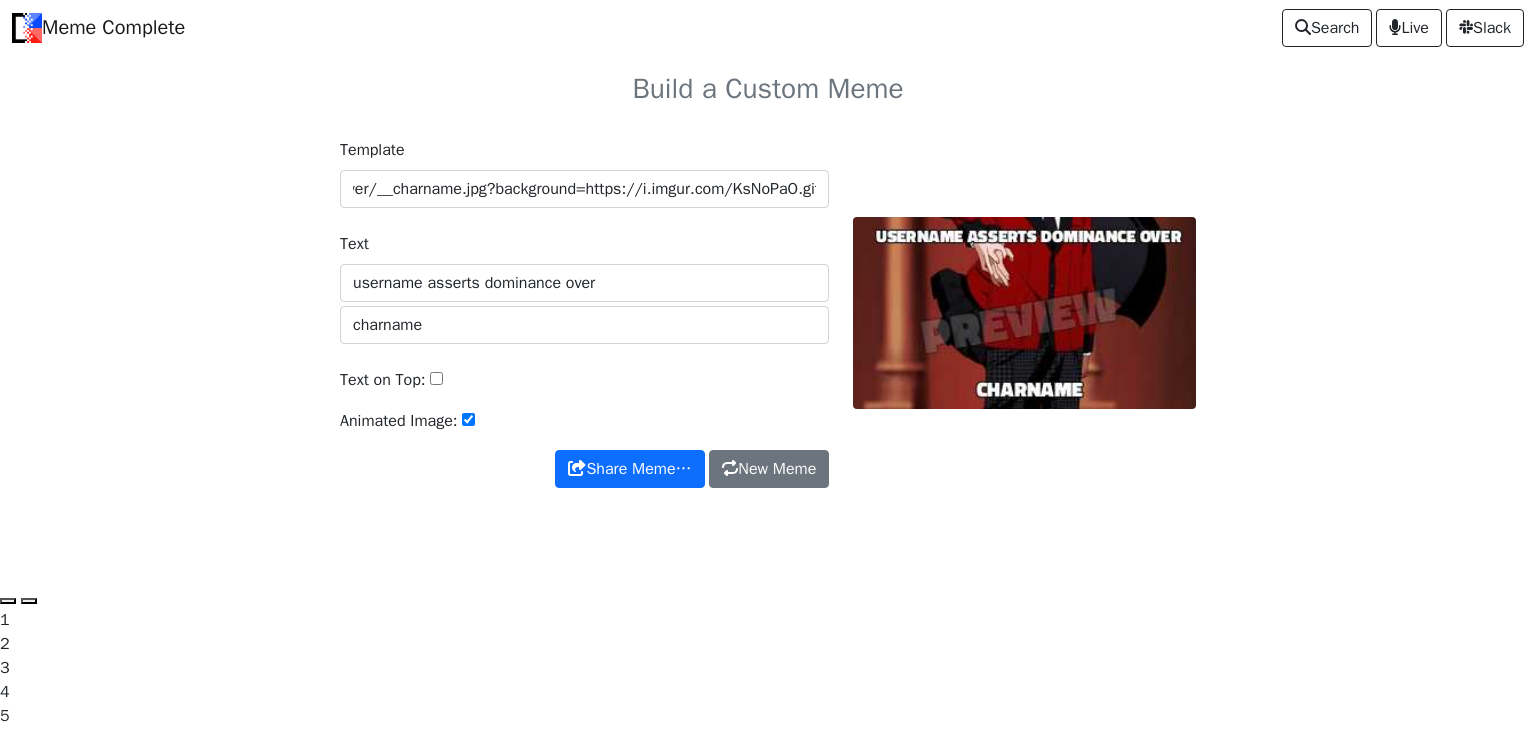 click on "Animated Image:" at bounding box center (584, 429) 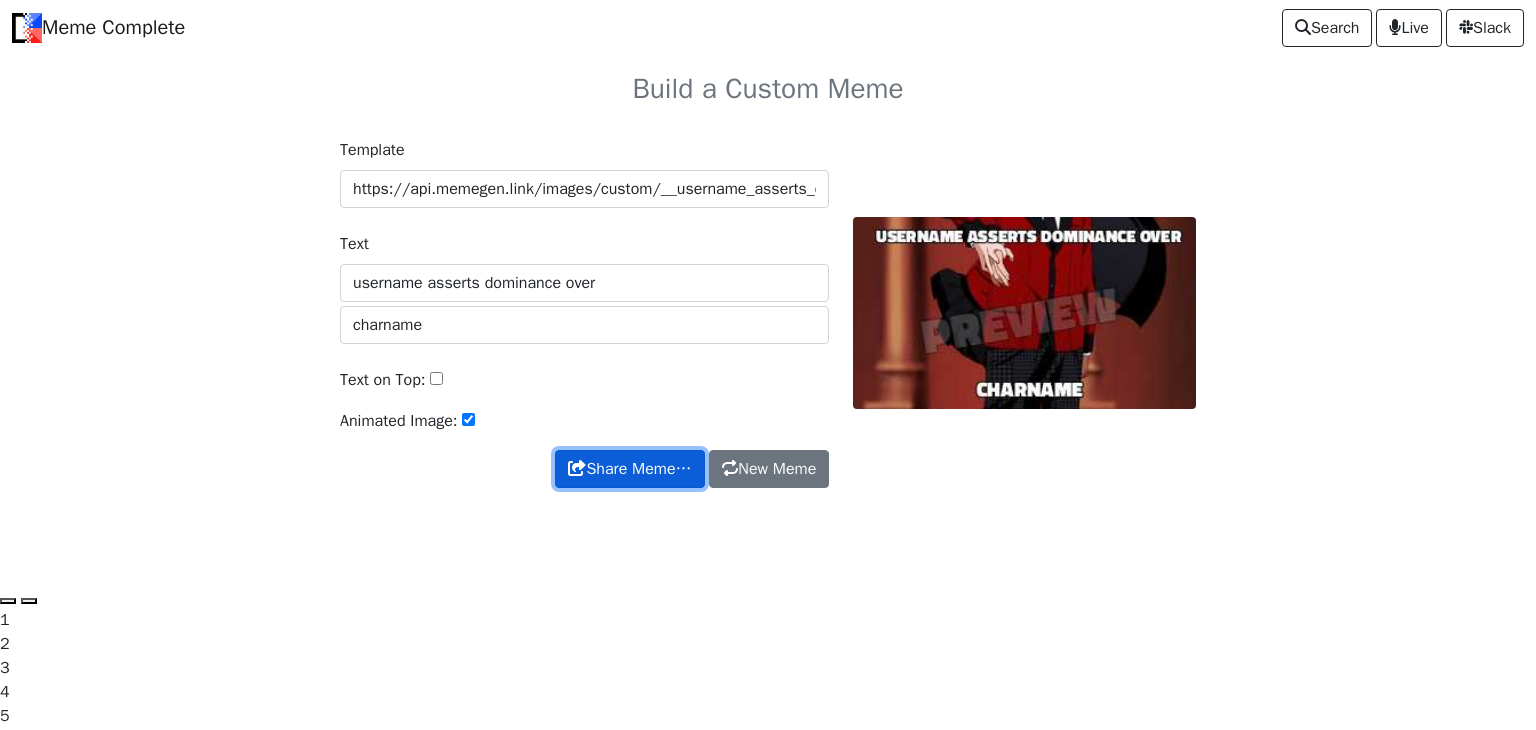 click on "Share Meme…" at bounding box center [629, 469] 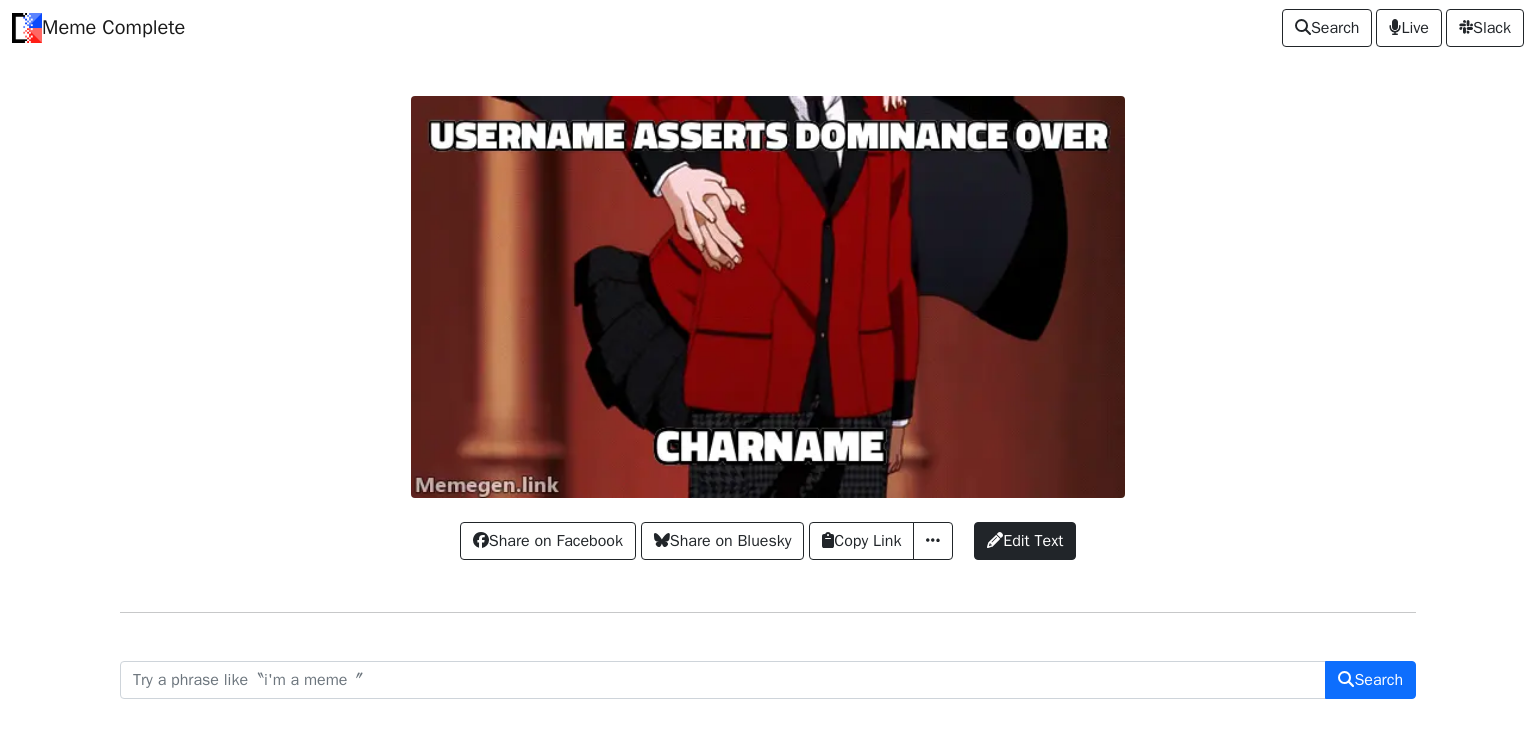 scroll, scrollTop: 0, scrollLeft: 0, axis: both 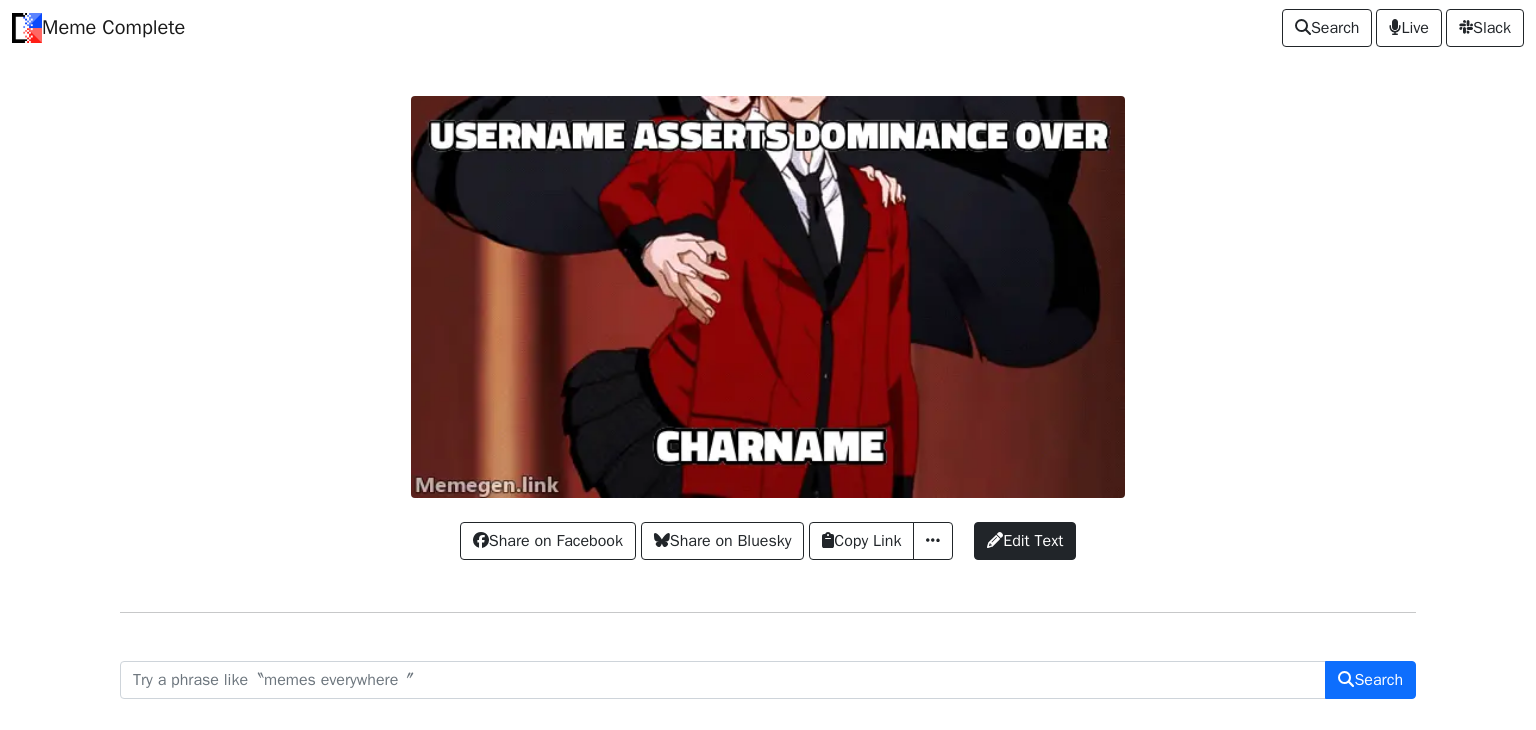 click on "Share on Facebook
Share on Bluesky
Copy Link
Copy Image URL
Copy Markdown Link
Download Image (GIF)
Download Image (WebP)
Share Template
Edit Text" at bounding box center (768, 531) 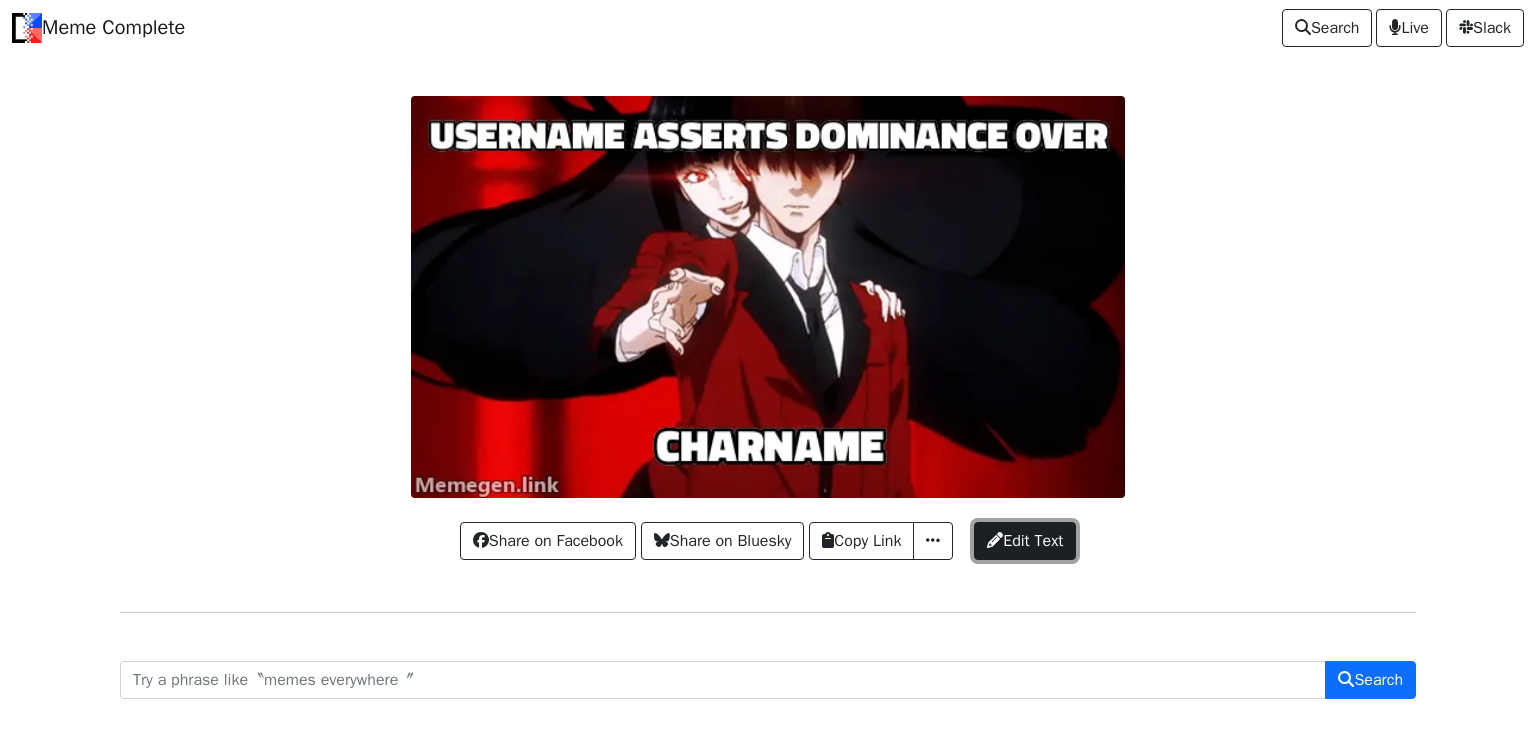 click on "Edit Text" at bounding box center (1025, 541) 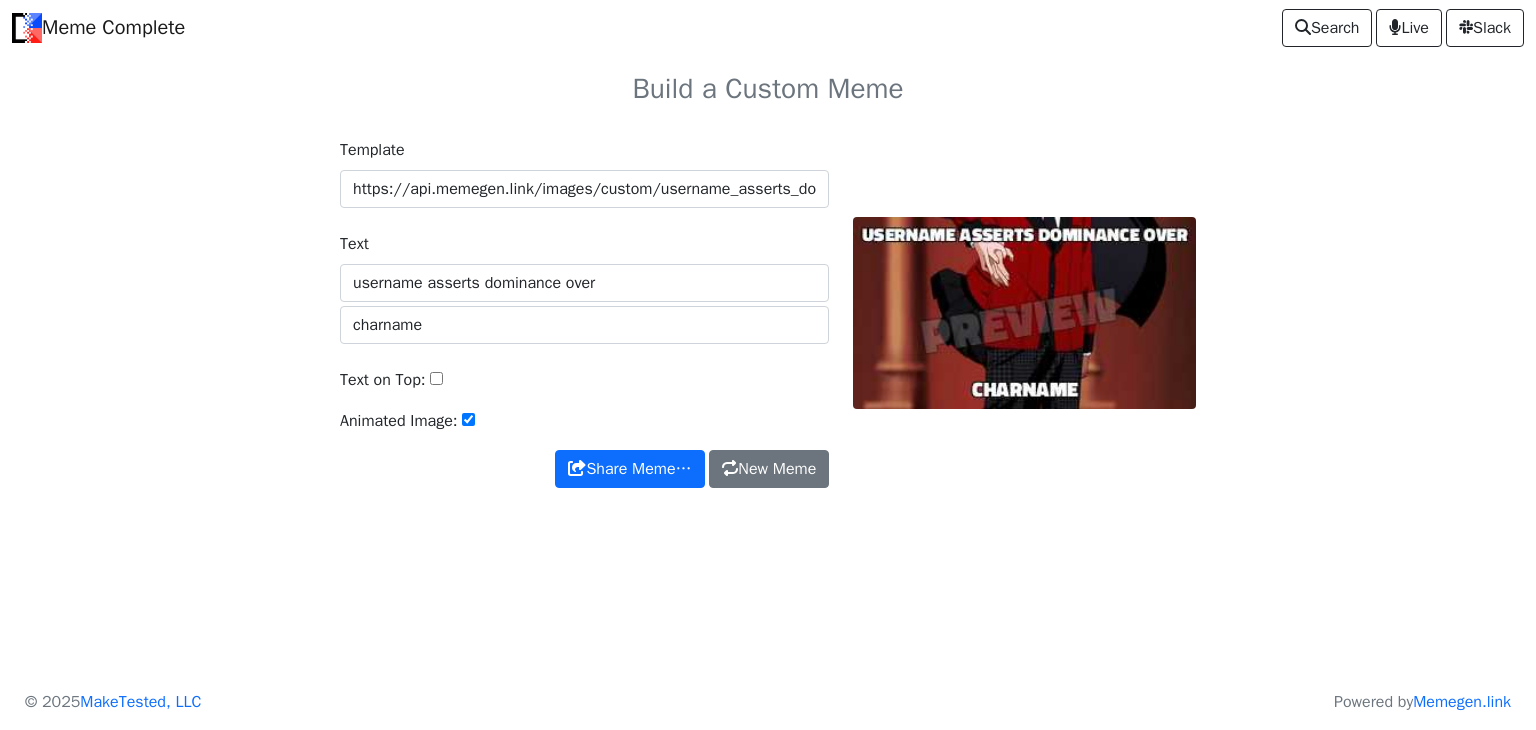 scroll, scrollTop: 0, scrollLeft: 0, axis: both 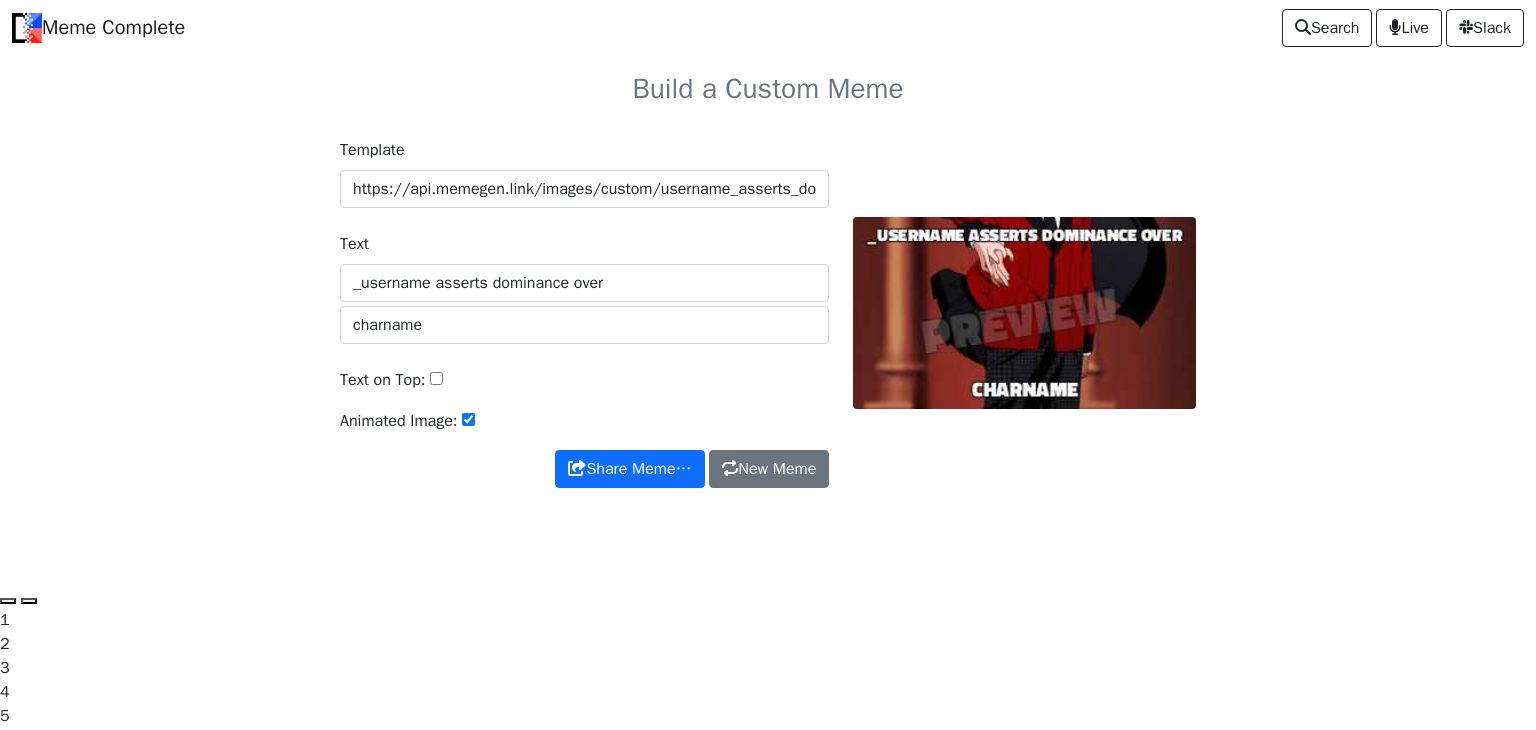 type on "_username asserts dominance over" 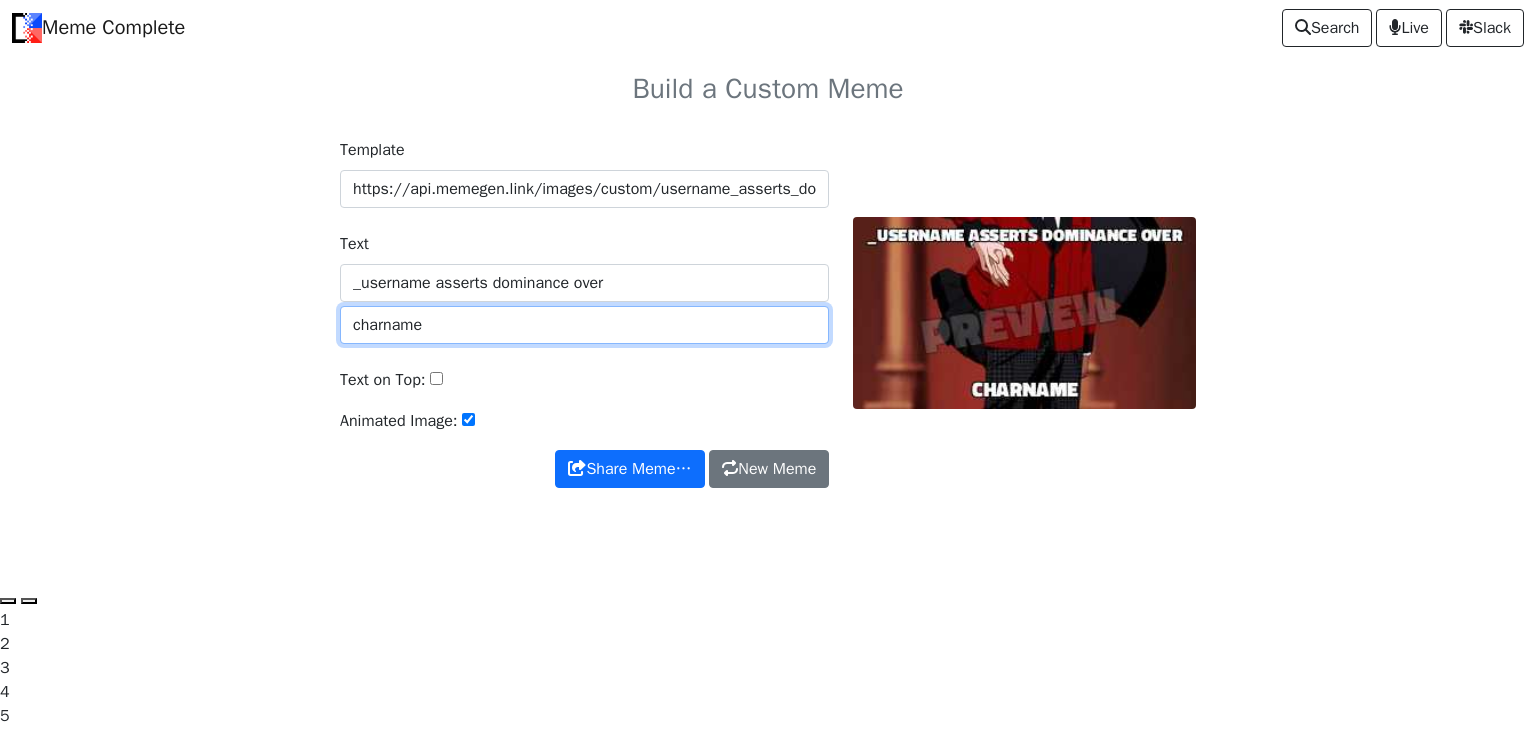 click on "charname" at bounding box center [584, 325] 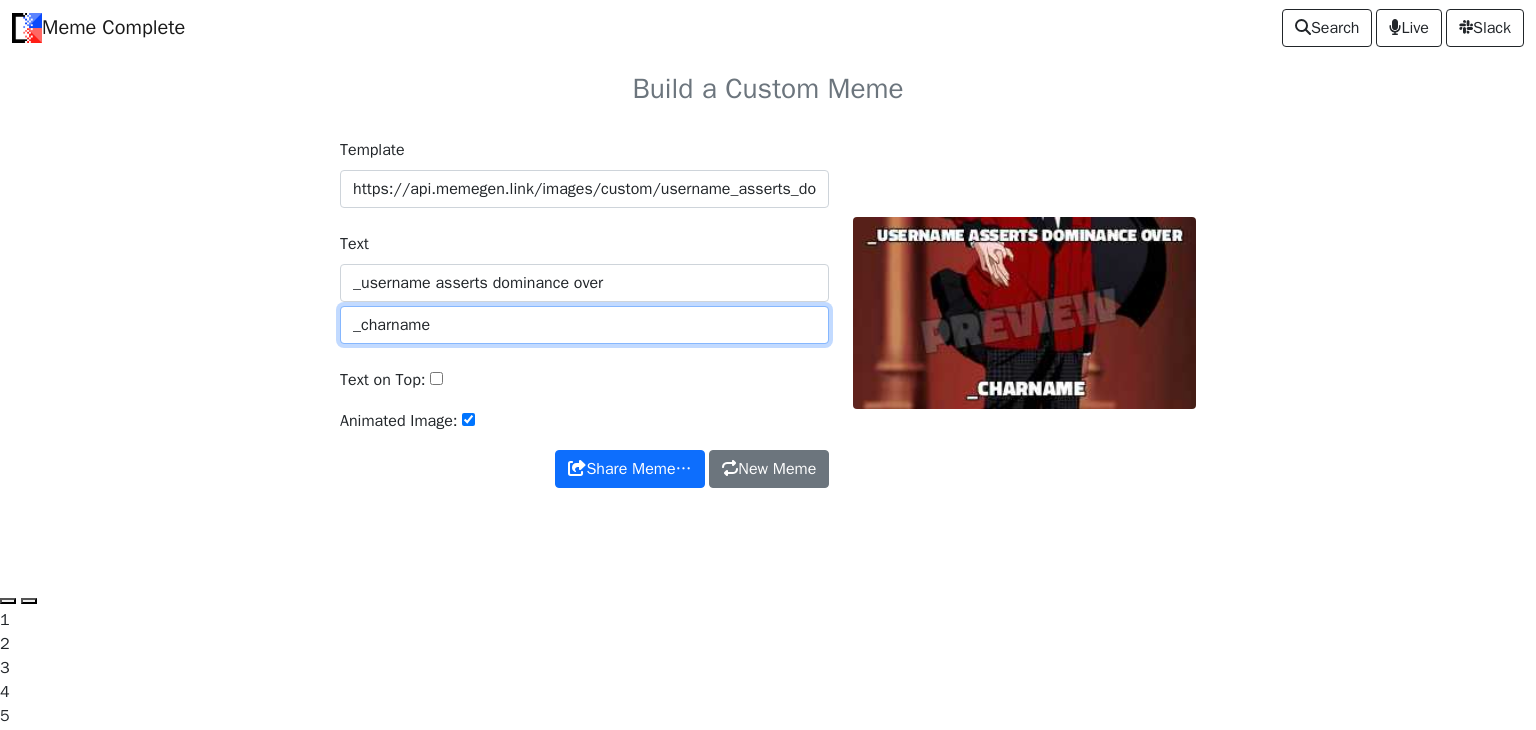 type on "_charname" 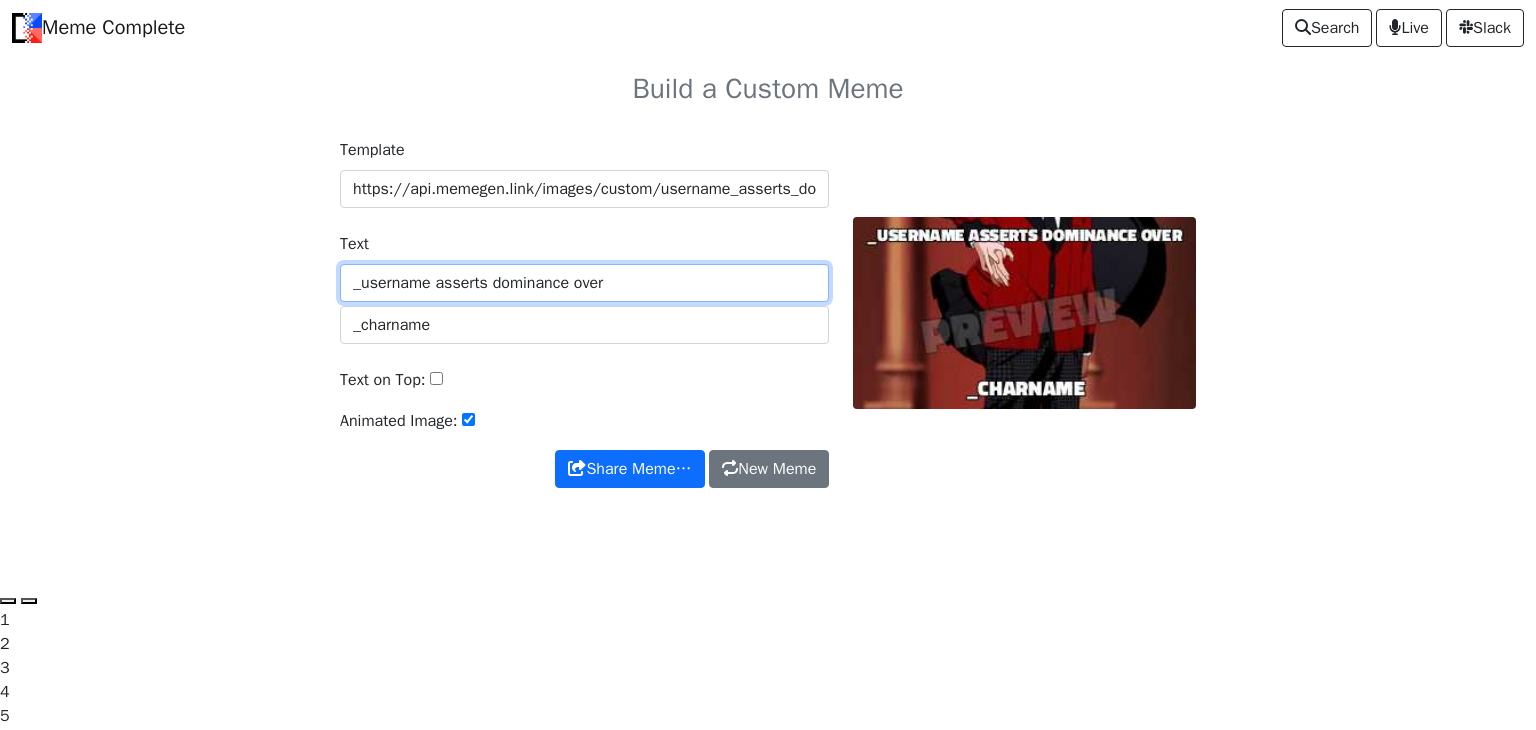 click on "_username asserts dominance over" at bounding box center [584, 283] 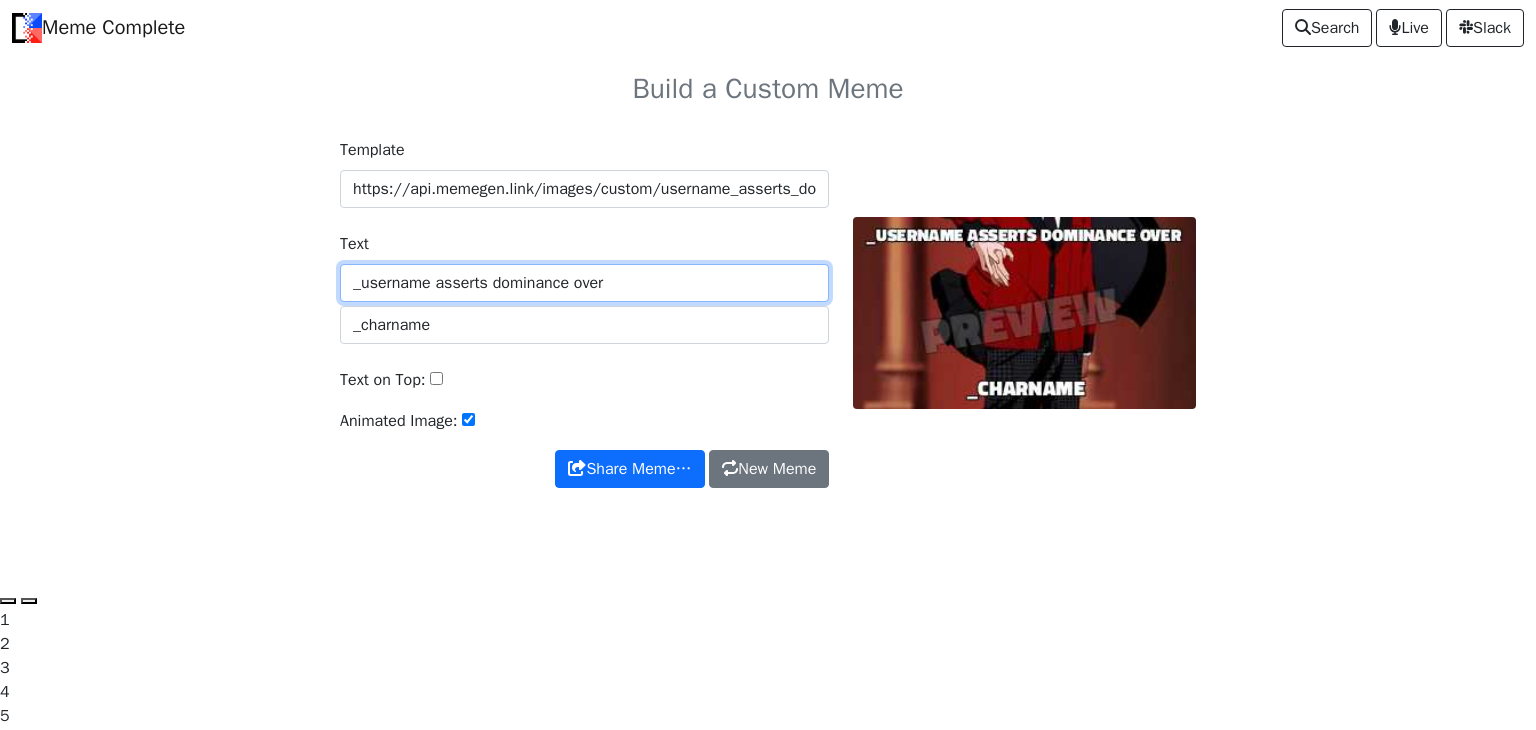 paste on "https://imgur.com/5FHeCCu" 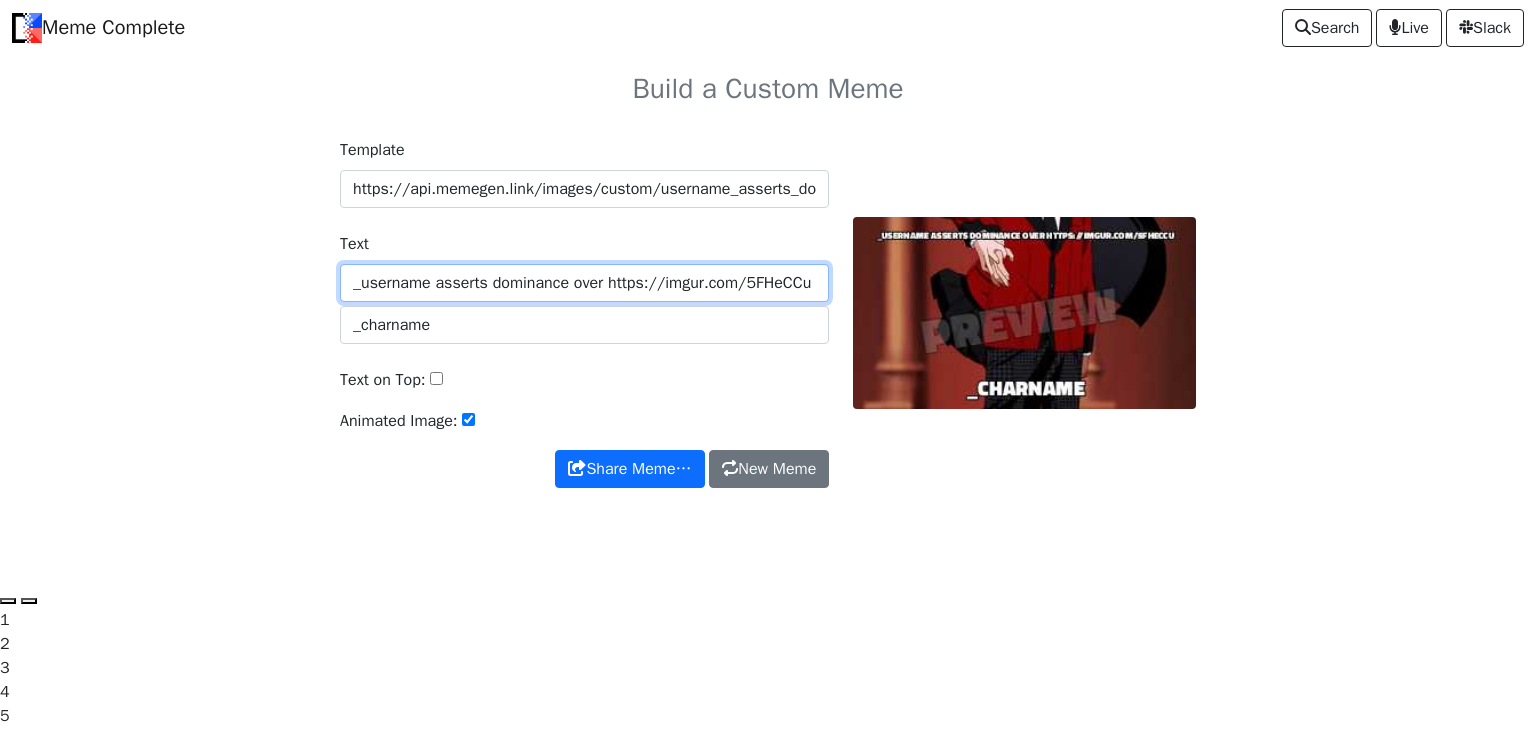 type on "_username asserts dominance over https://imgur.com/5FHeCCu" 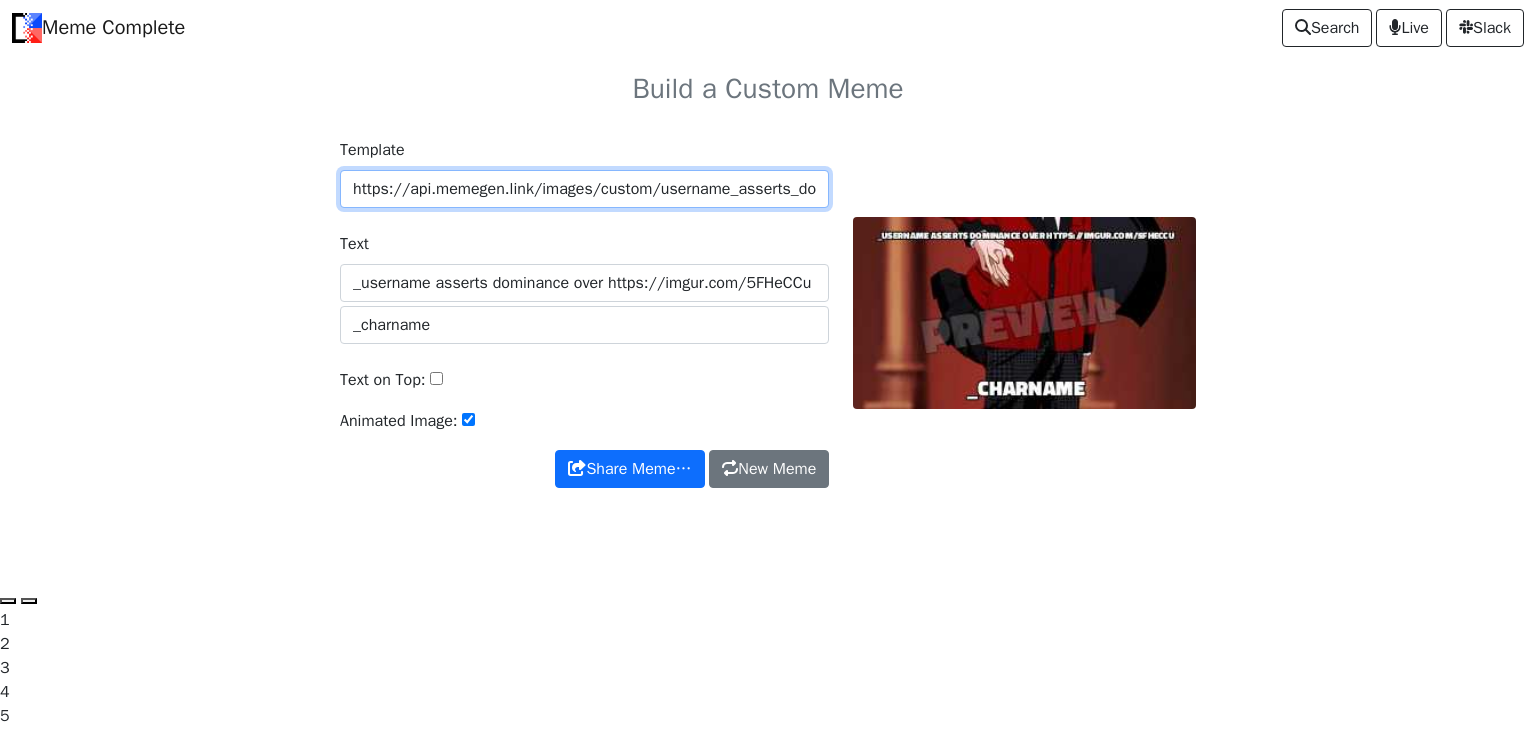 click on "https://api.memegen.link/images/custom/username_asserts_dominance_over/charname.webp?background=https://i.imgur.com/KsNoPaO.gif" at bounding box center (584, 189) 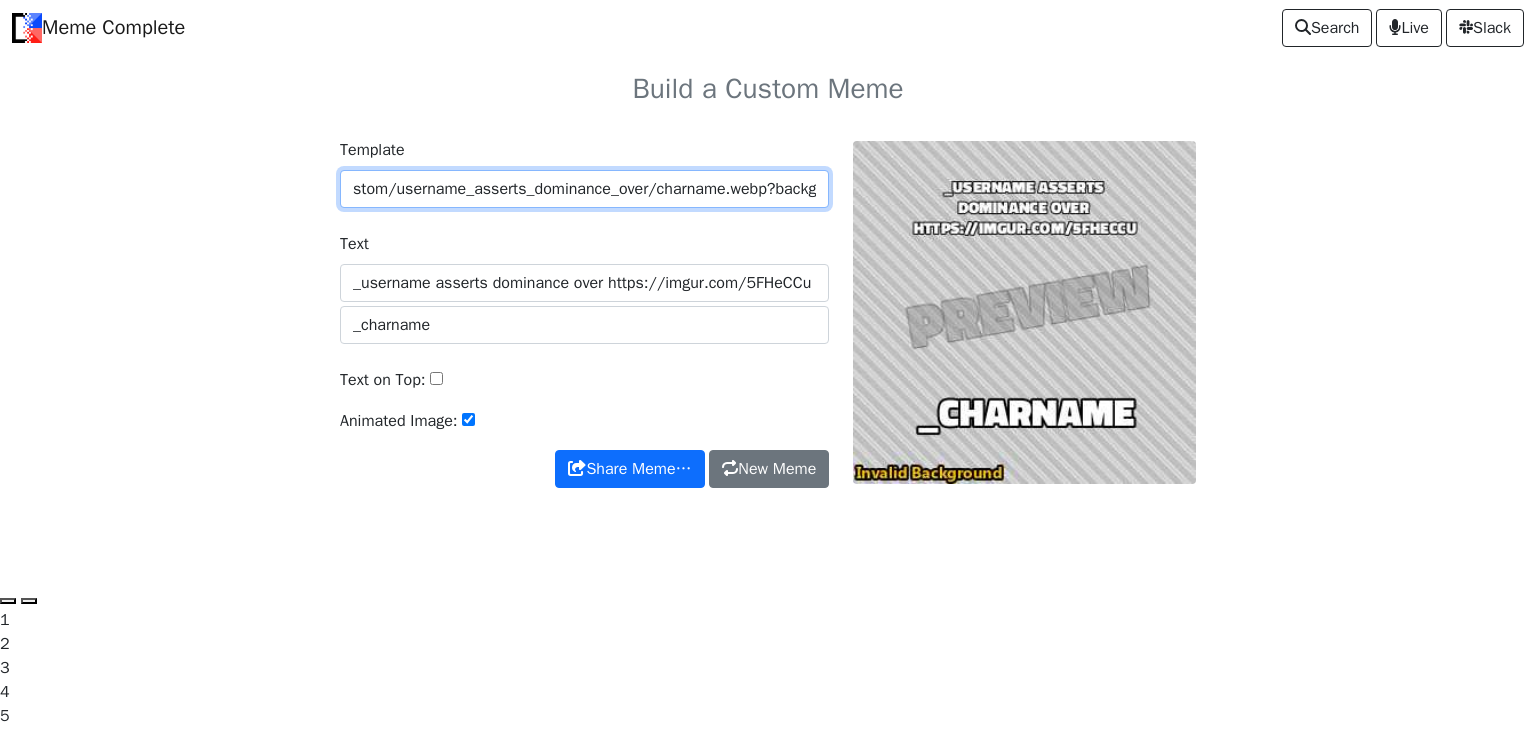 drag, startPoint x: 659, startPoint y: 187, endPoint x: 254, endPoint y: 214, distance: 405.89902 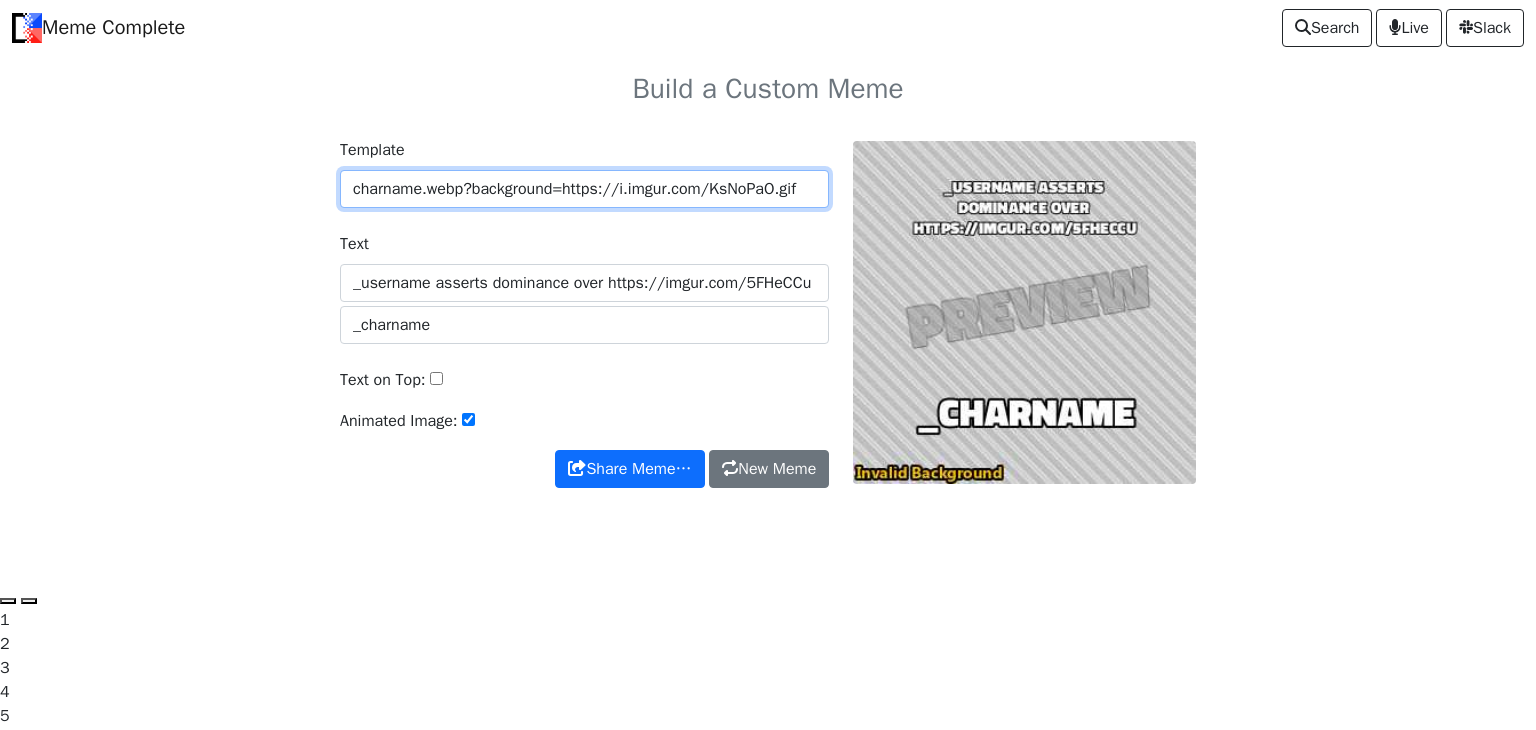 drag, startPoint x: 779, startPoint y: 193, endPoint x: 711, endPoint y: 192, distance: 68.007355 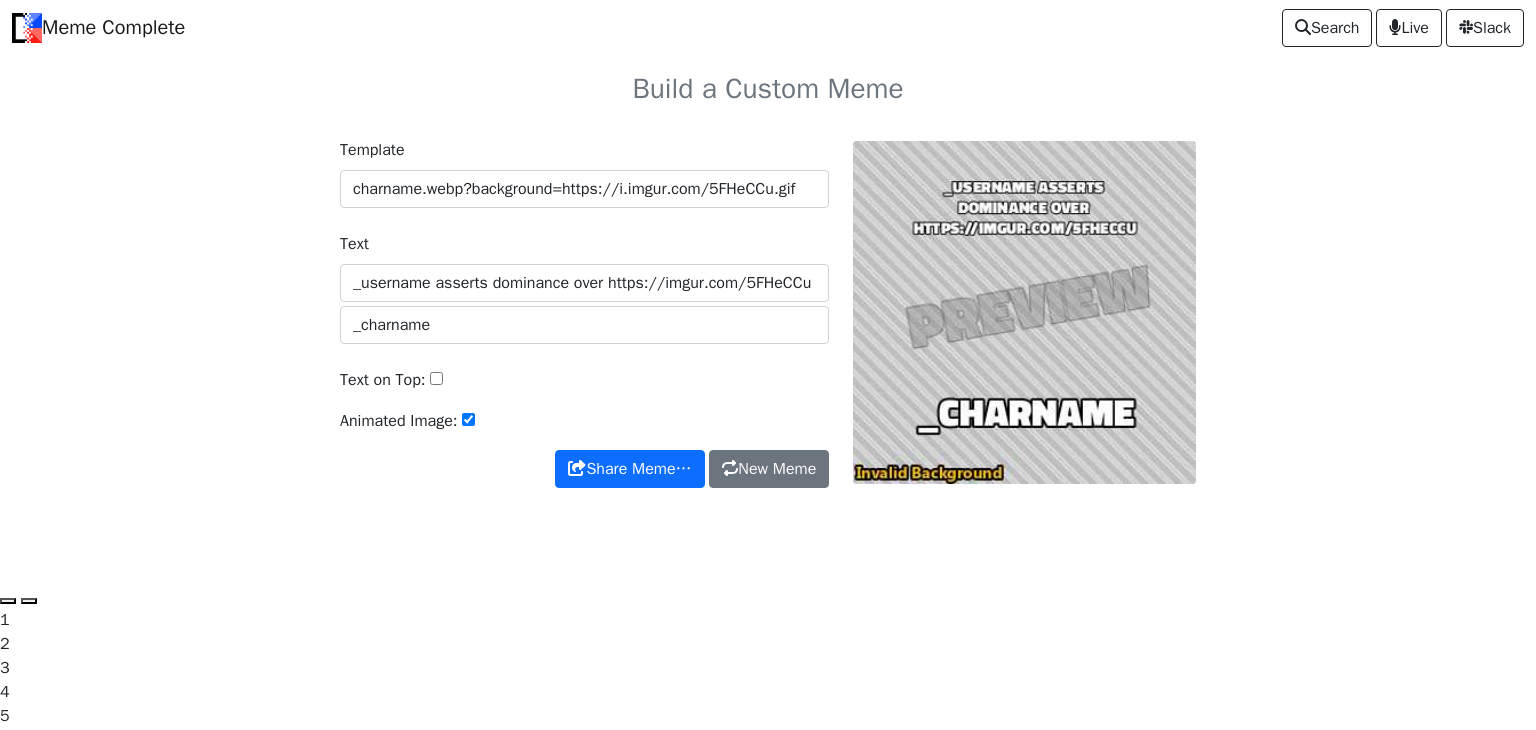 click on "Template
charname.webp?background=https://i.imgur.com/5FHeCCu.gif" at bounding box center (584, 173) 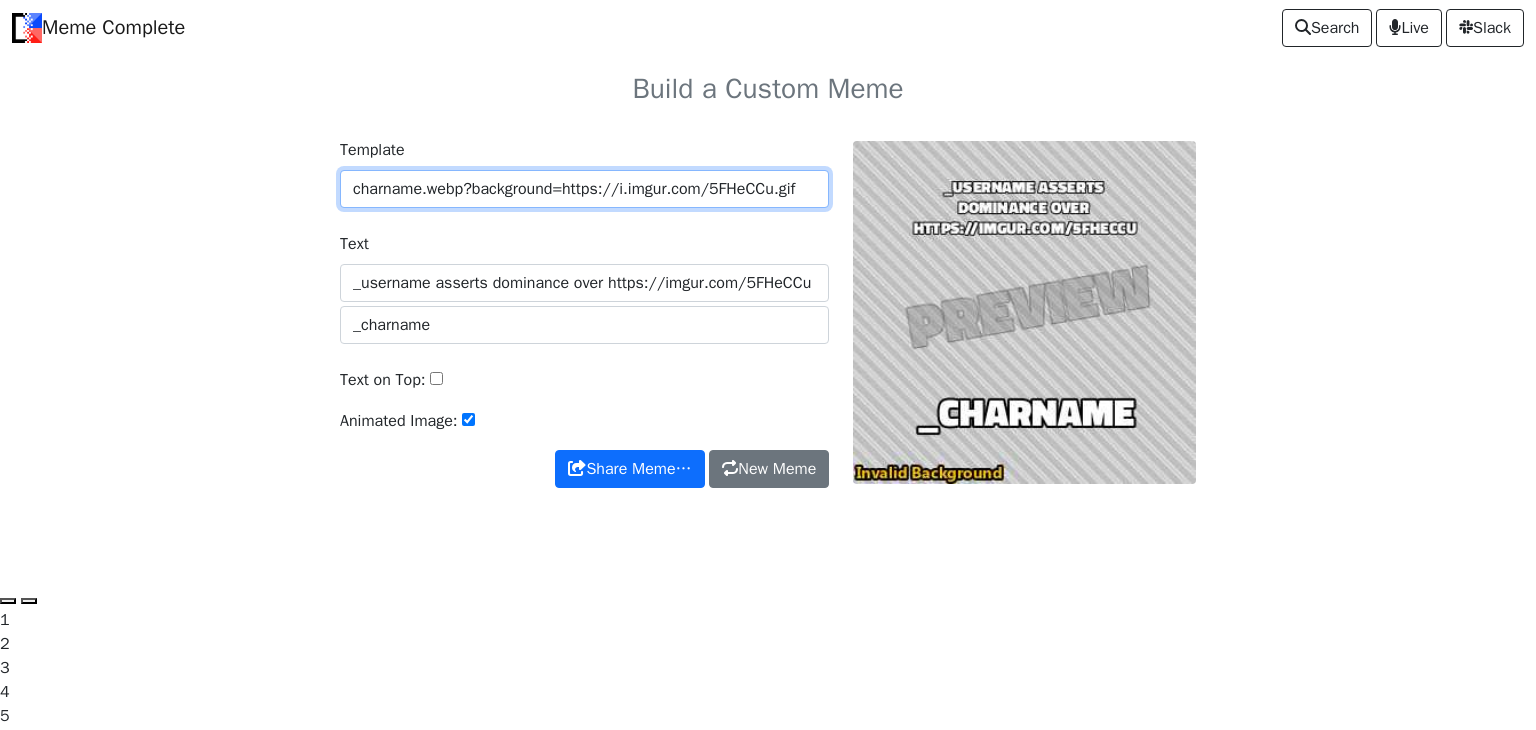 click on "charname.webp?background=https://i.imgur.com/5FHeCCu.gif" at bounding box center (584, 189) 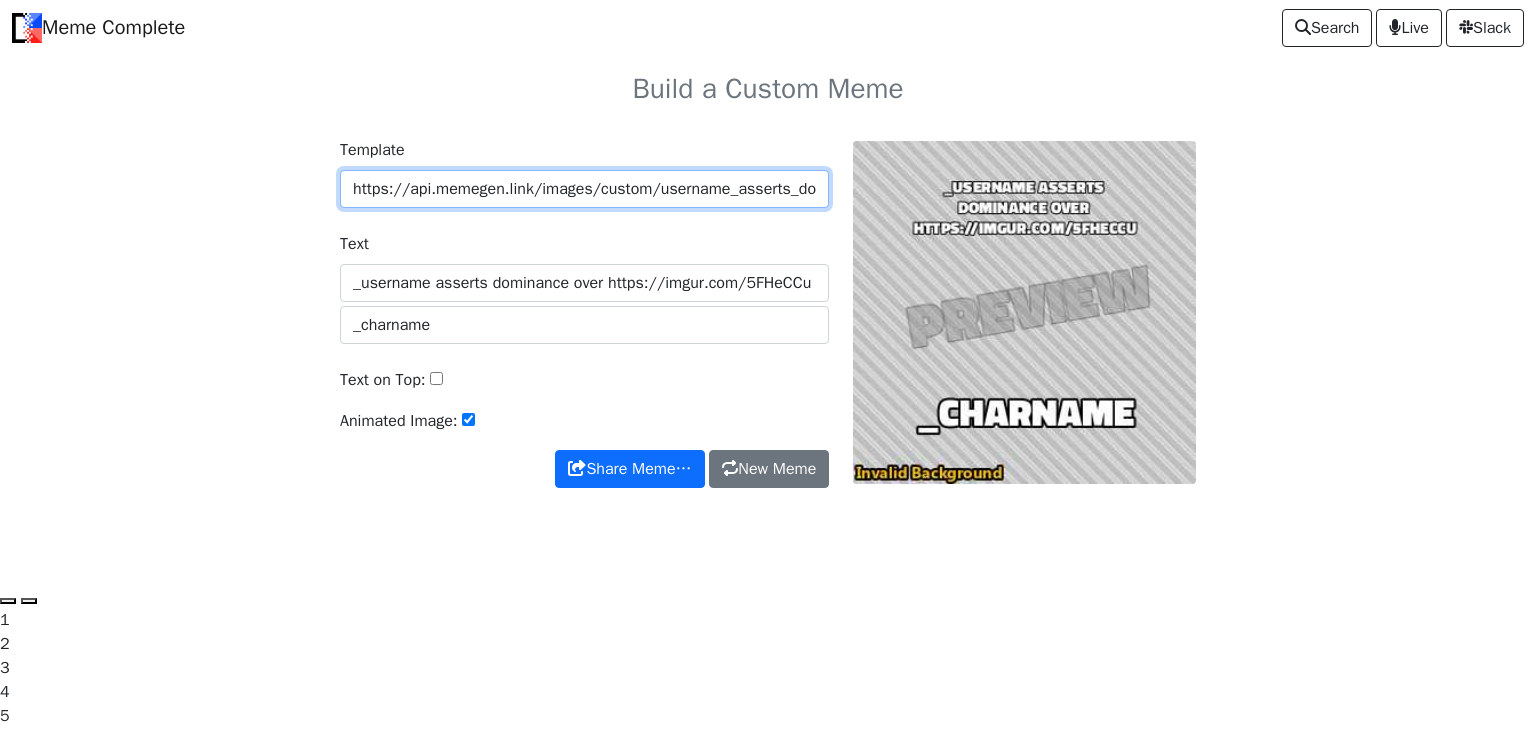 scroll, scrollTop: 0, scrollLeft: 548, axis: horizontal 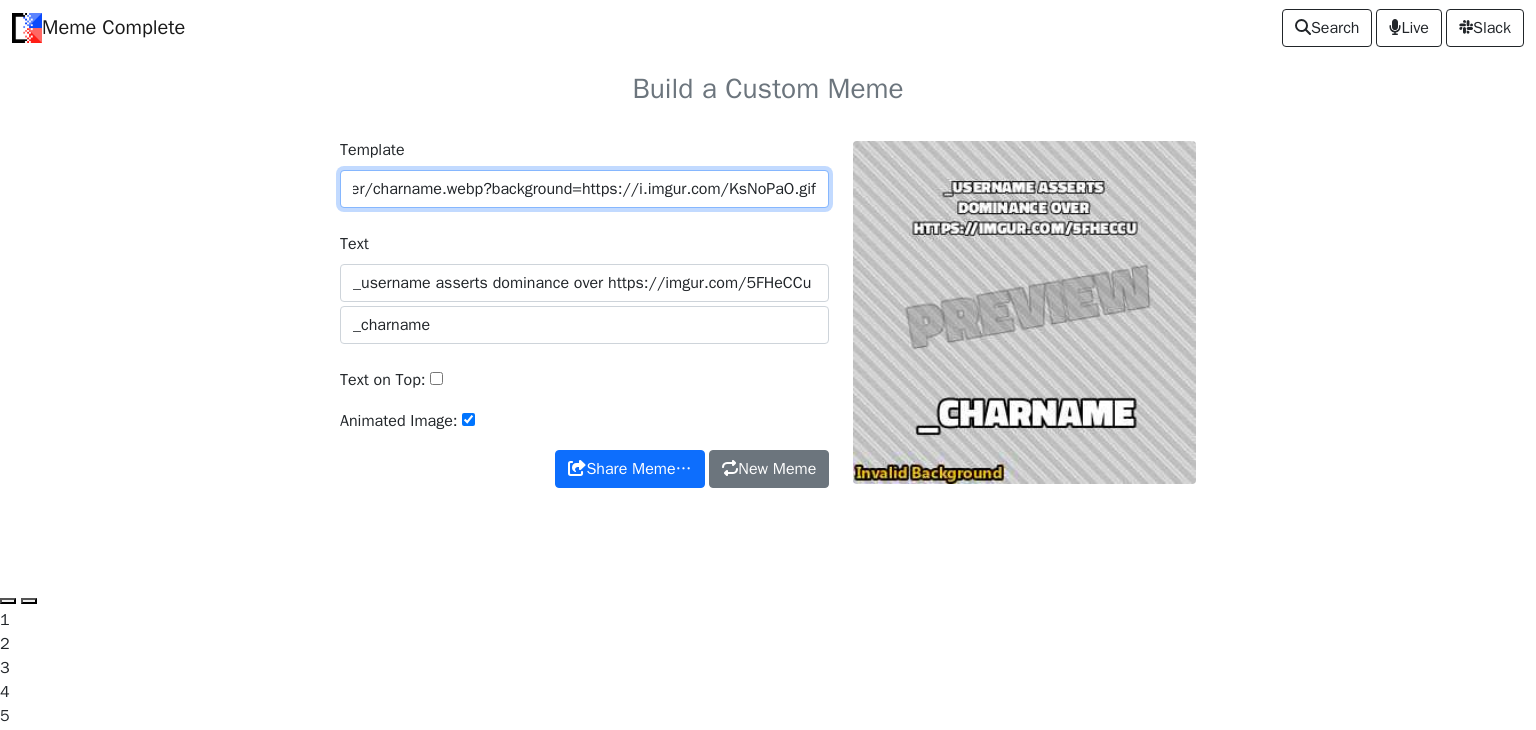 type on "https://api.memegen.link/images/custom/username_asserts_dominance_over/charname.webp?background=https://i.imgur.com/KsNoPaO.gif" 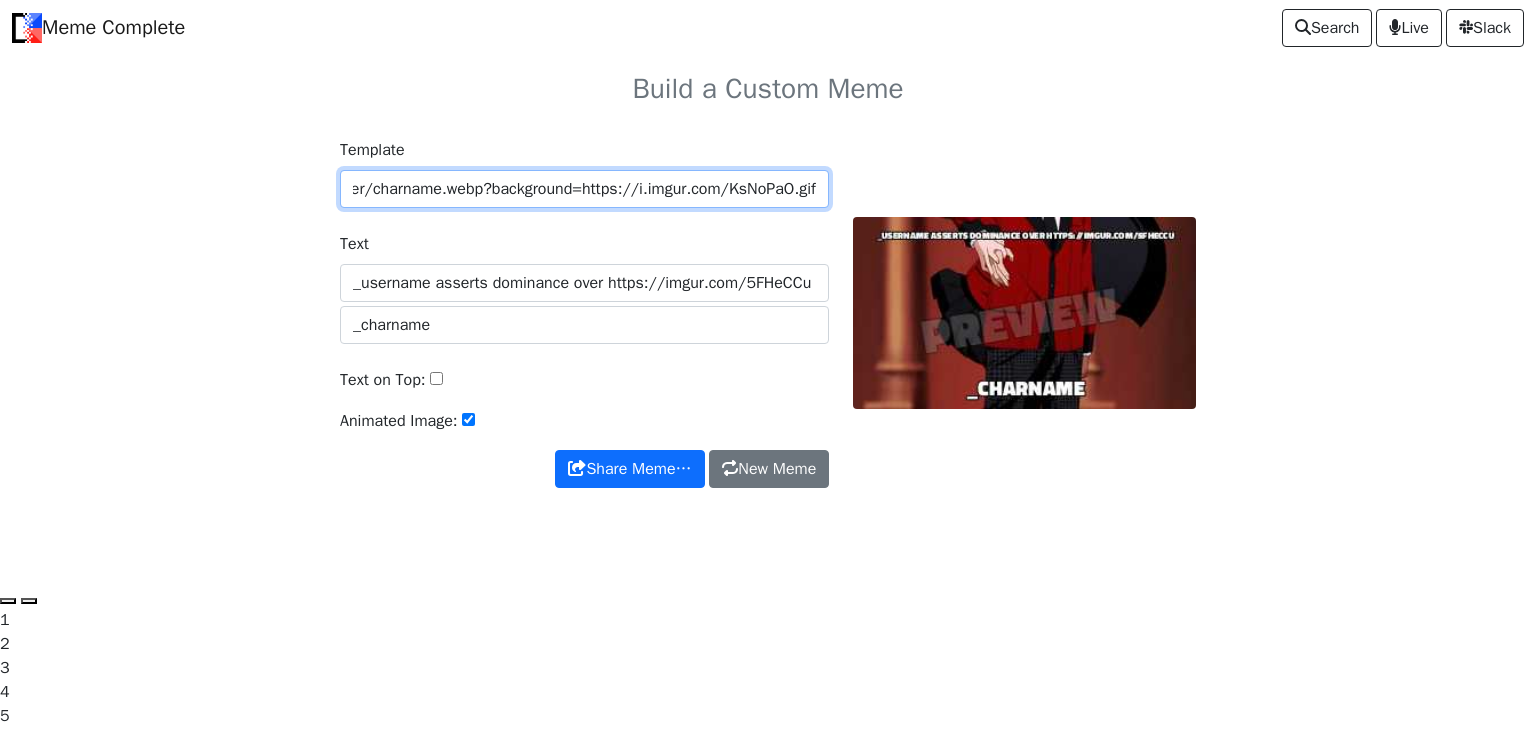 scroll, scrollTop: 0, scrollLeft: 0, axis: both 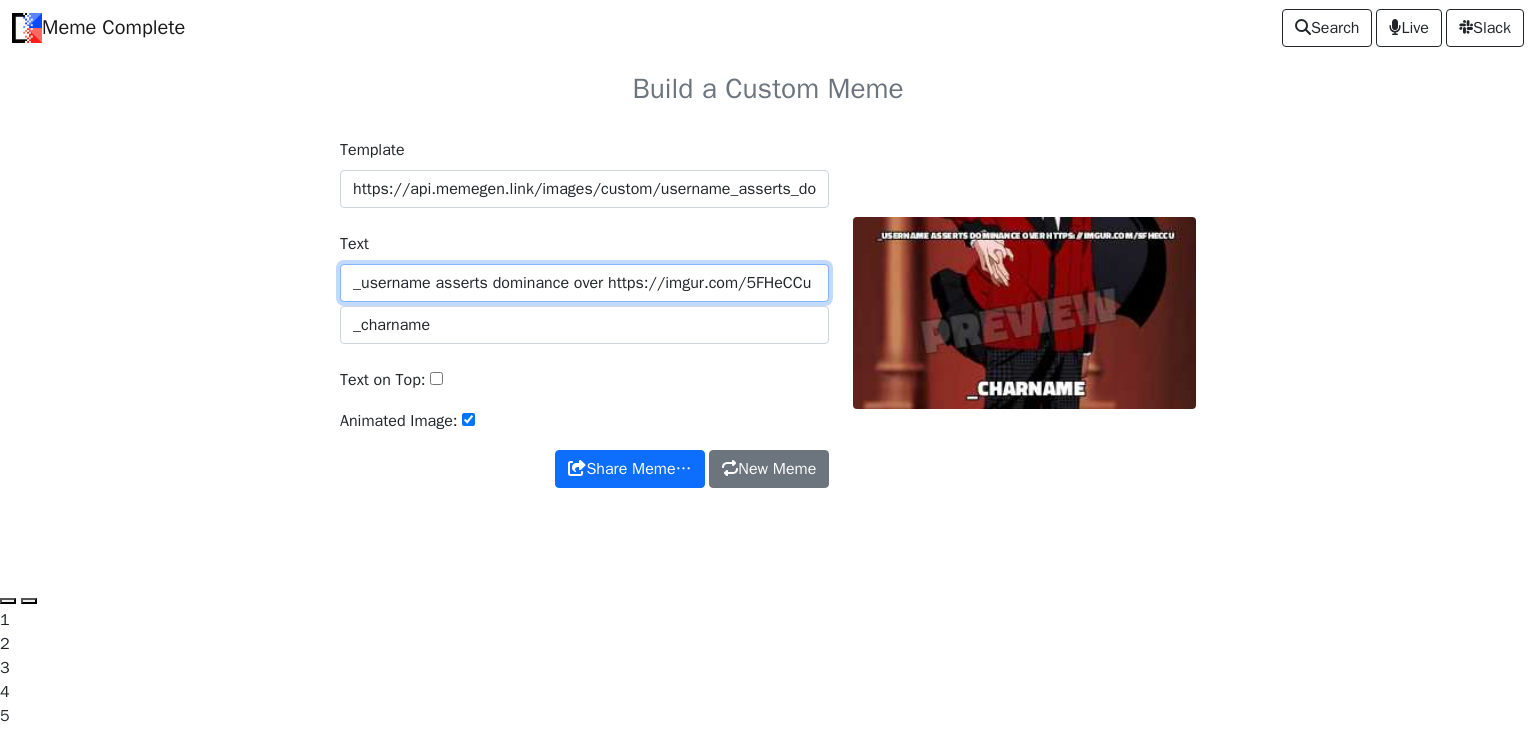 drag, startPoint x: 816, startPoint y: 290, endPoint x: 608, endPoint y: 299, distance: 208.19463 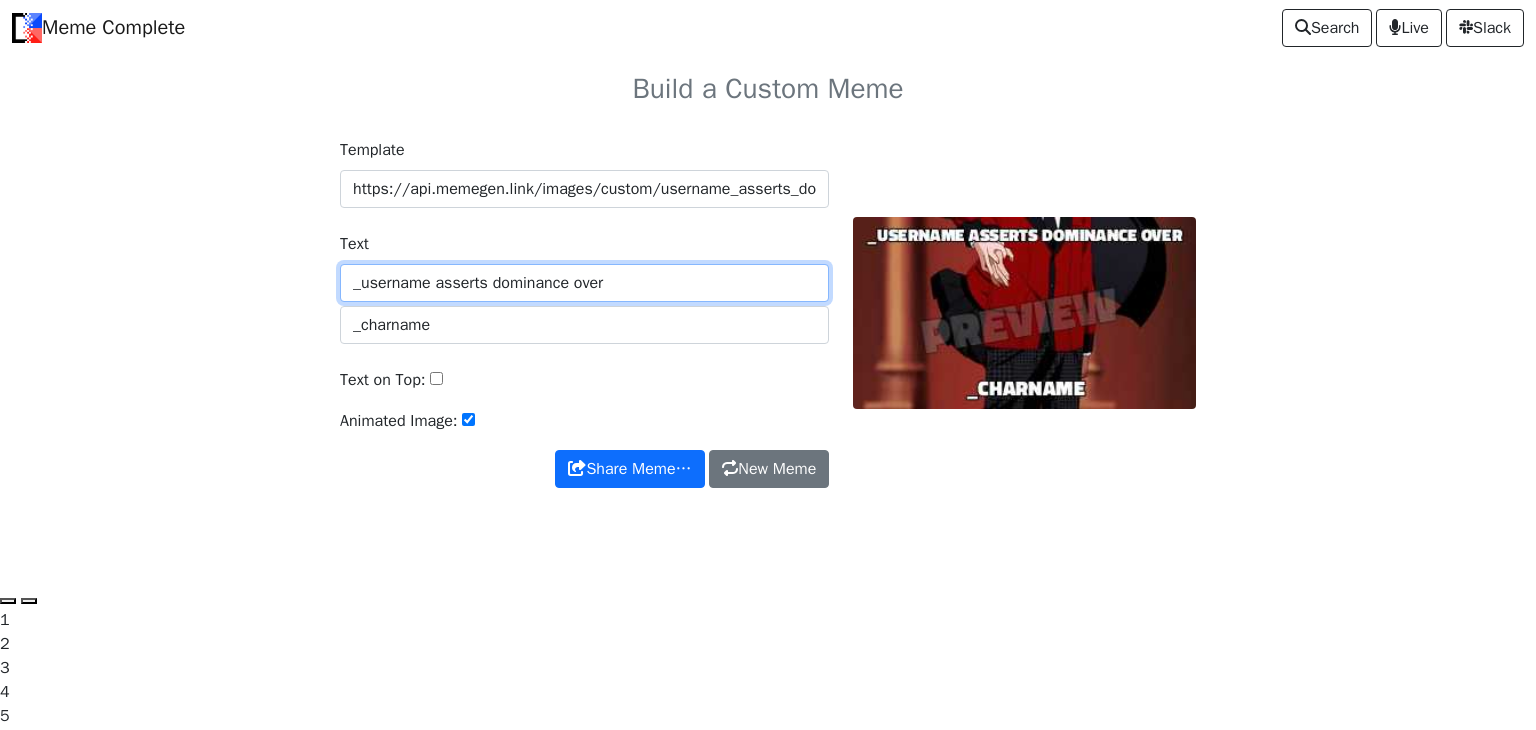 type on "_username asserts dominance over" 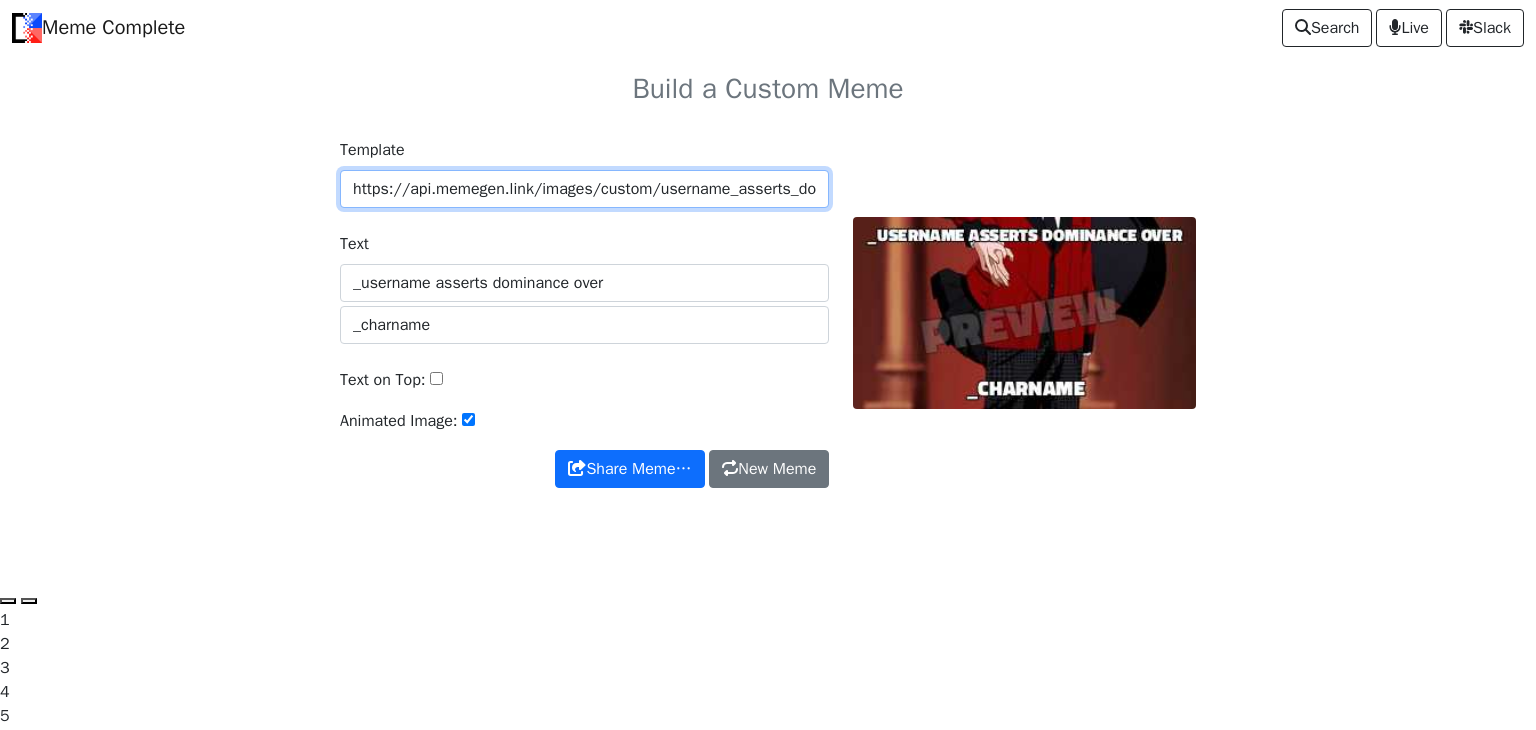 click on "https://api.memegen.link/images/custom/username_asserts_dominance_over/charname.webp?background=https://i.imgur.com/KsNoPaO.gif" at bounding box center [584, 189] 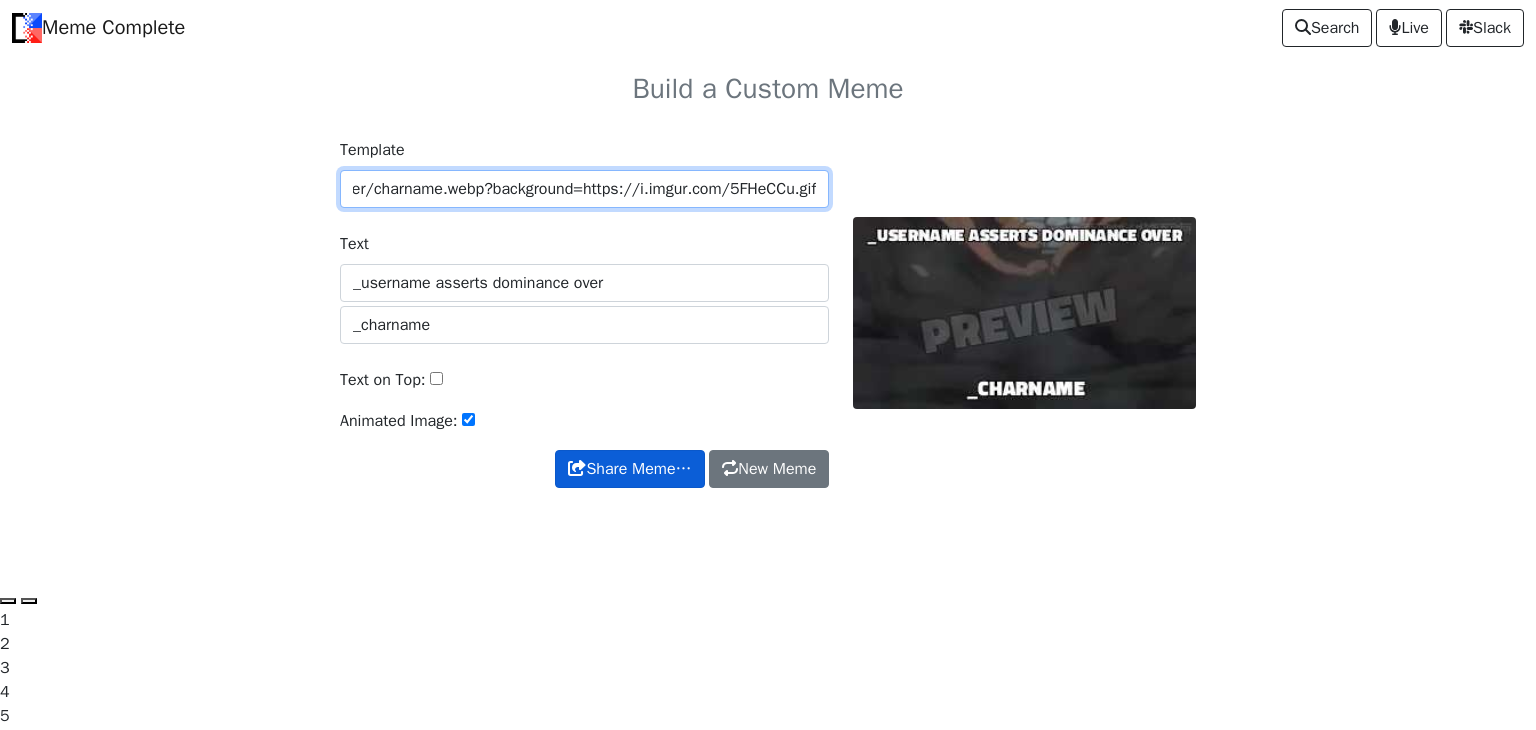 type on "https://api.memegen.link/images/custom/username_asserts_dominance_over/charname.webp?background=https://i.imgur.com/5FHeCCu.gif" 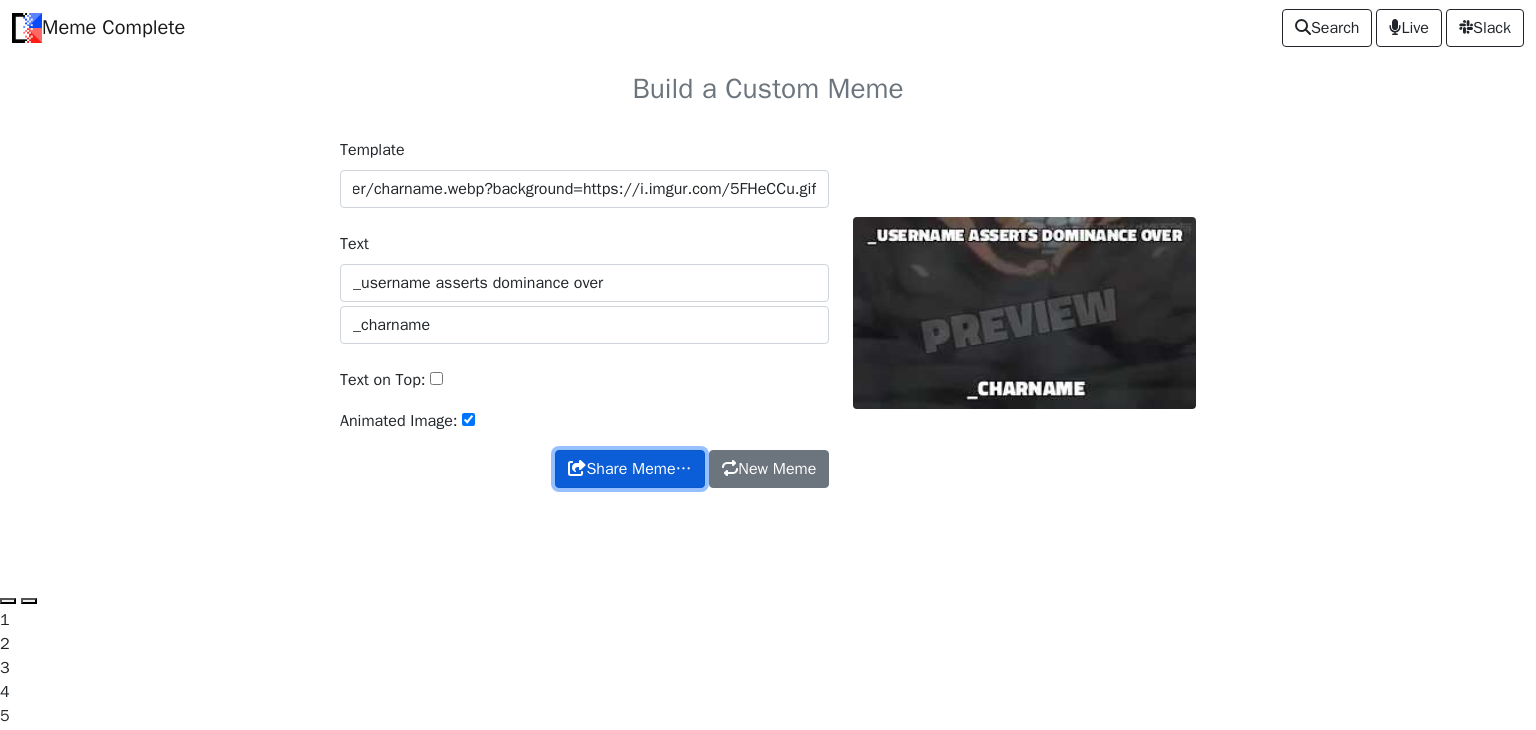scroll, scrollTop: 0, scrollLeft: 0, axis: both 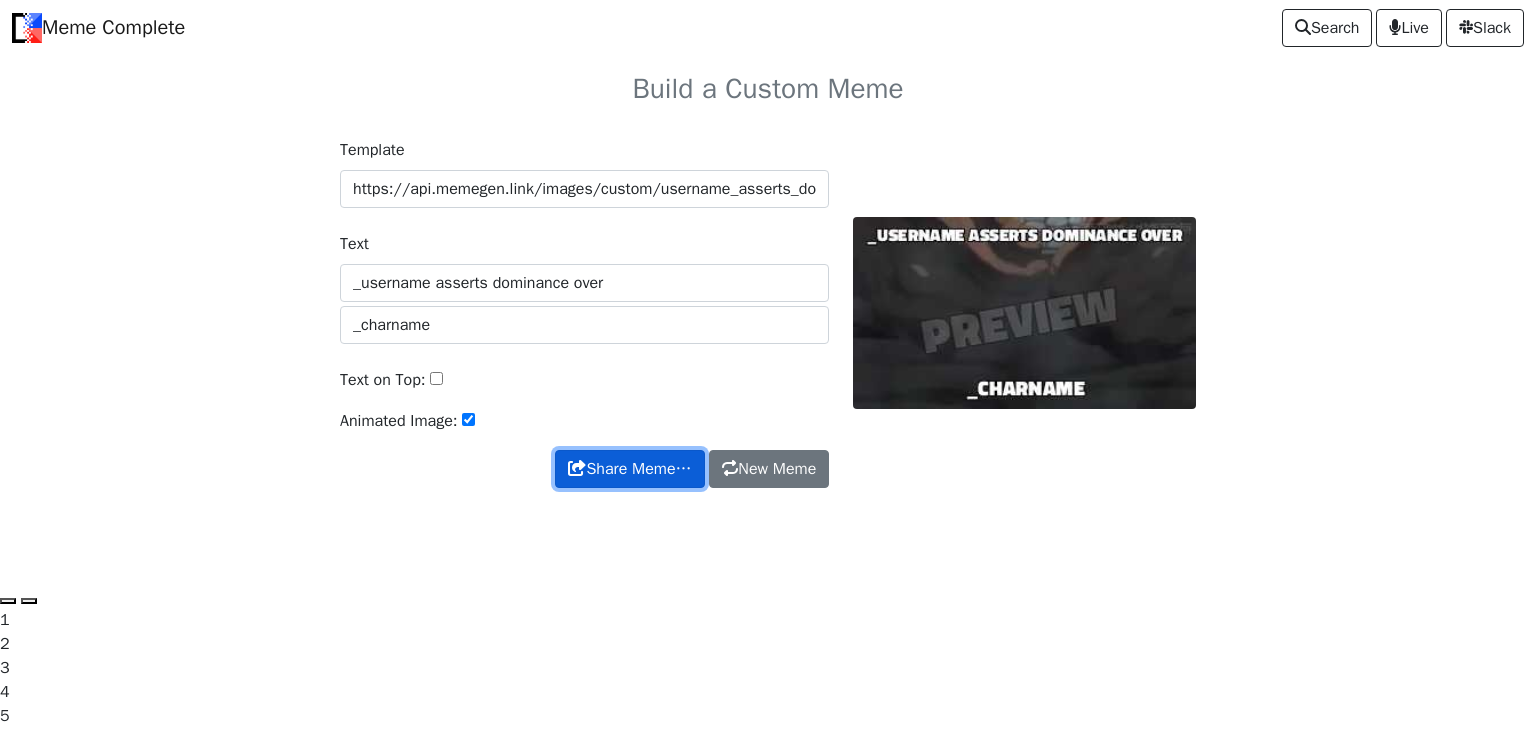 click on "Share Meme…" at bounding box center [629, 469] 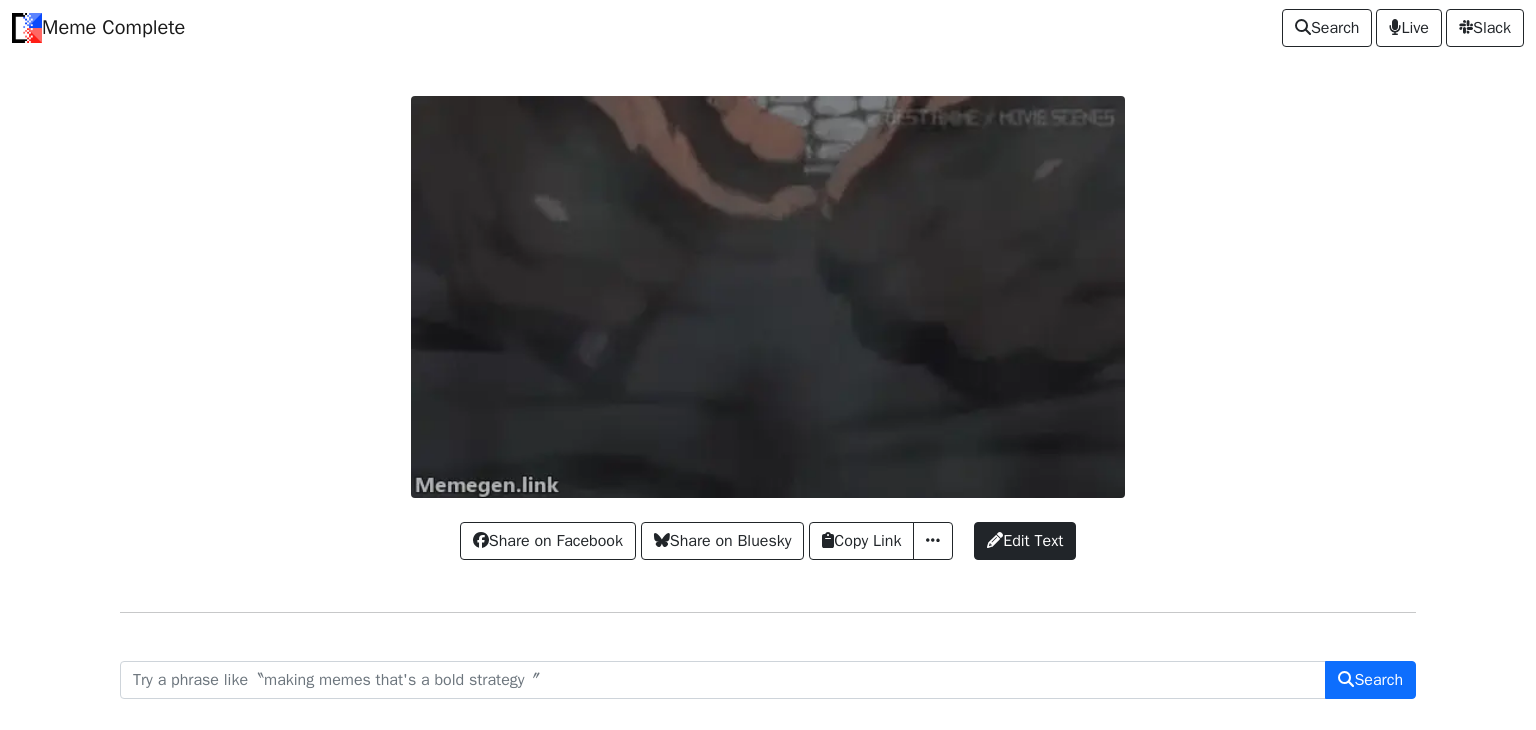 scroll, scrollTop: 0, scrollLeft: 0, axis: both 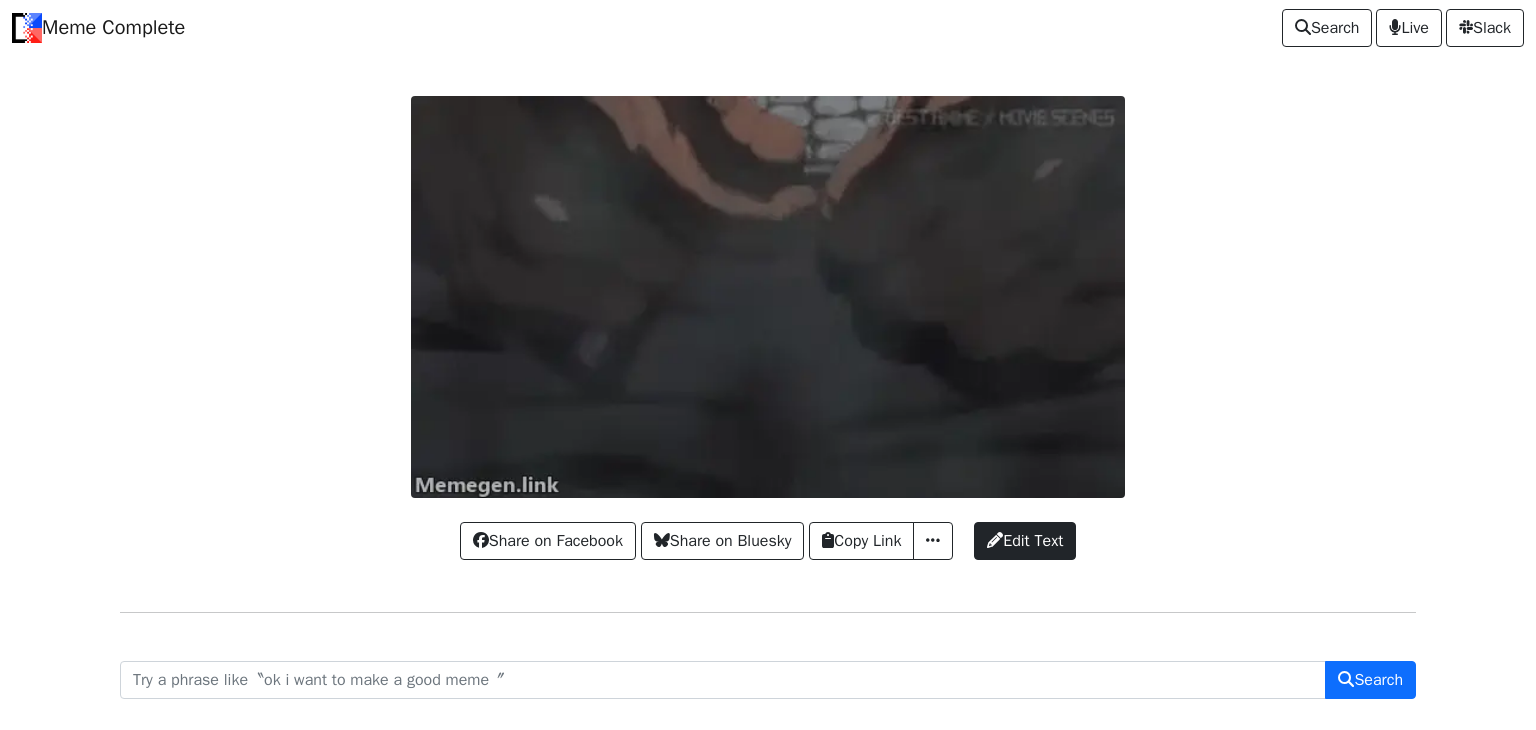 click on "Share on Facebook
Share on Bluesky
Copy Link
Copy Image URL
Copy Markdown Link
Download Image (GIF)
Download Image (WebP)
Share Template
Edit Text" at bounding box center (768, 531) 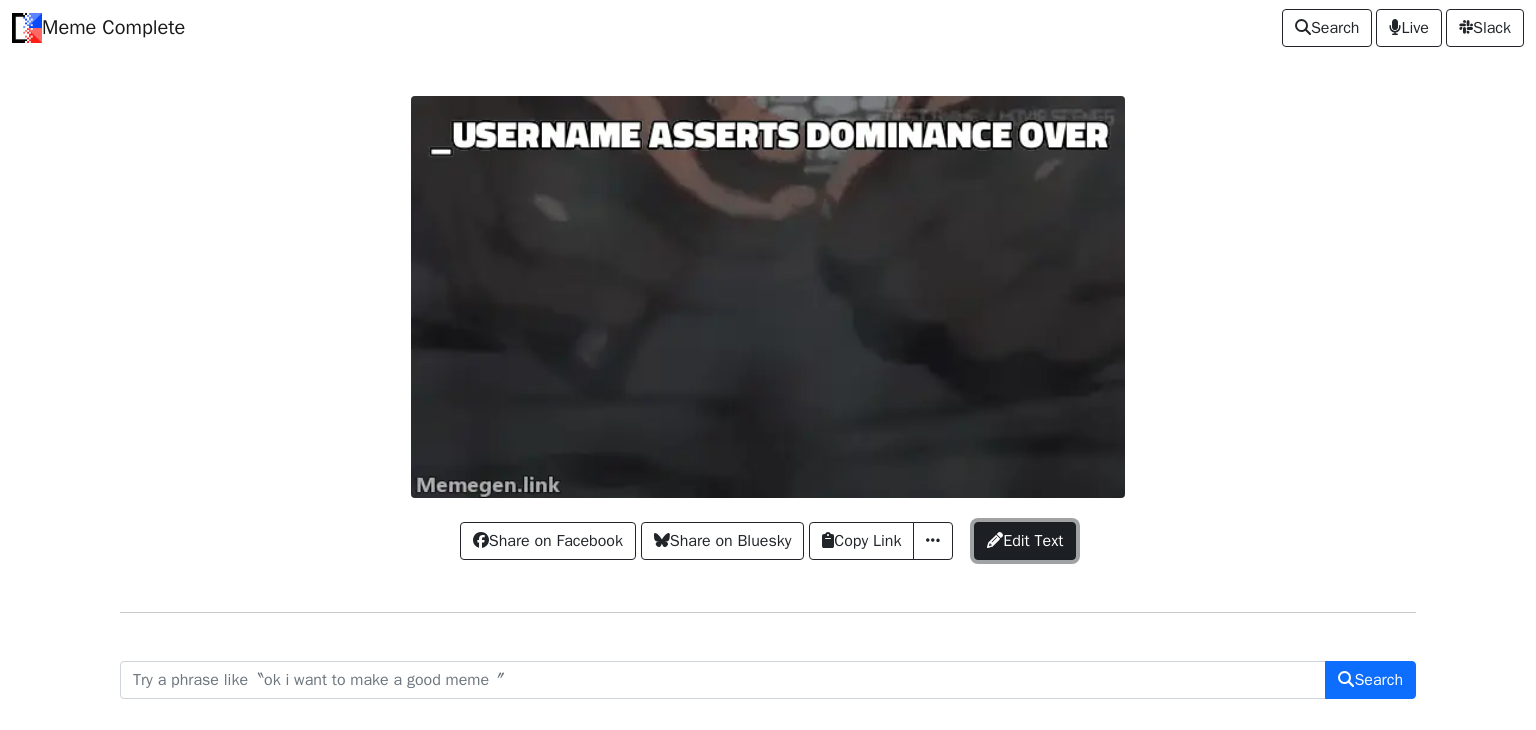 click at bounding box center (995, 540) 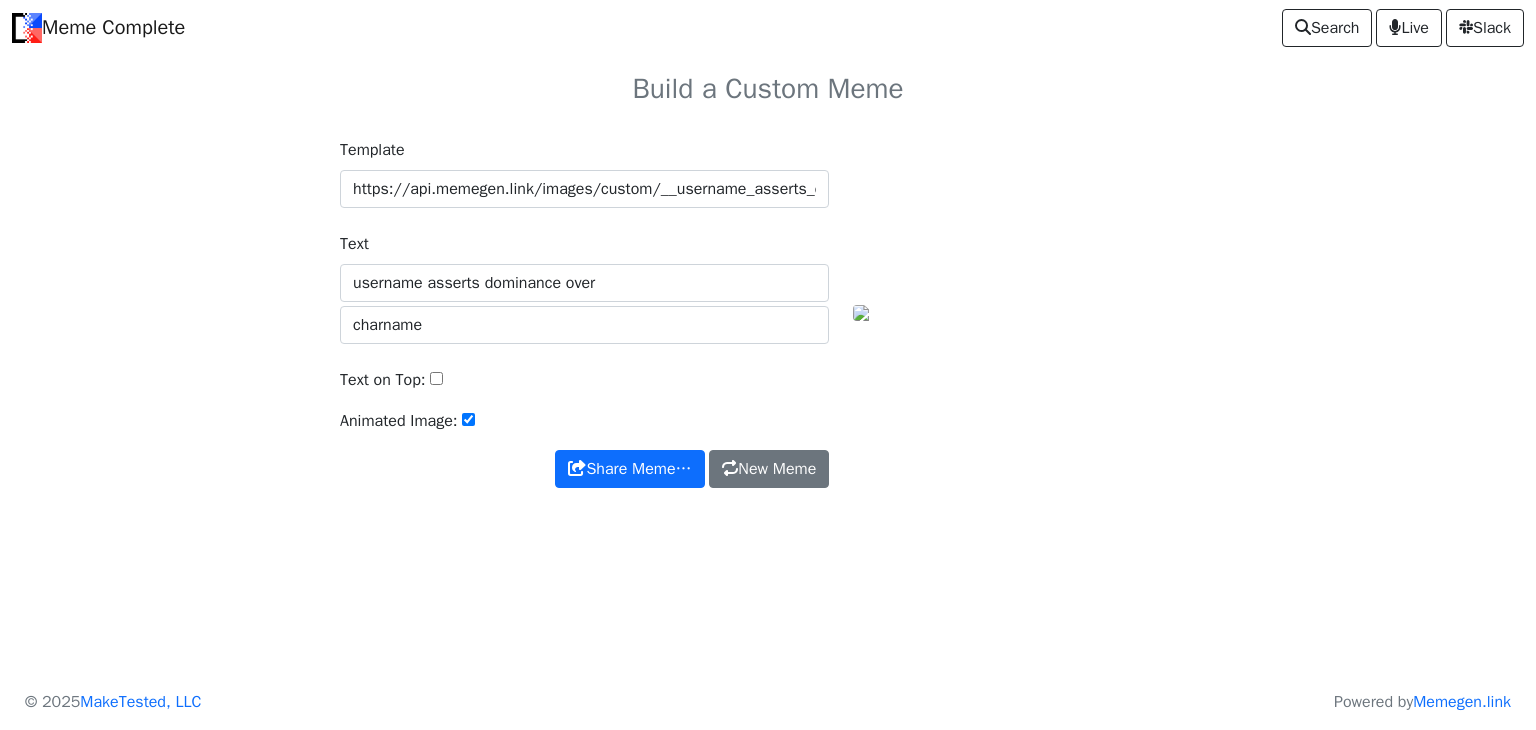 scroll, scrollTop: 0, scrollLeft: 0, axis: both 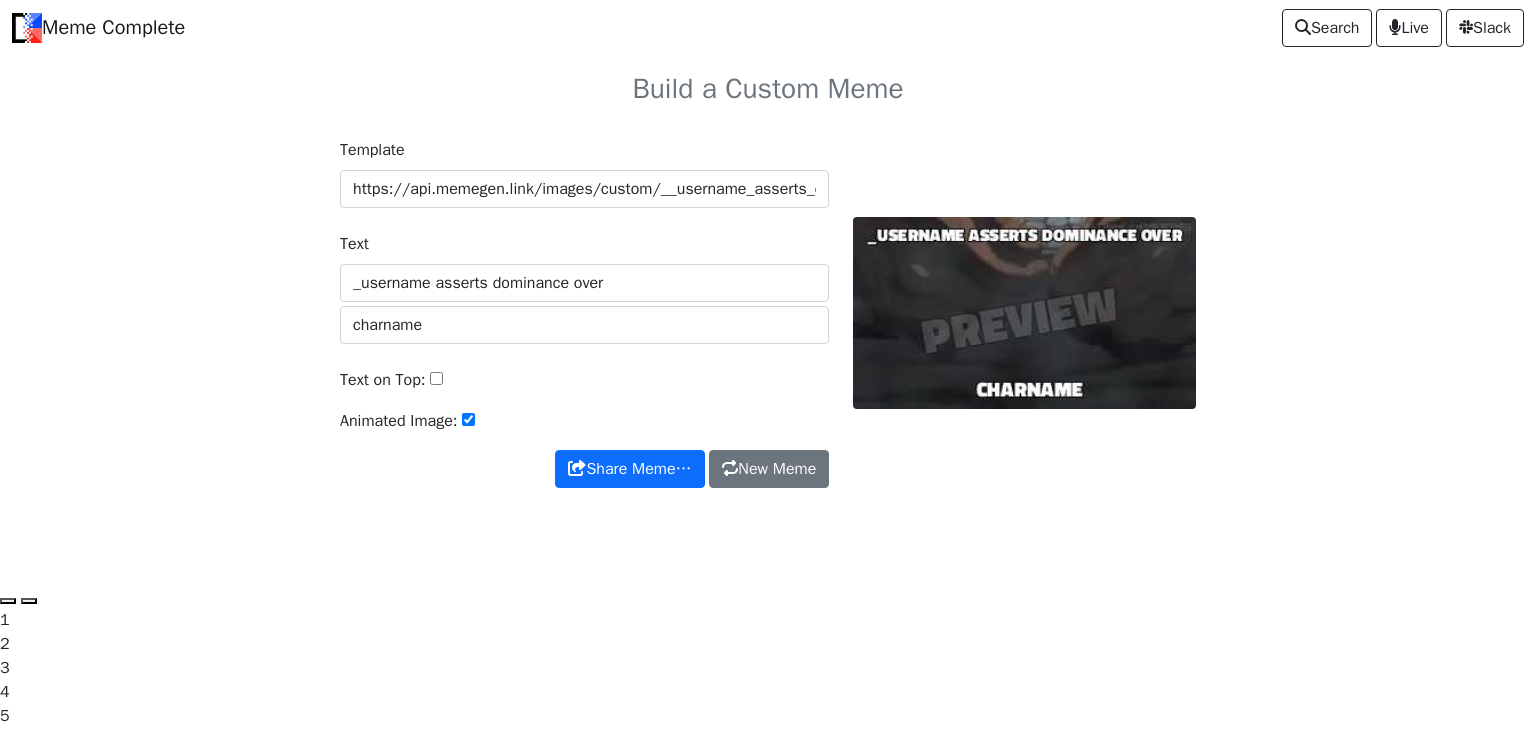 type on "_username asserts dominance over" 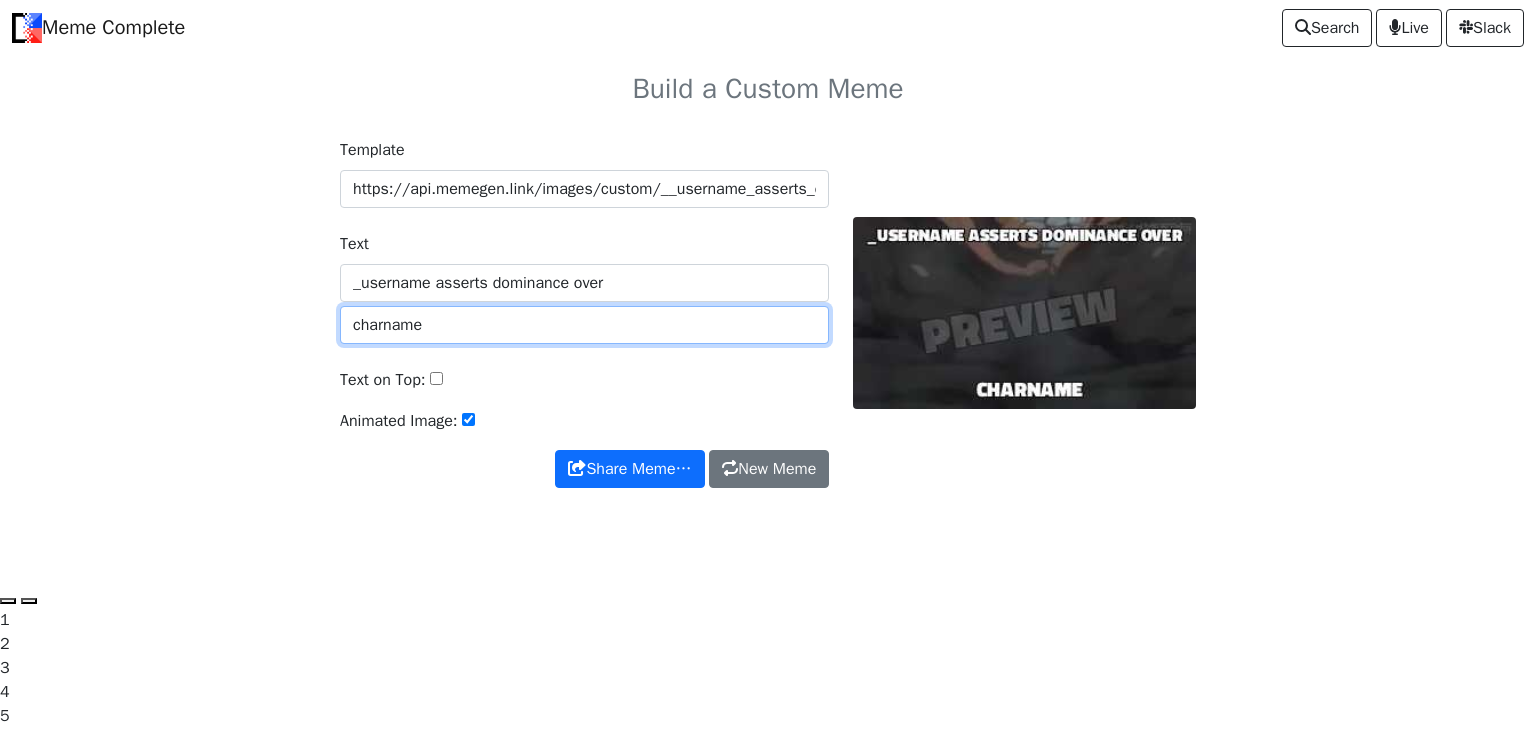 click on "charname" at bounding box center [584, 325] 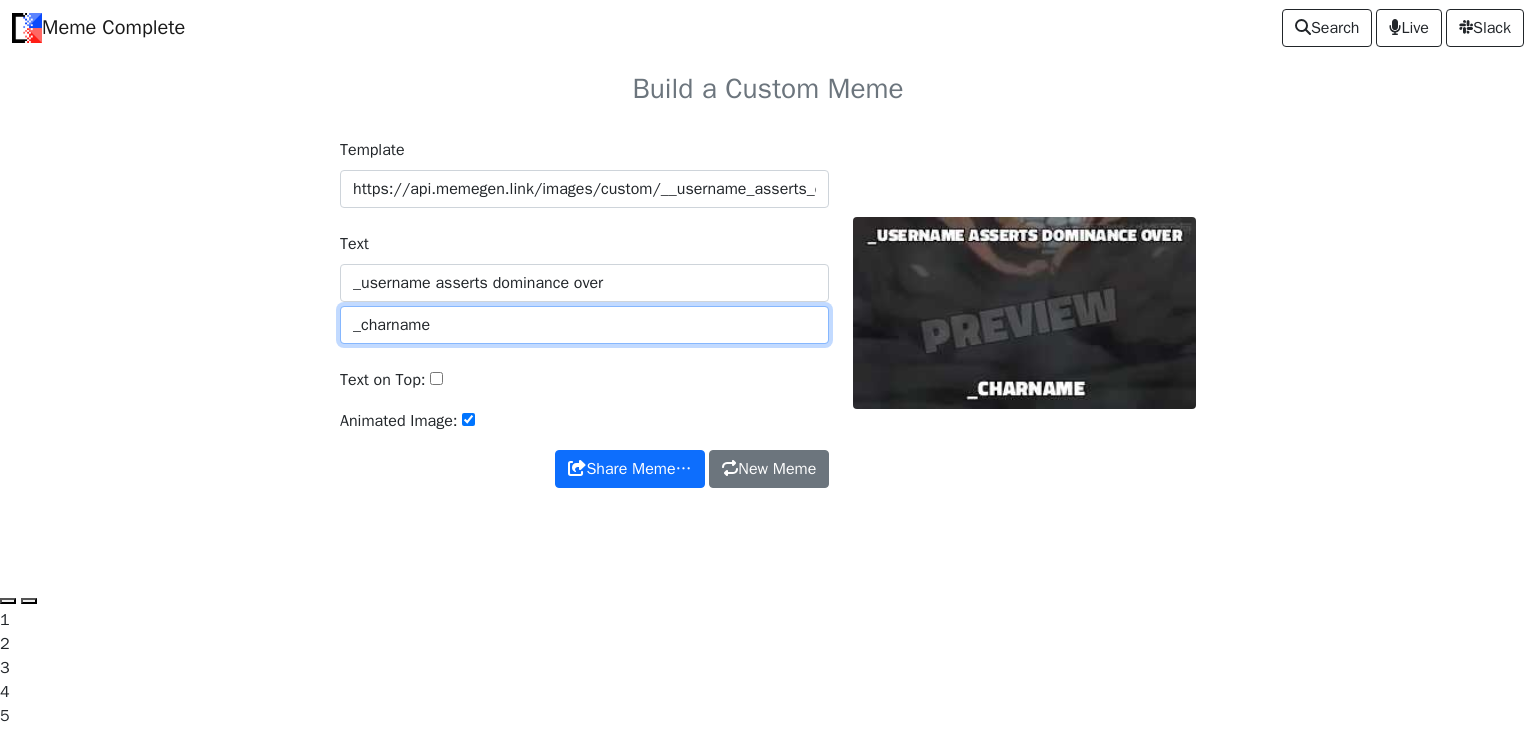 type on "_charname" 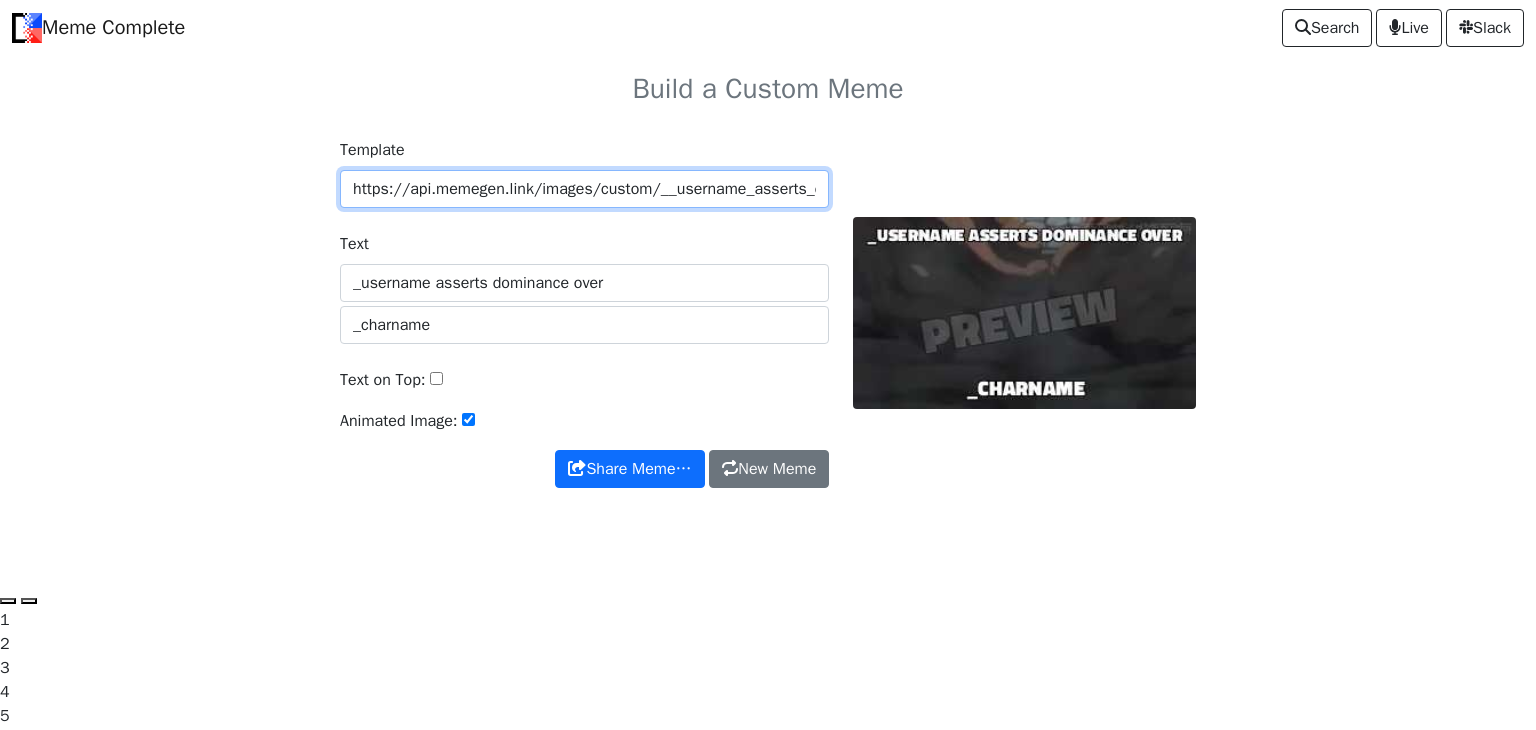 click on "https://api.memegen.link/images/custom/__username_asserts_dominance_over/__charname.webp?background=https://i.imgur.com/5FHeCCu.gif" at bounding box center [584, 189] 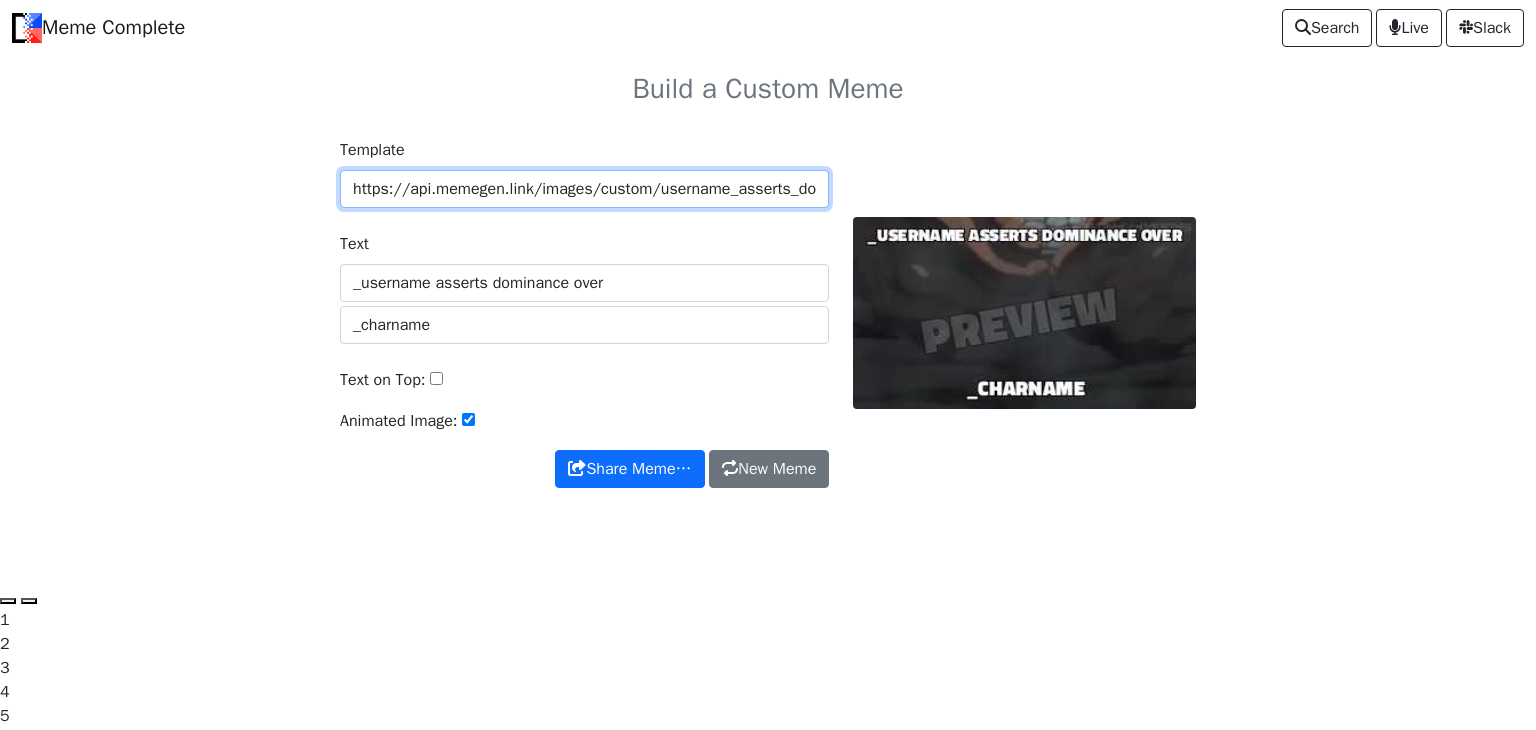 scroll, scrollTop: 0, scrollLeft: 548, axis: horizontal 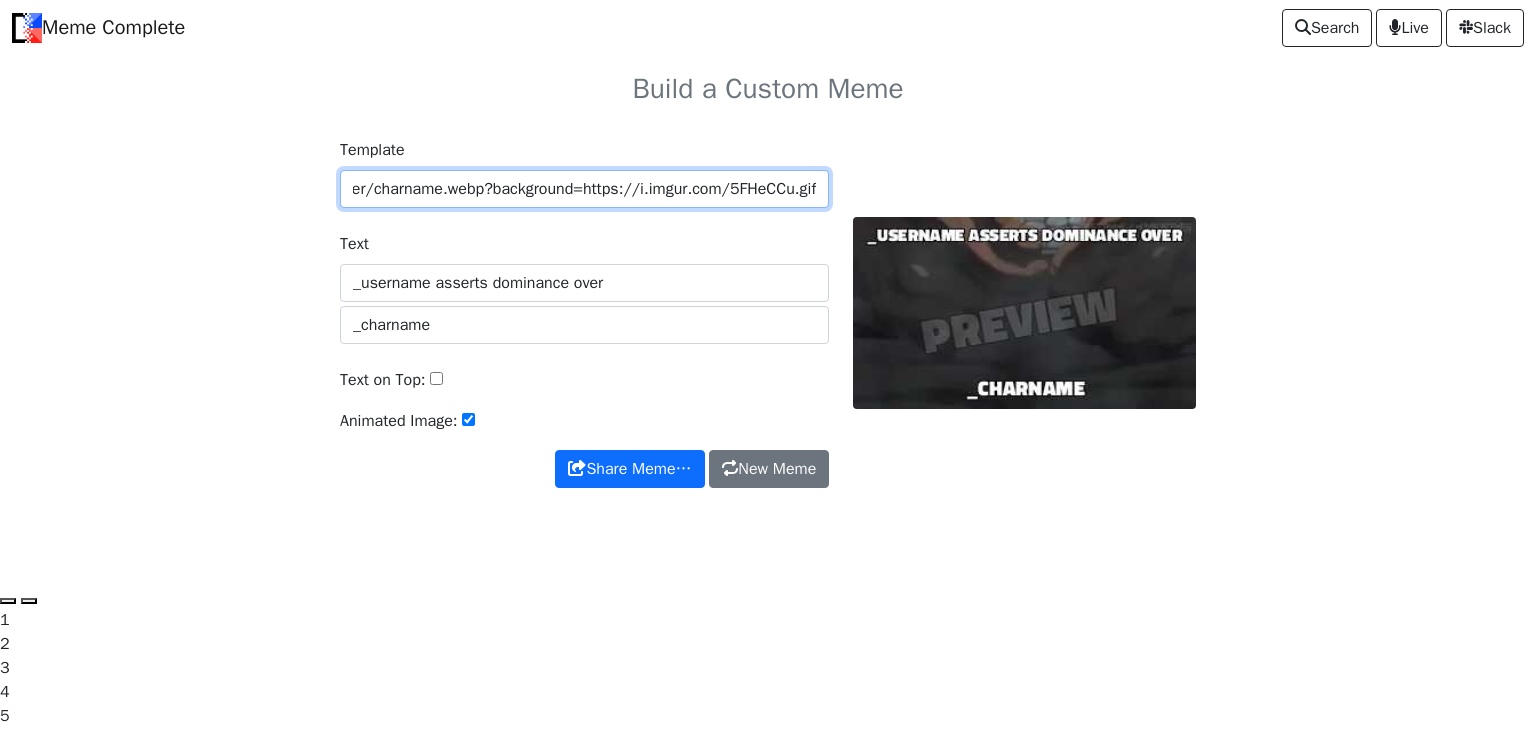 drag, startPoint x: 514, startPoint y: 195, endPoint x: 541, endPoint y: 193, distance: 27.073973 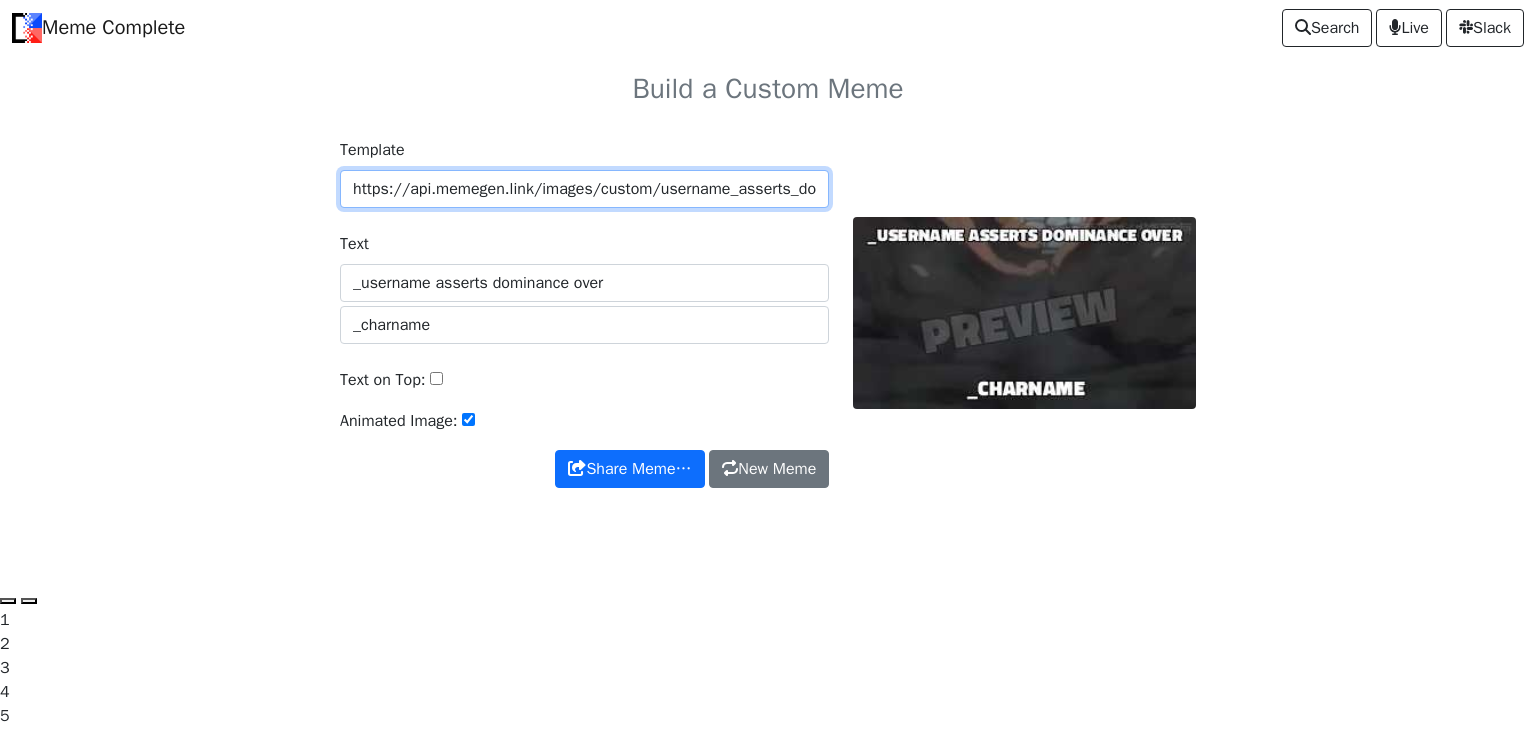 click on "https://api.memegen.link/images/custom/username_asserts_dominance_over/charname.webp?background=https://i.imgur.com/5FHeCCu.gif" at bounding box center (584, 189) 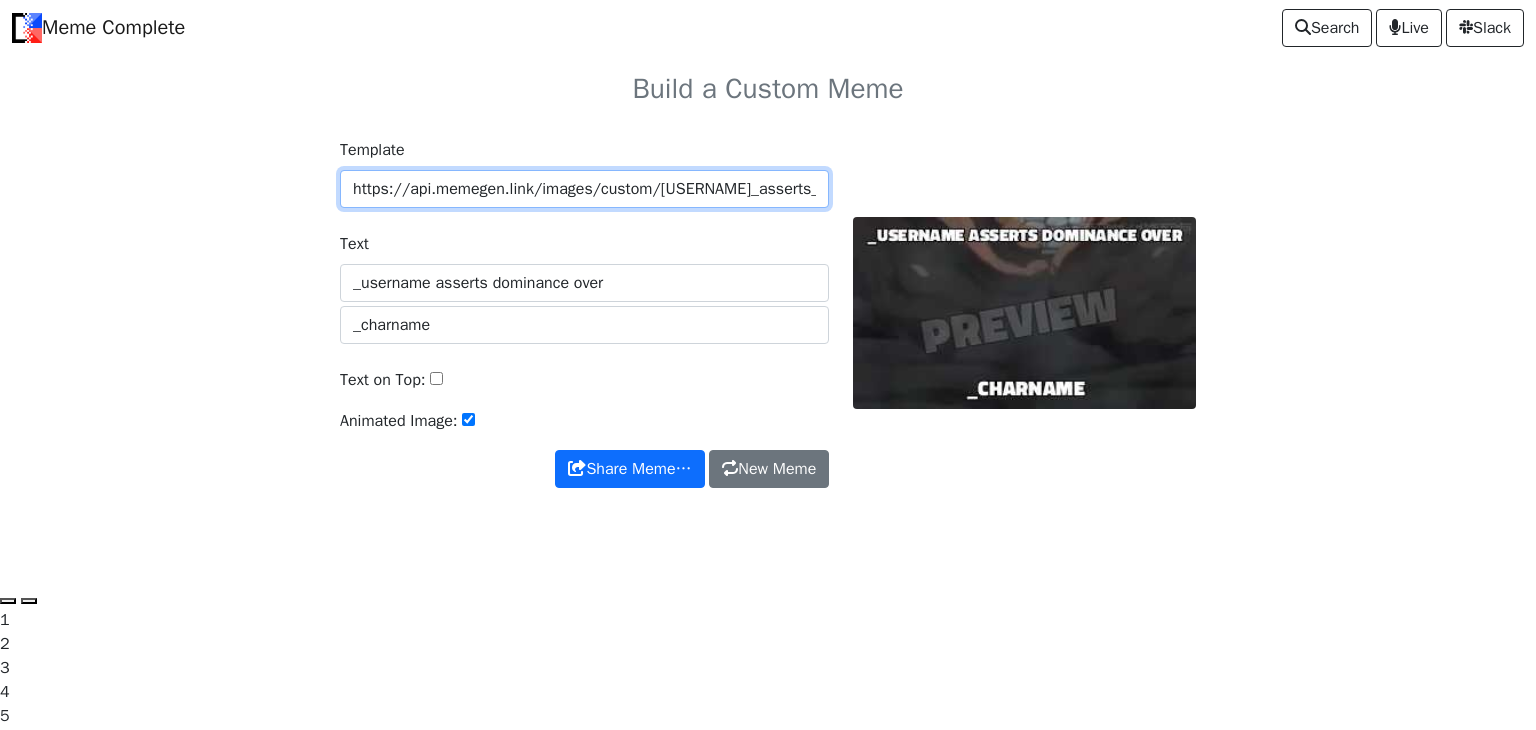scroll, scrollTop: 0, scrollLeft: 562, axis: horizontal 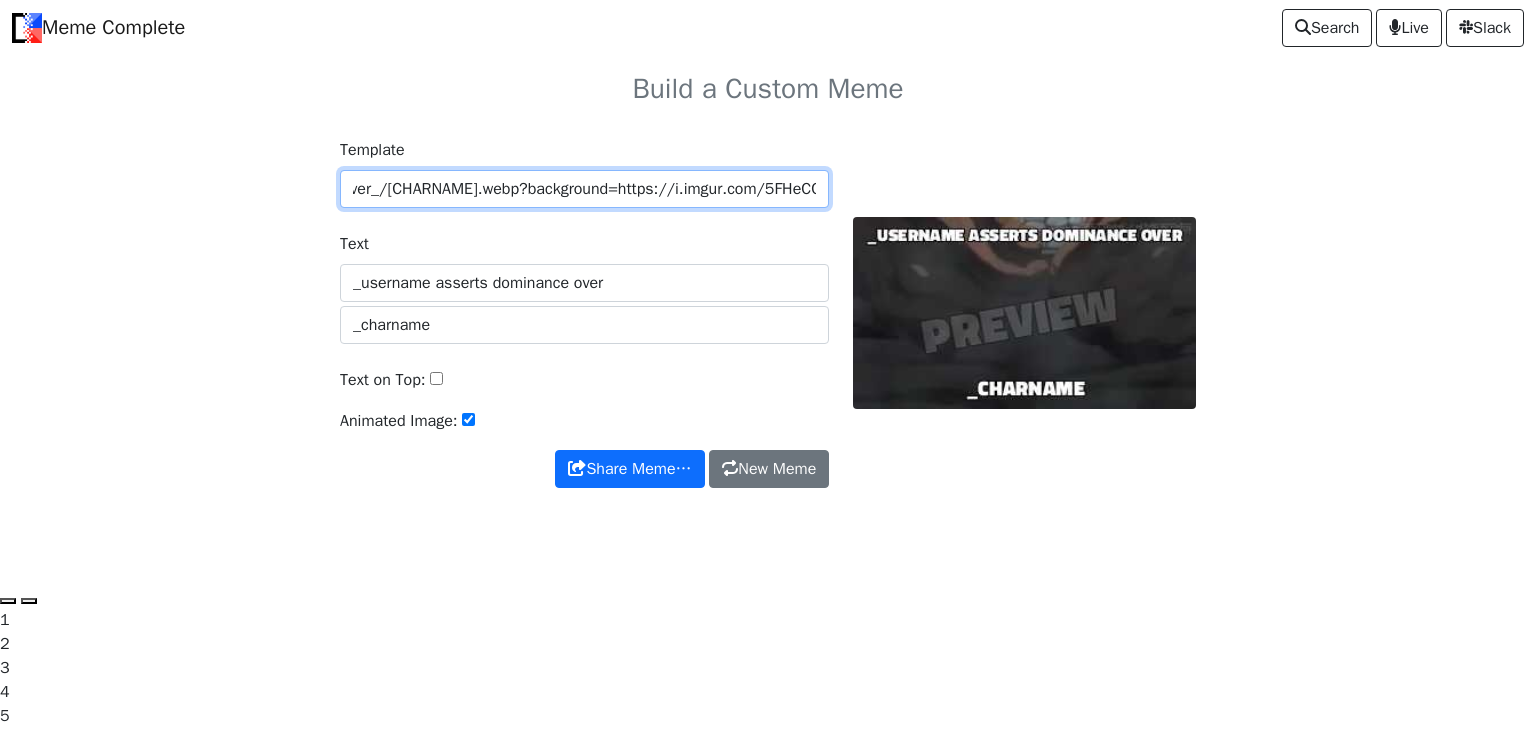 type on "https://api.memegen.link/images/custom/username_asserts_dominance_over_/_charname.webp?background=https://i.imgur.com/5FHeCCu.gif" 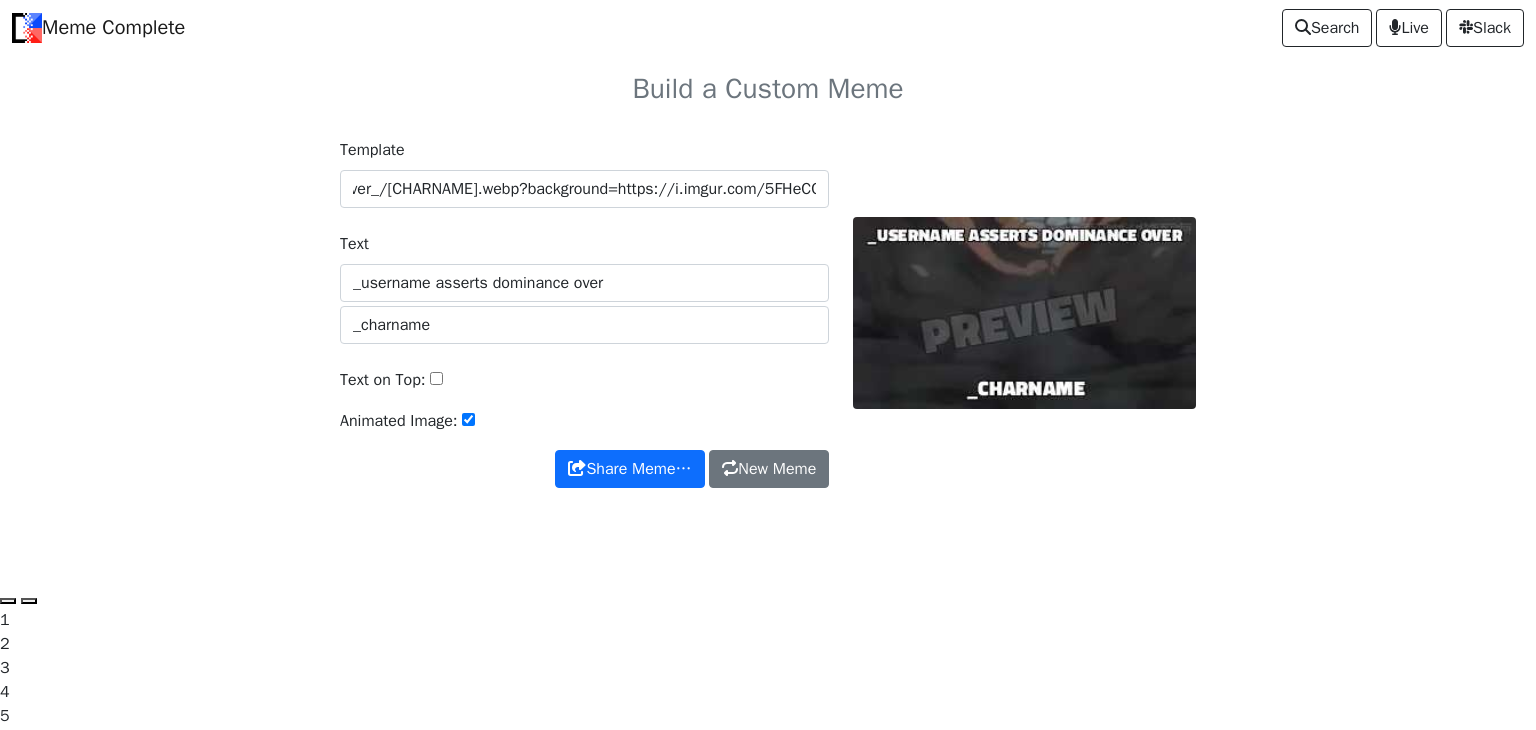 click on "Template
https://api.memegen.link/images/custom/username_asserts_dominance_over_/_charname.webp?background=https://i.imgur.com/5FHeCCu.gif
Text
_username asserts dominance over
_charname
Text on Top:
Animated Image:
Share Meme…
New Meme
Share Meme…
New Meme" at bounding box center [768, 325] 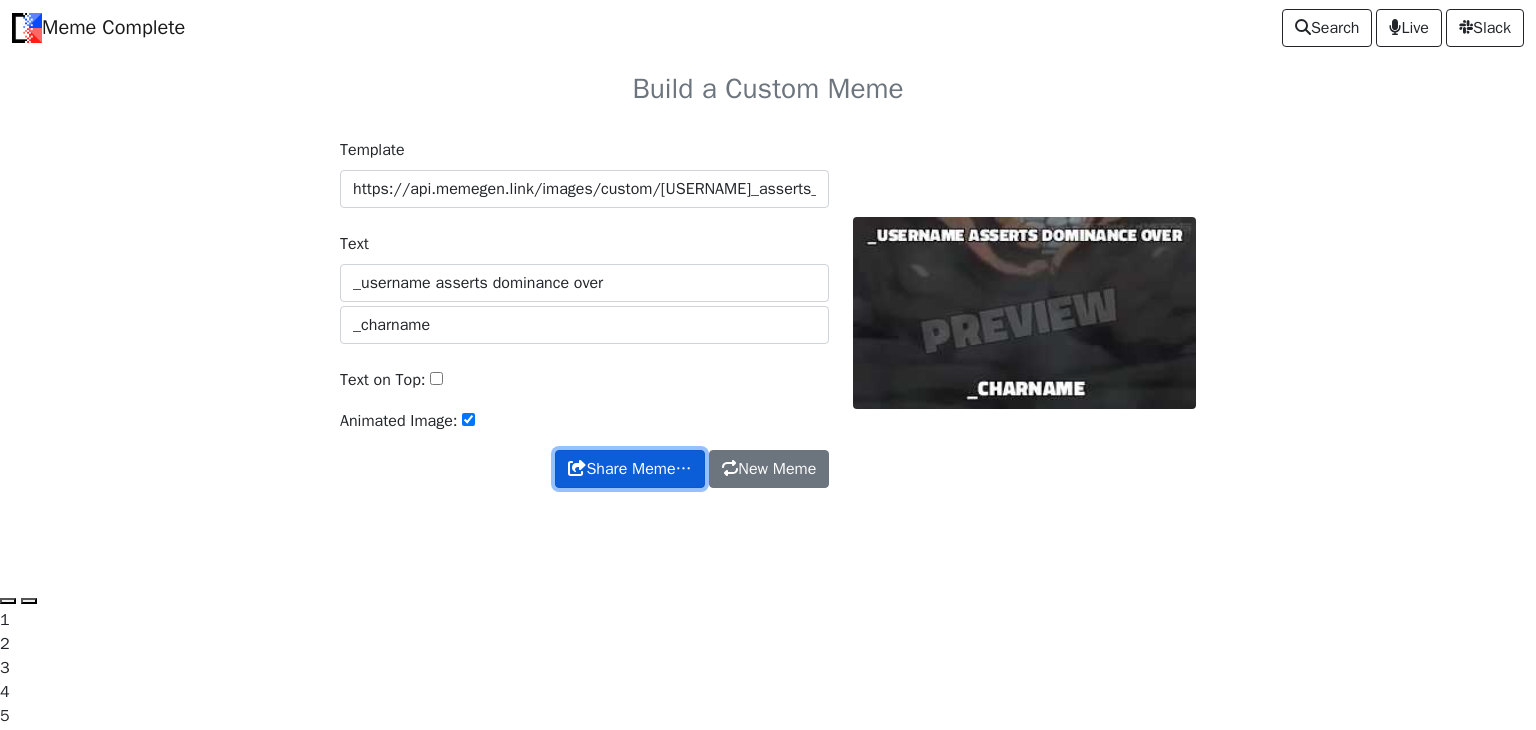 click on "Share Meme…" at bounding box center [629, 469] 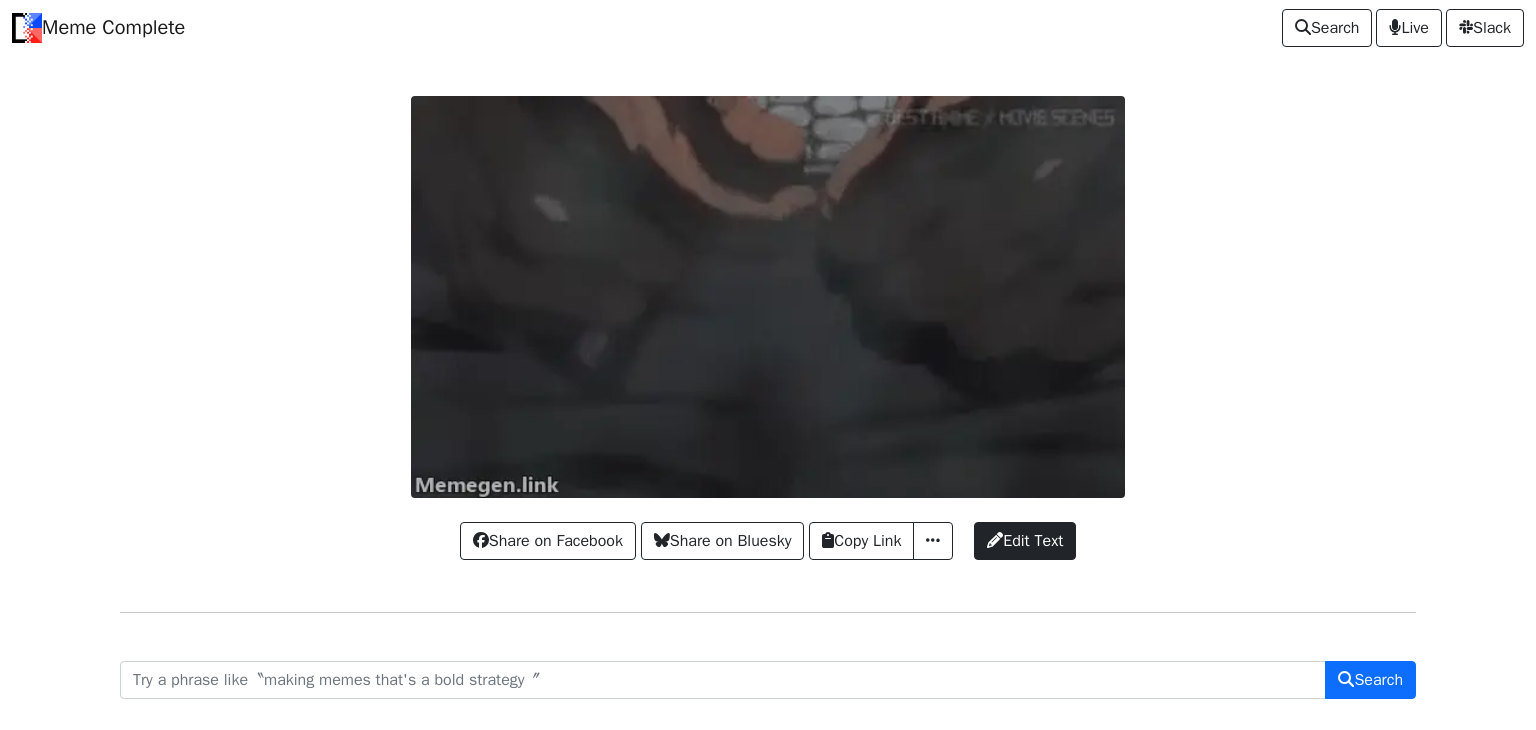 scroll, scrollTop: 0, scrollLeft: 0, axis: both 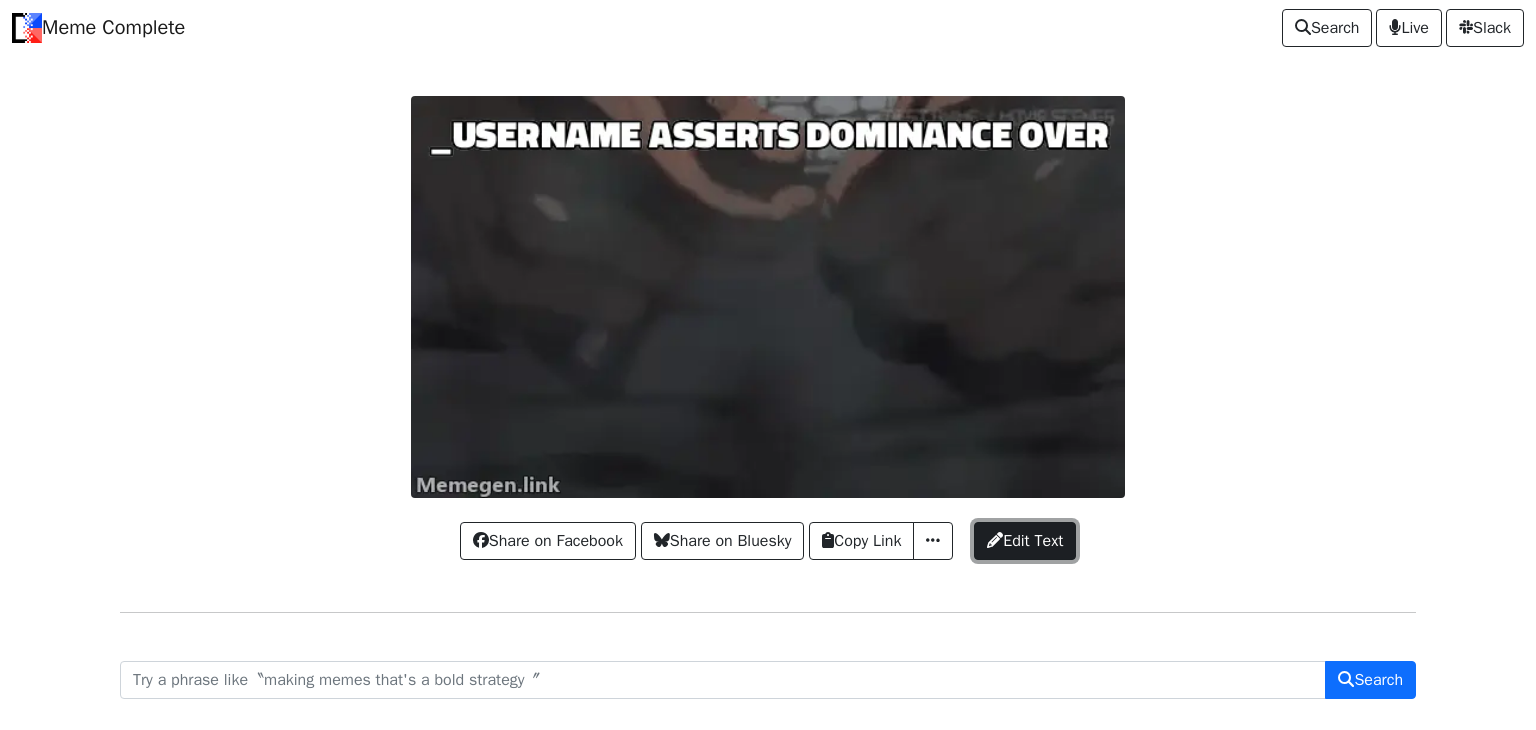 click on "Edit Text" at bounding box center (1025, 541) 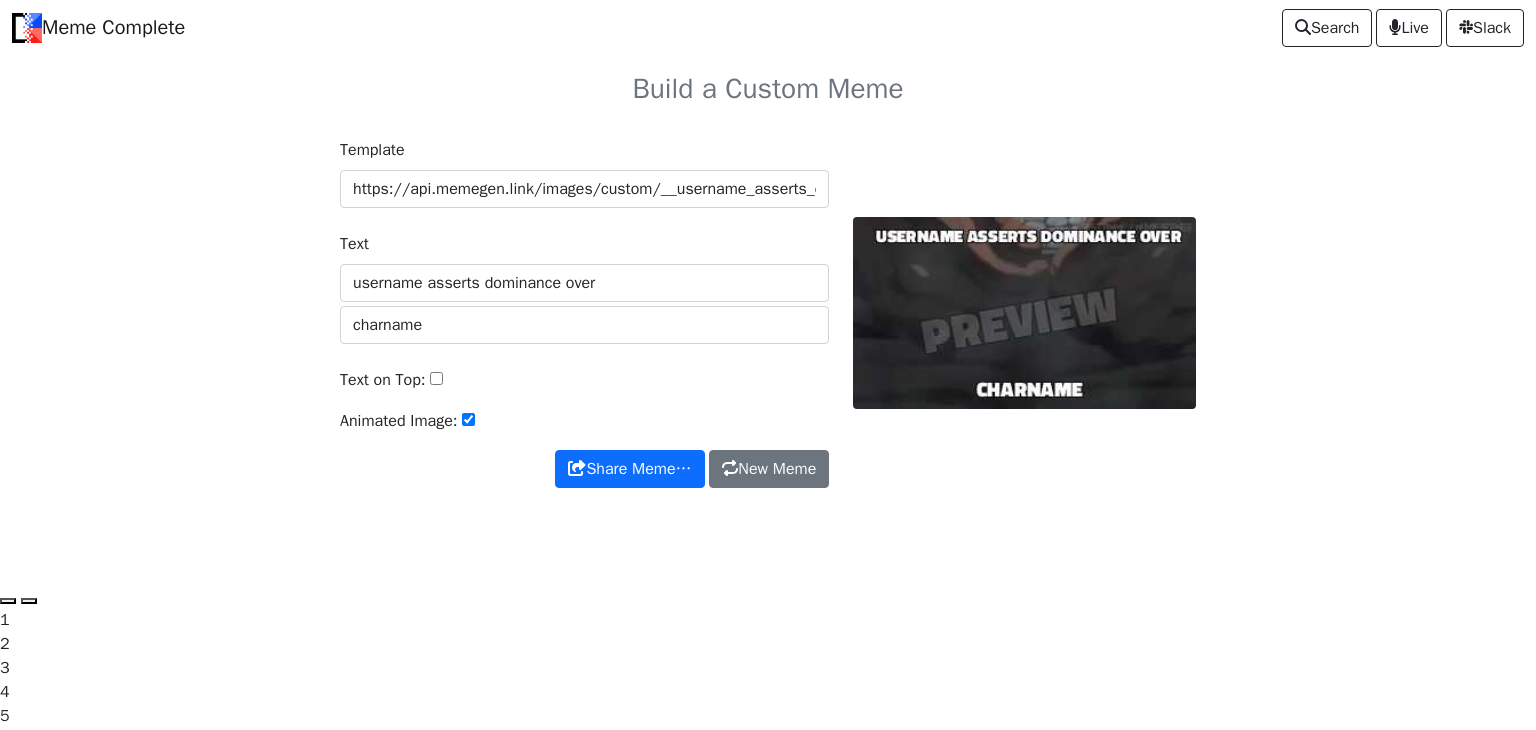 scroll, scrollTop: 0, scrollLeft: 0, axis: both 